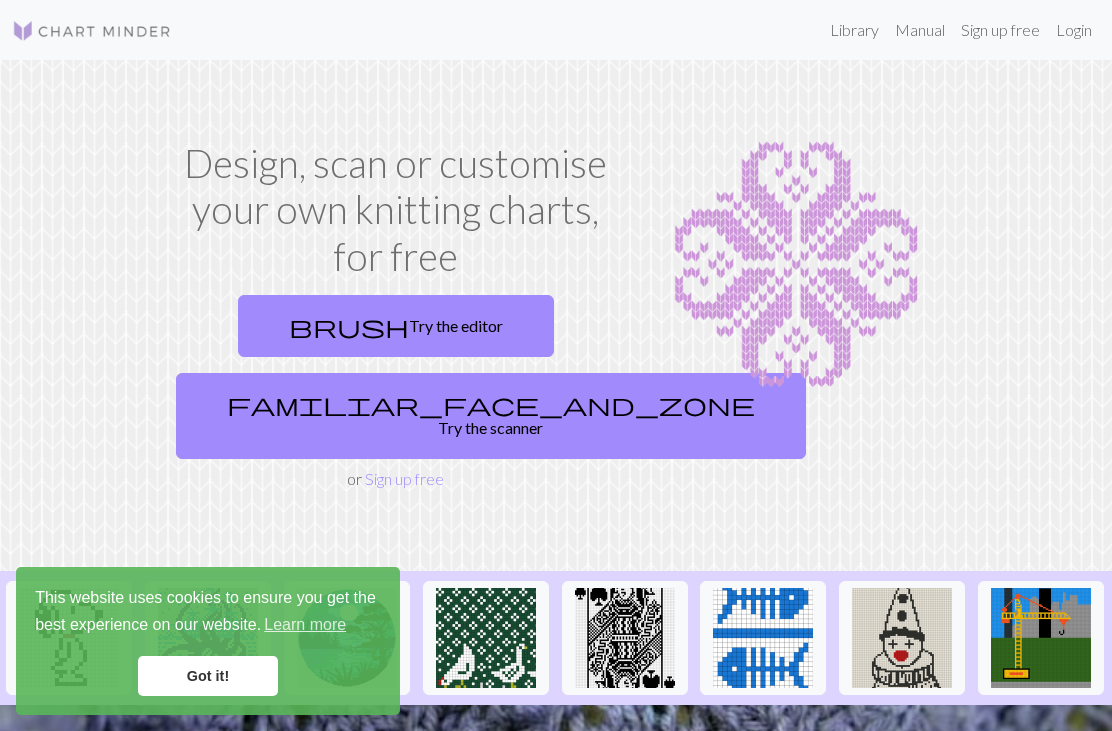 scroll, scrollTop: 0, scrollLeft: 0, axis: both 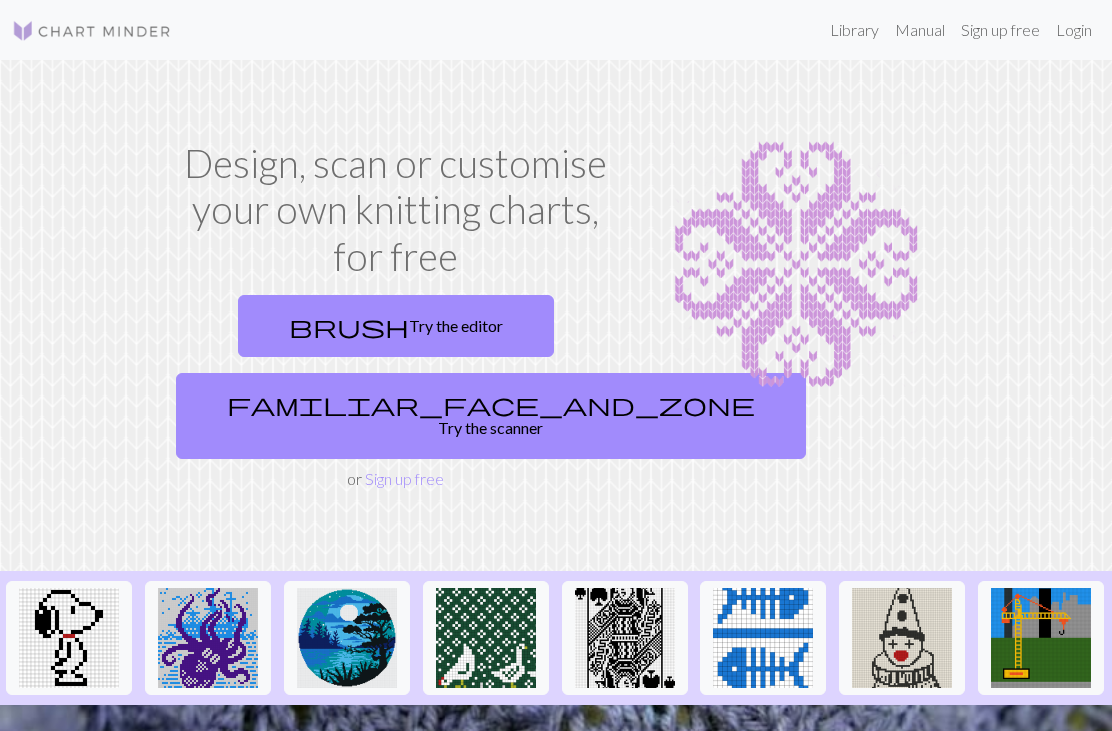 click on "brush  Try the editor" at bounding box center [396, 326] 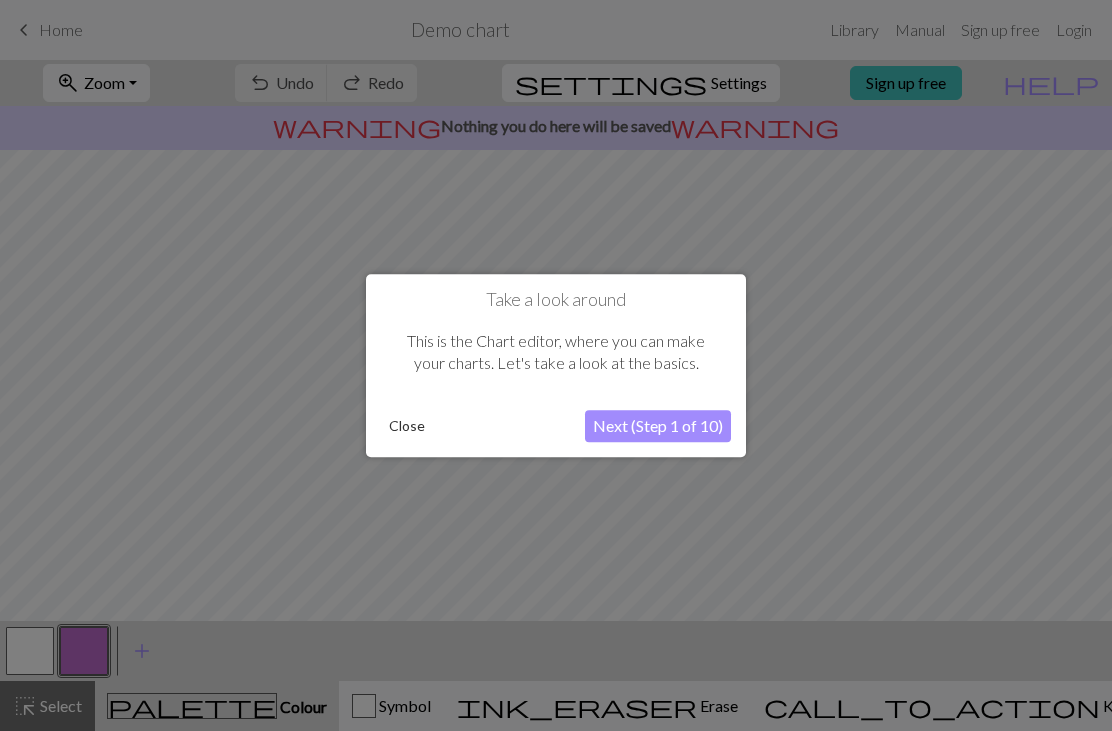click on "Next (Step 1 of 10)" at bounding box center [658, 426] 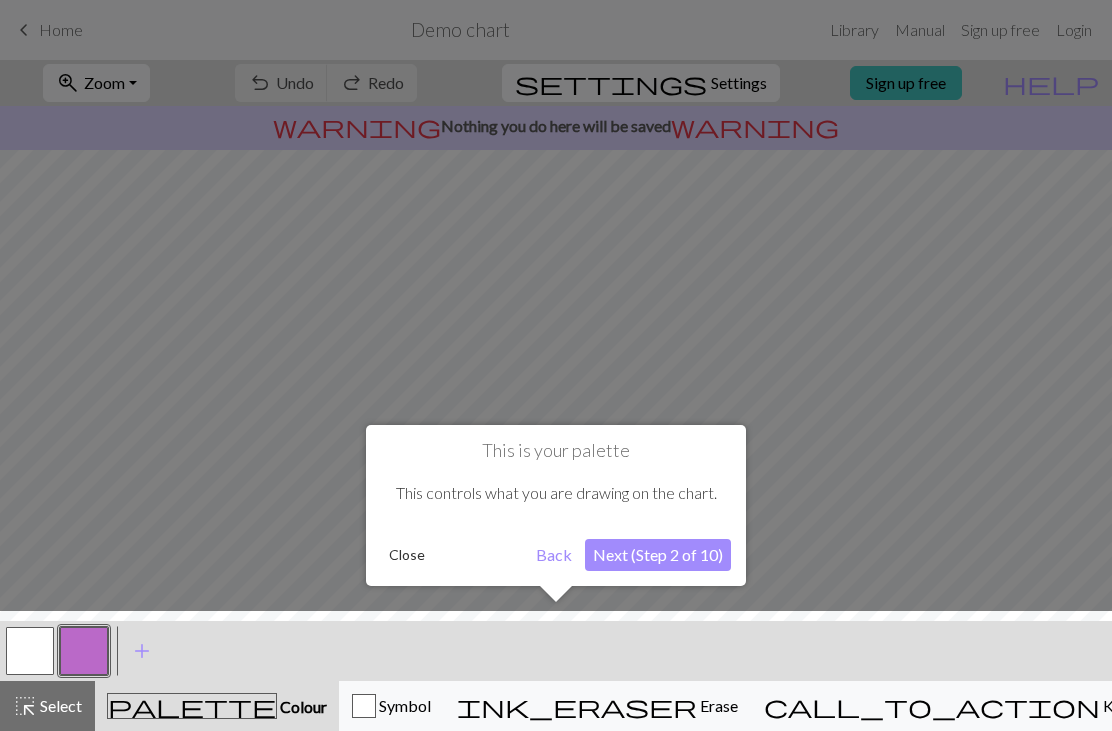 click on "Next (Step 2 of 10)" at bounding box center (658, 555) 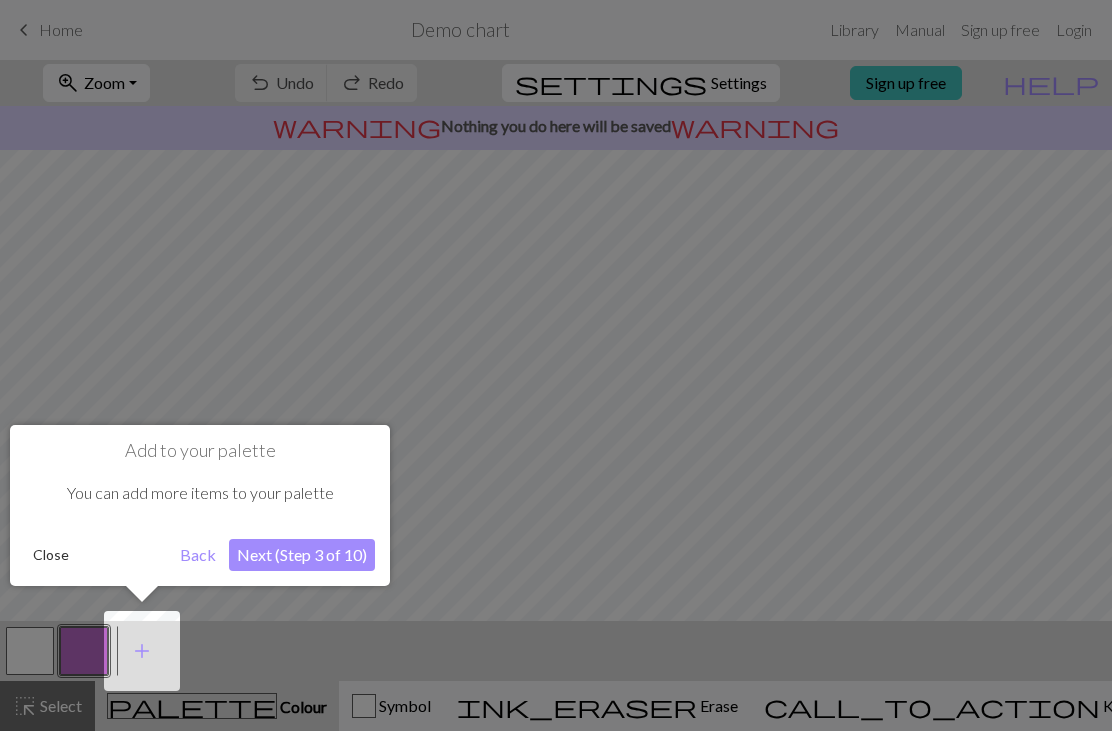 click on "Next (Step 3 of 10)" at bounding box center (302, 555) 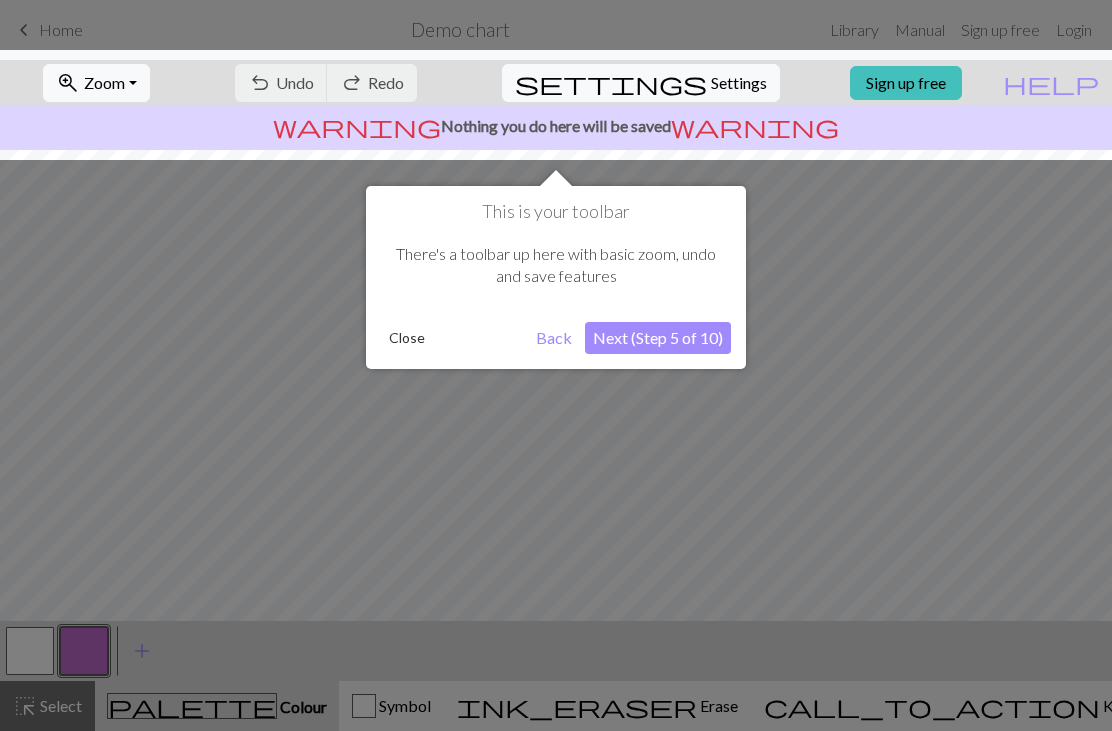 click on "Next (Step 5 of 10)" at bounding box center (658, 338) 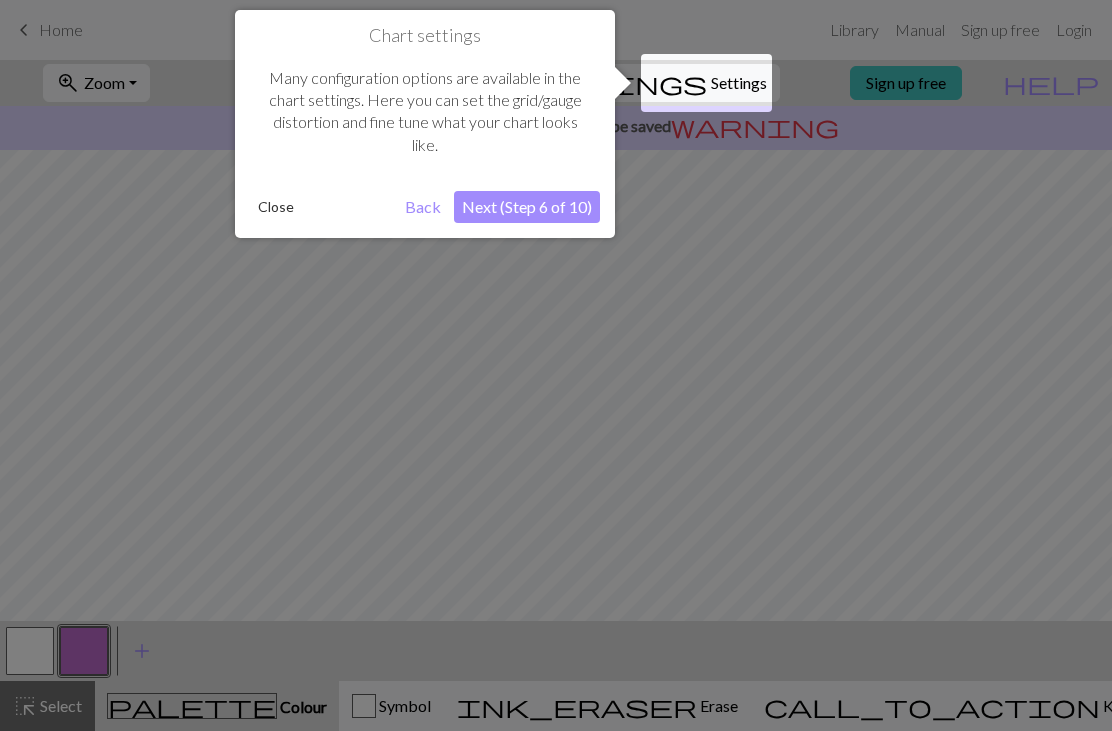 click on "Next (Step 6 of 10)" at bounding box center [527, 207] 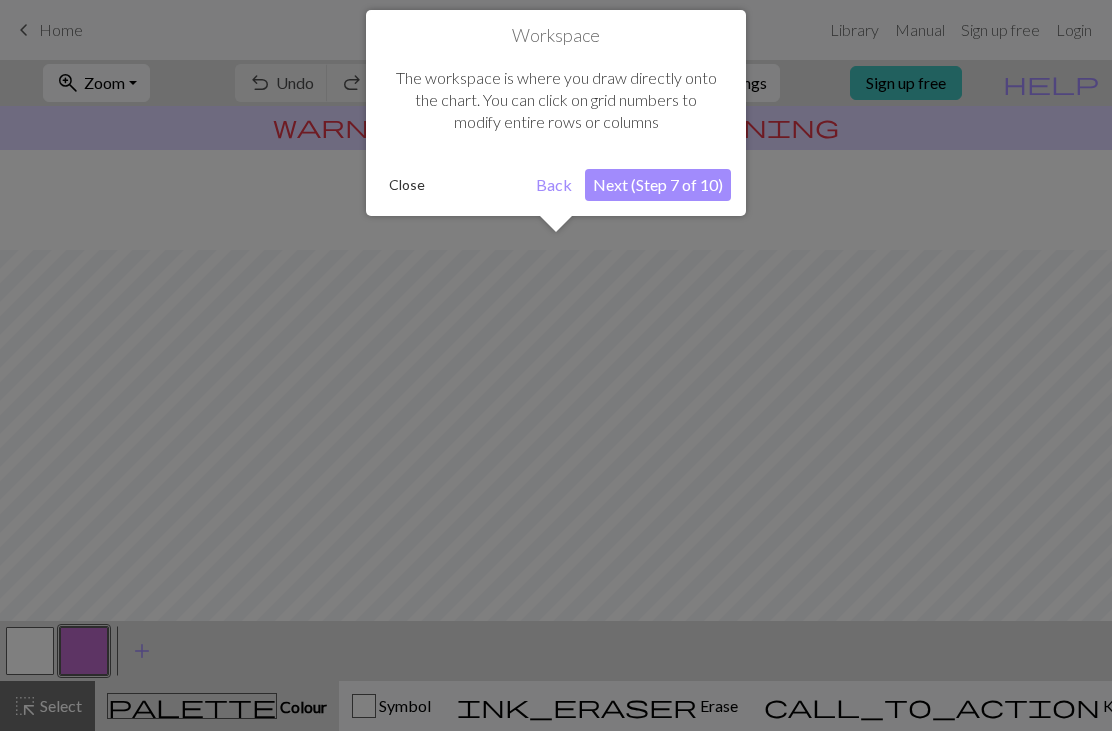 scroll, scrollTop: 120, scrollLeft: 0, axis: vertical 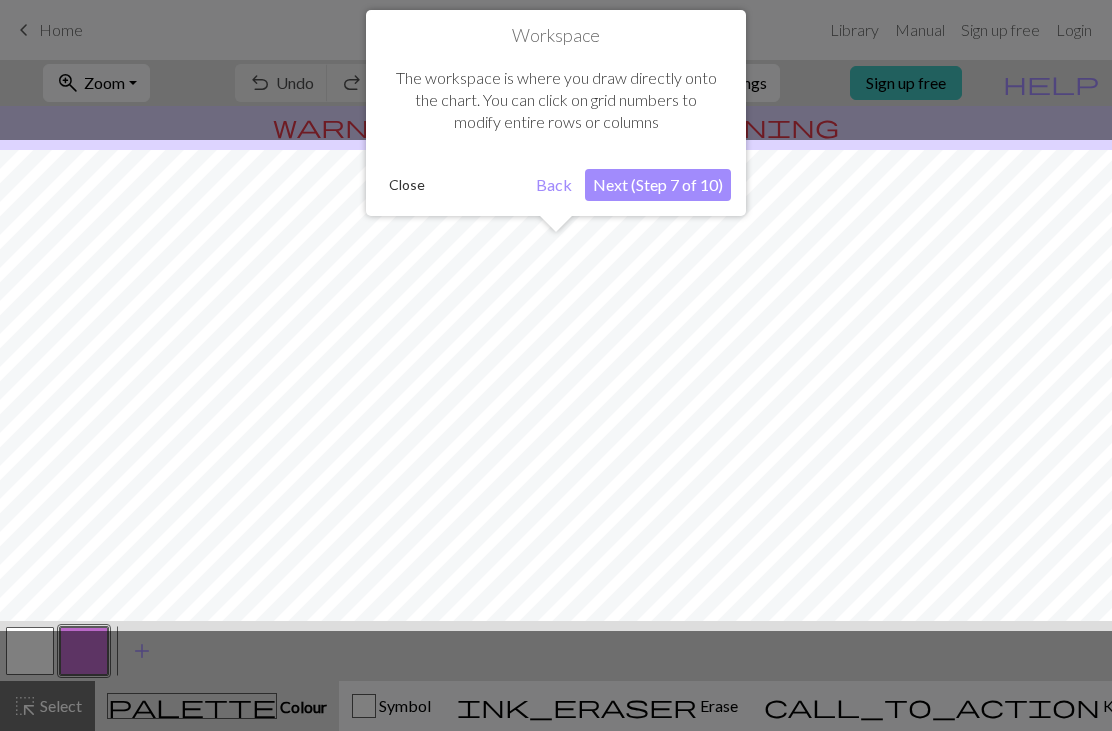 click on "Next (Step 7 of 10)" at bounding box center (658, 185) 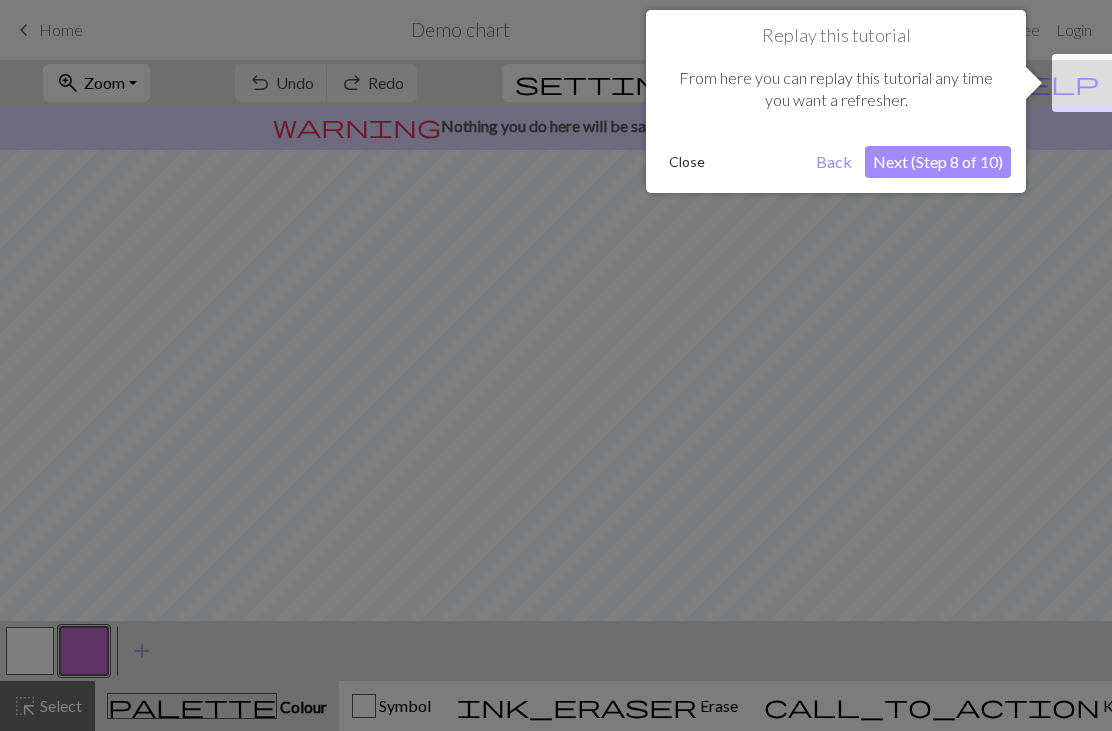 click on "Next (Step 8 of 10)" at bounding box center [938, 162] 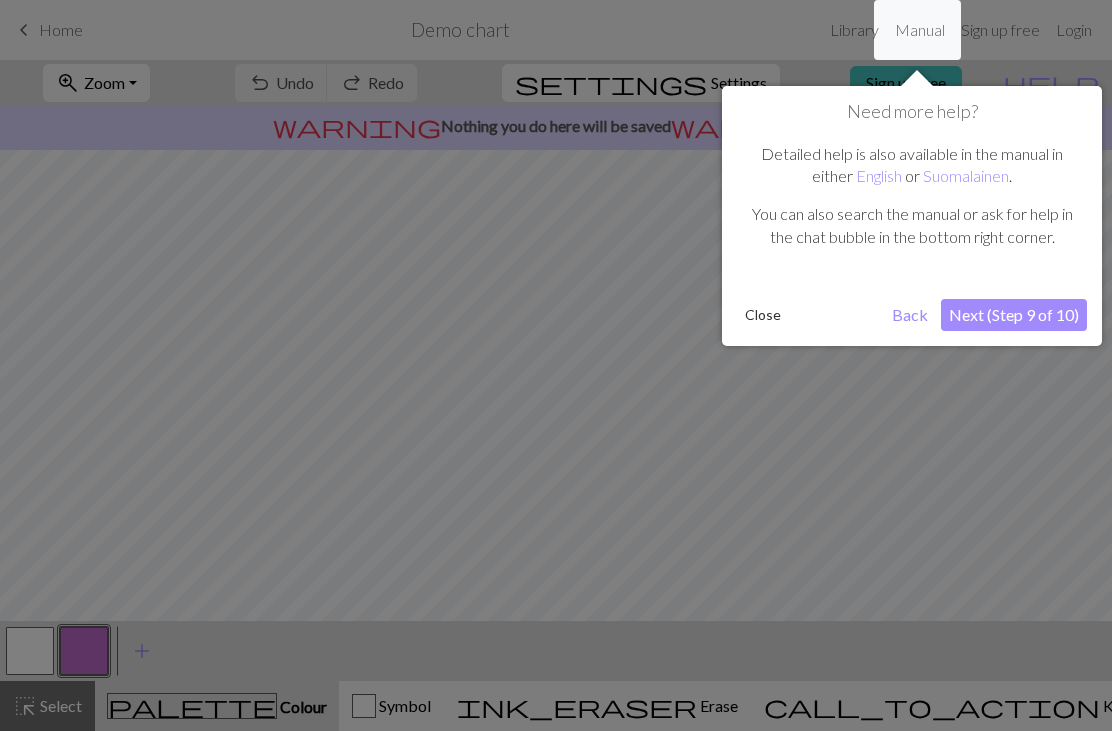 click on "Next (Step 9 of 10)" at bounding box center (1014, 315) 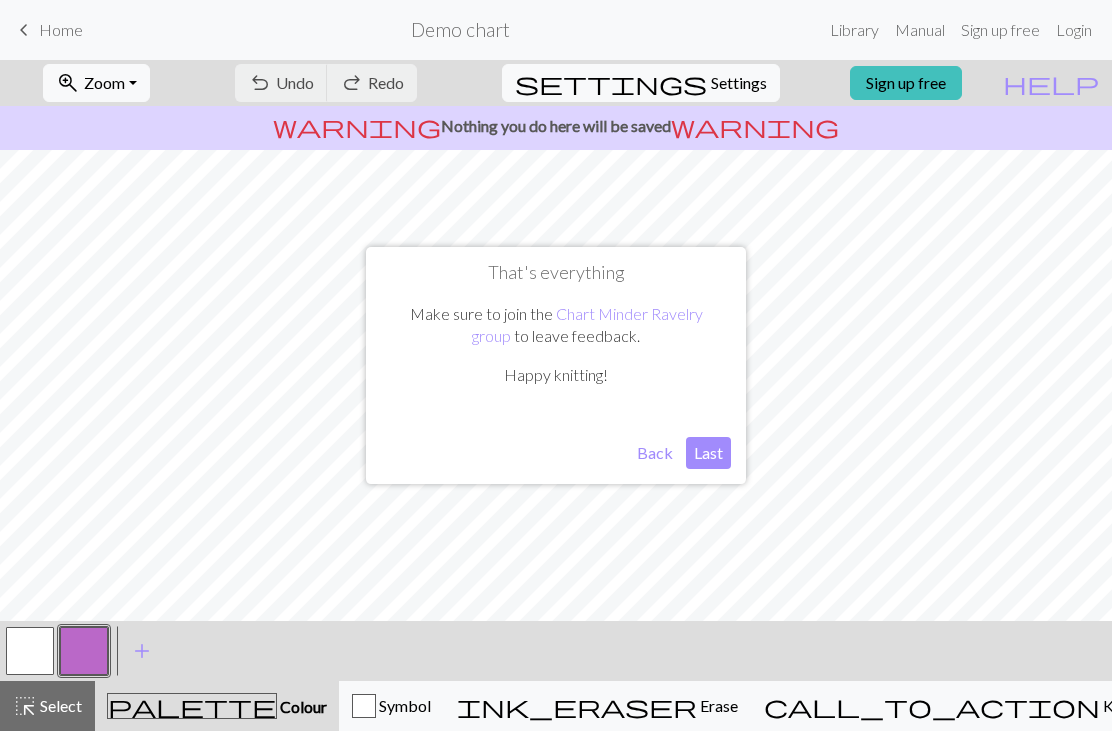 click on "Last" at bounding box center (708, 453) 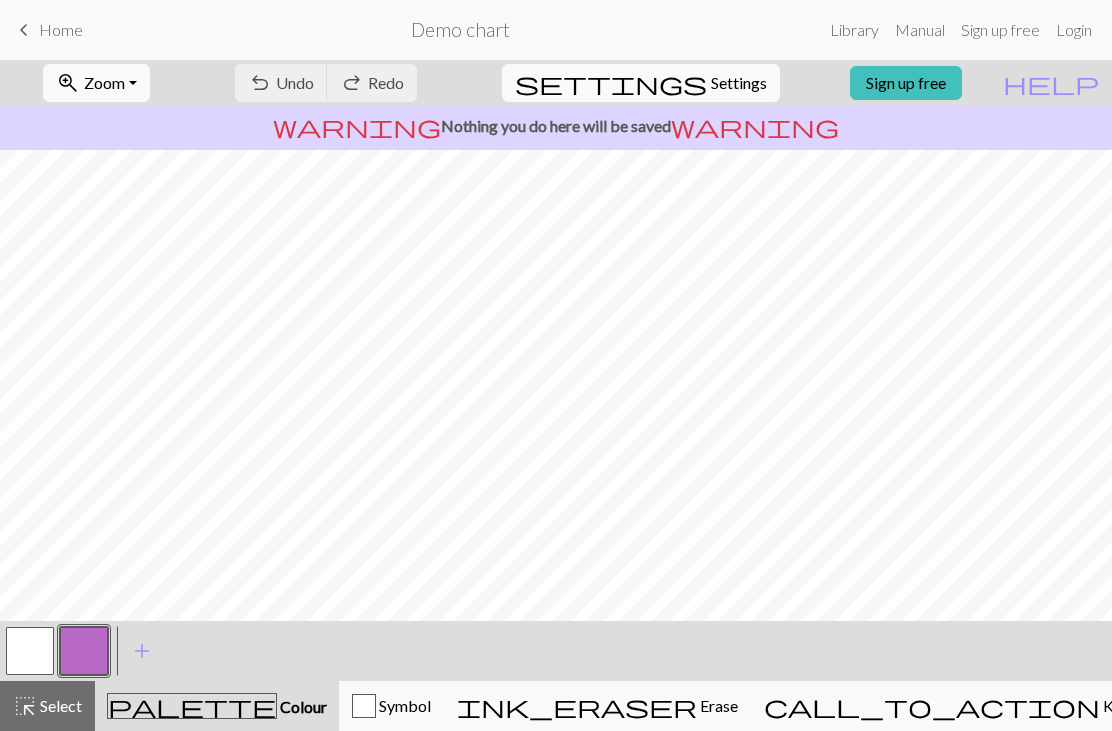 click on "Sign up free" at bounding box center [906, 83] 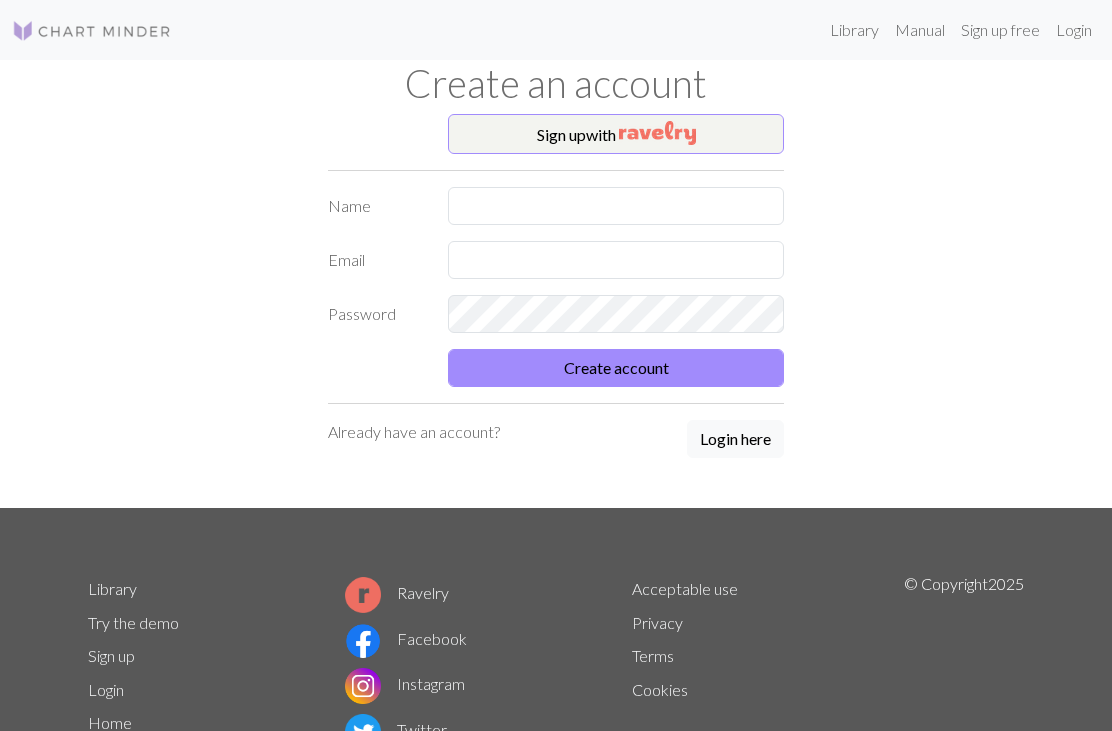 click at bounding box center (657, 133) 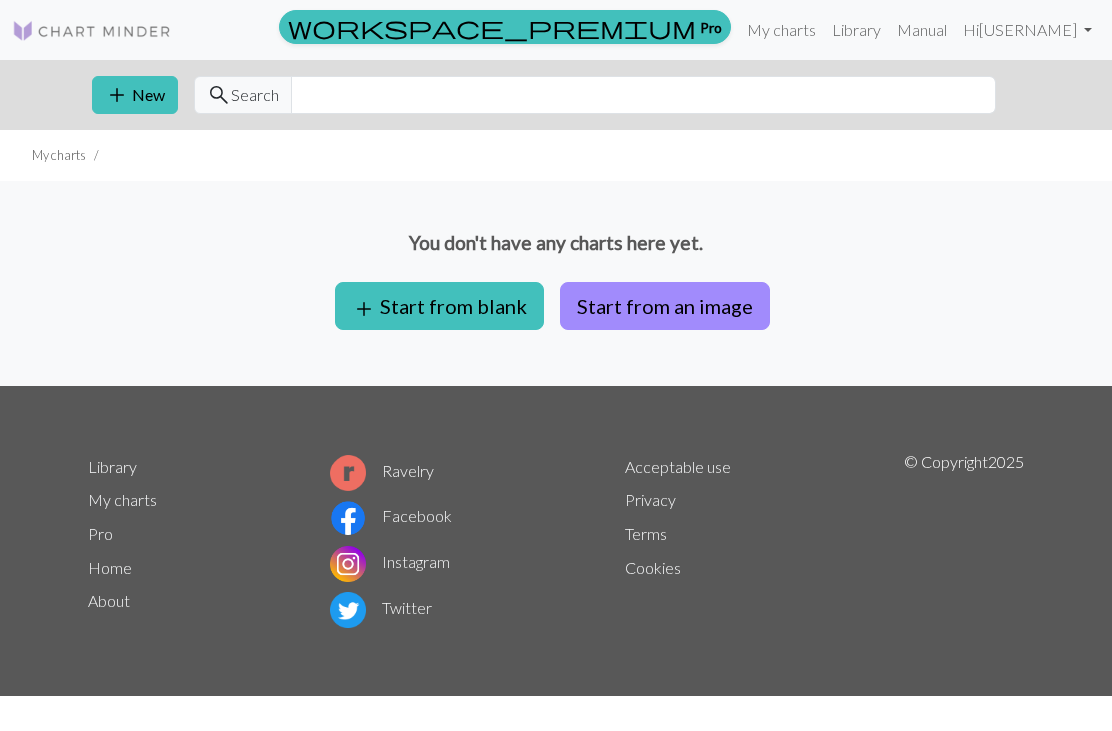 click on "add   Start from blank" at bounding box center [439, 306] 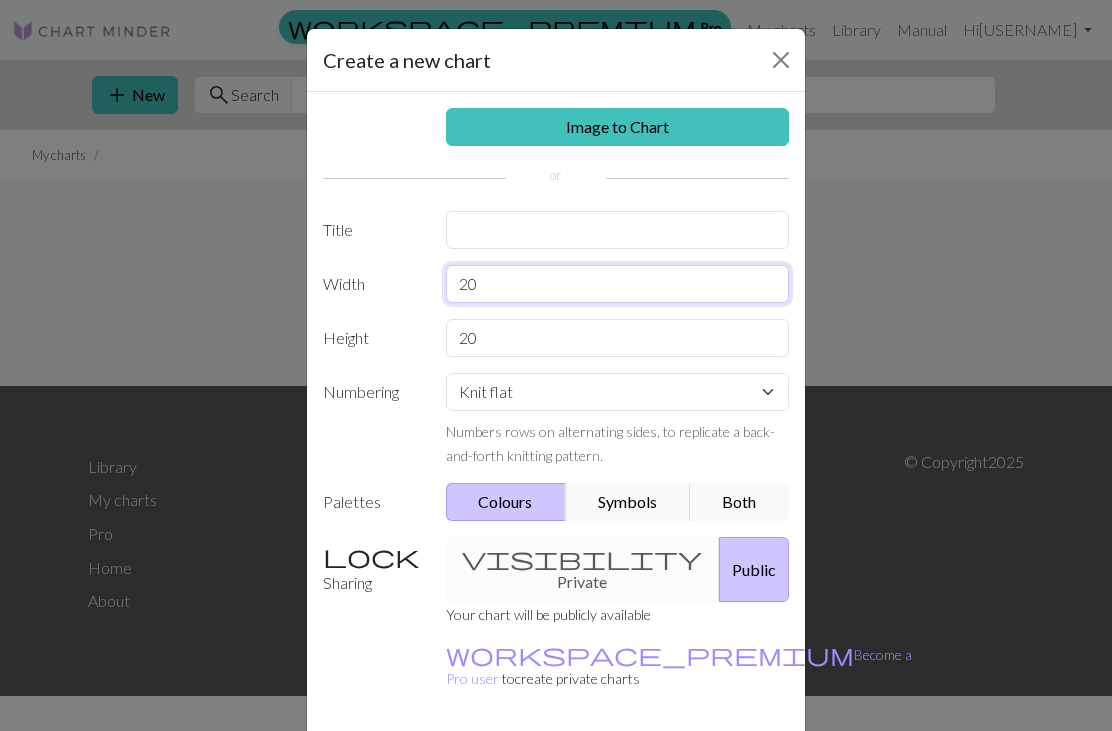 click on "20" at bounding box center [618, 284] 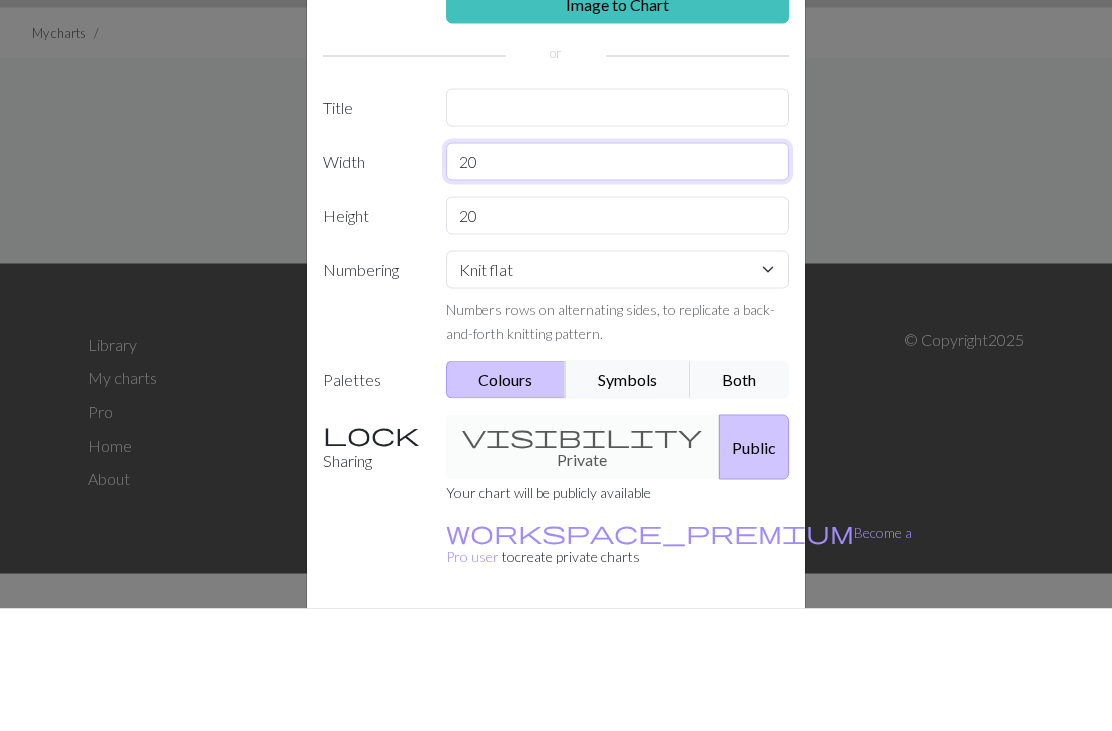 type on "2" 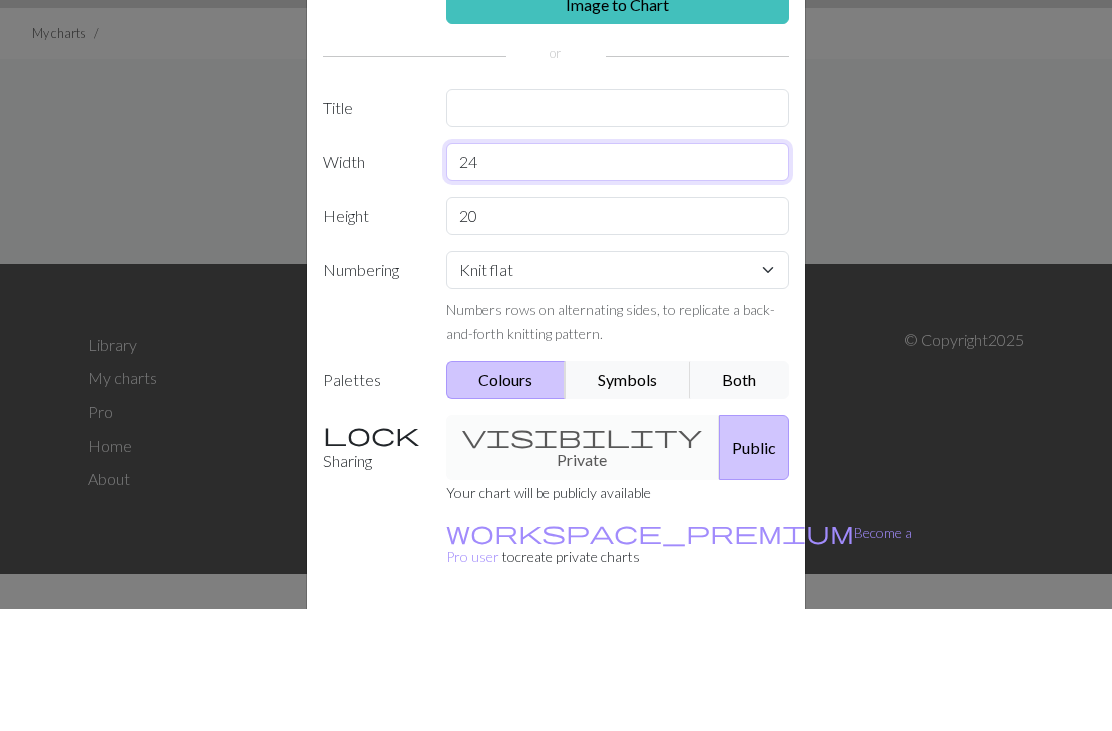 type on "24" 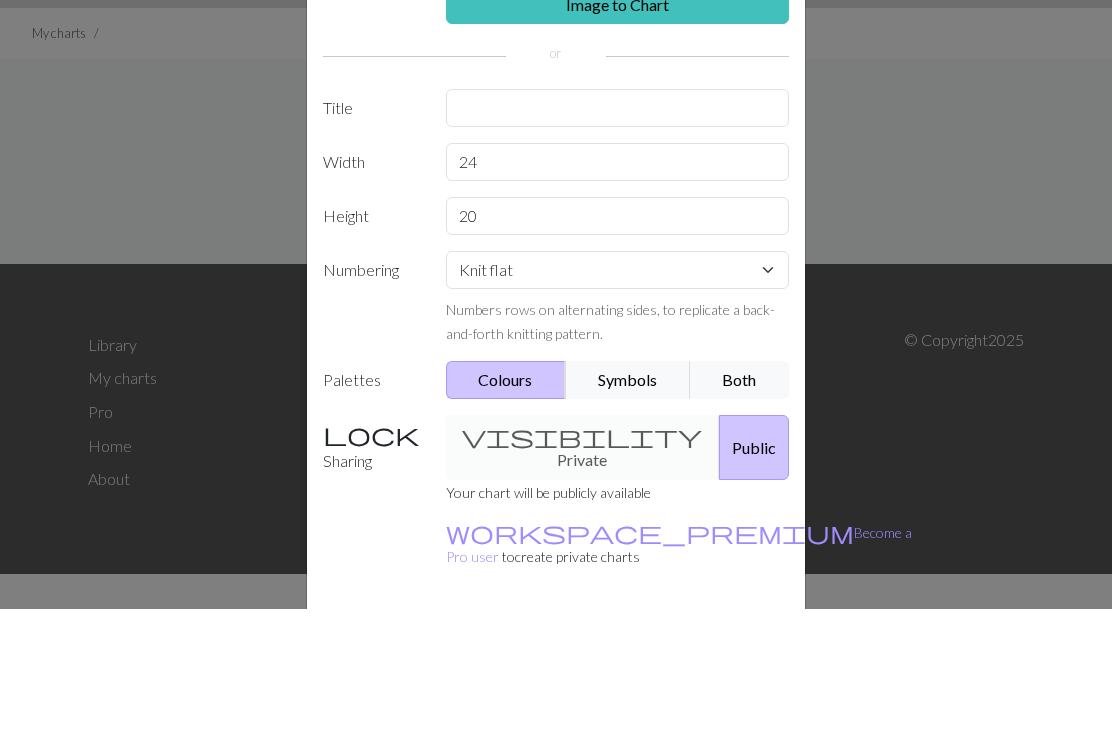 click on "20" at bounding box center [618, 338] 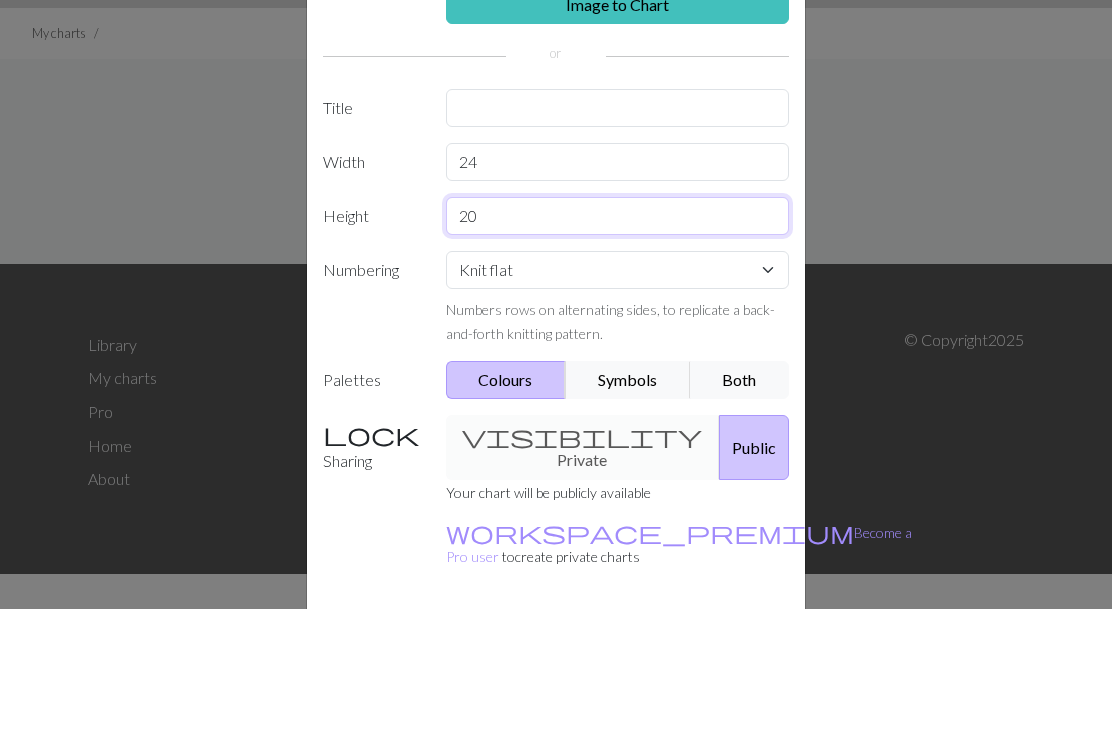 type on "2" 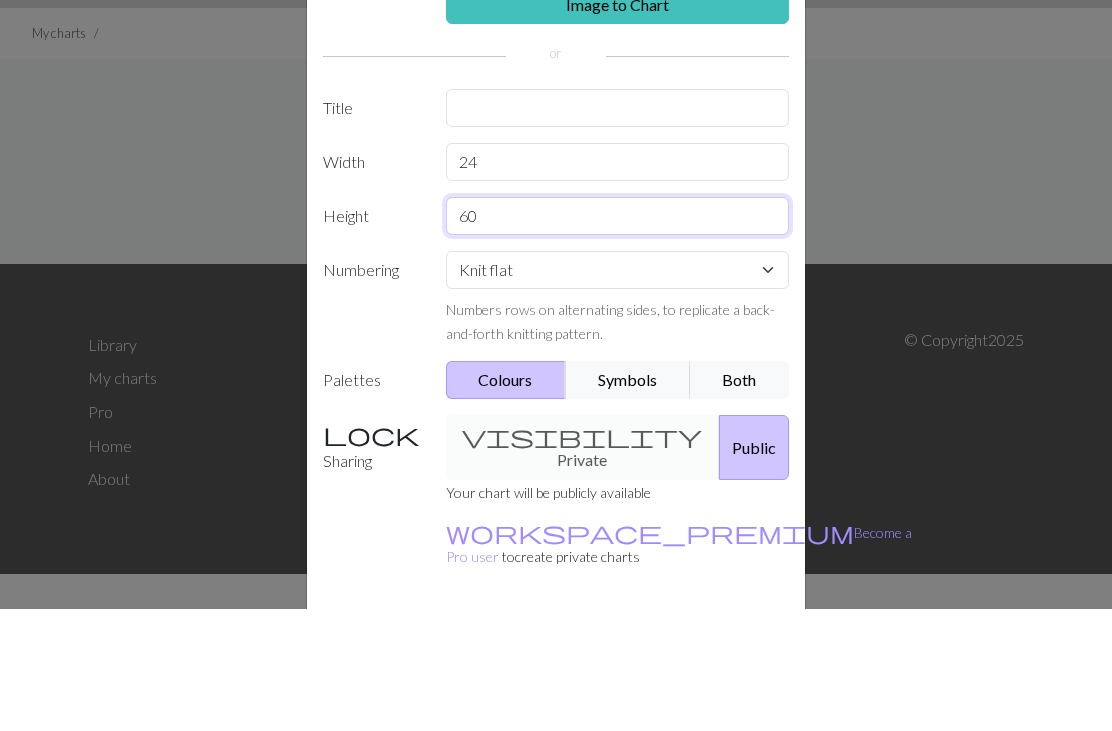 type on "60" 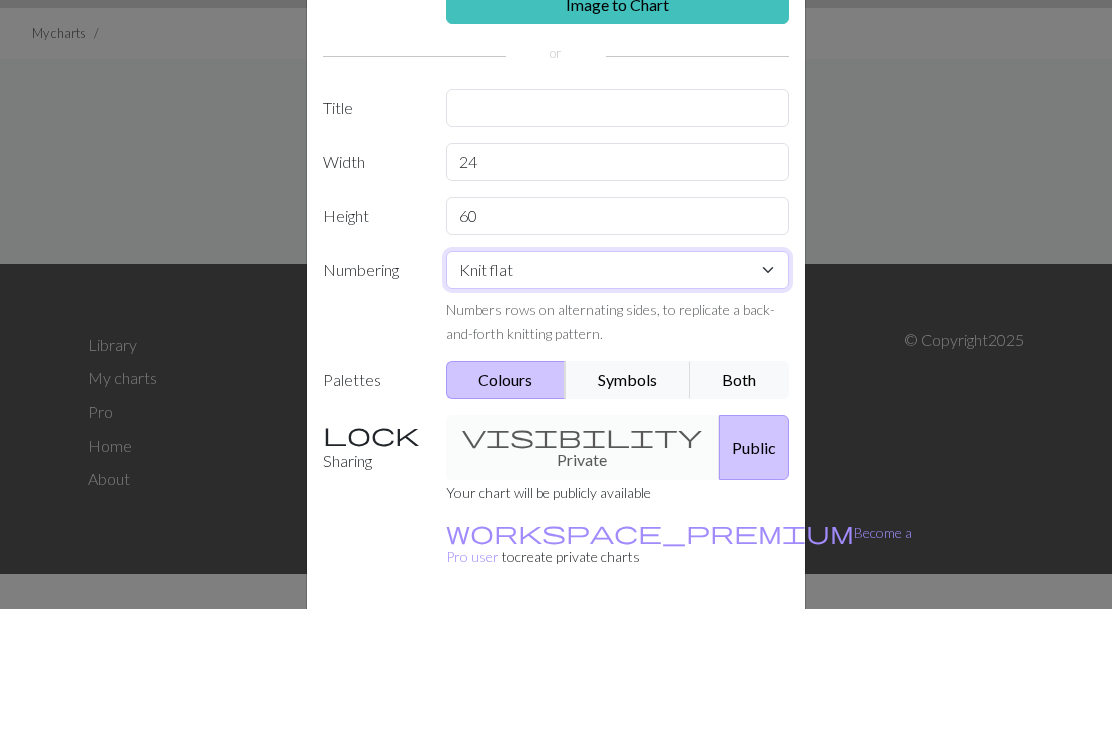 click on "Knit flat Knit in the round Lace knitting Cross stitch" at bounding box center (618, 392) 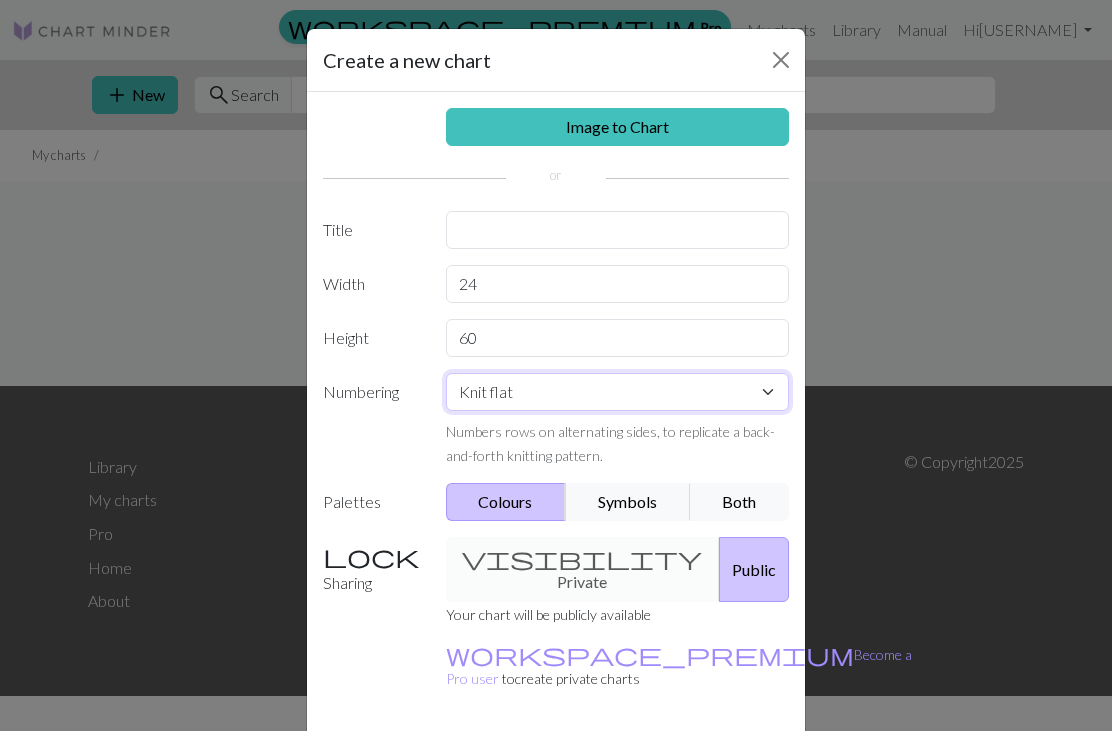 select on "round" 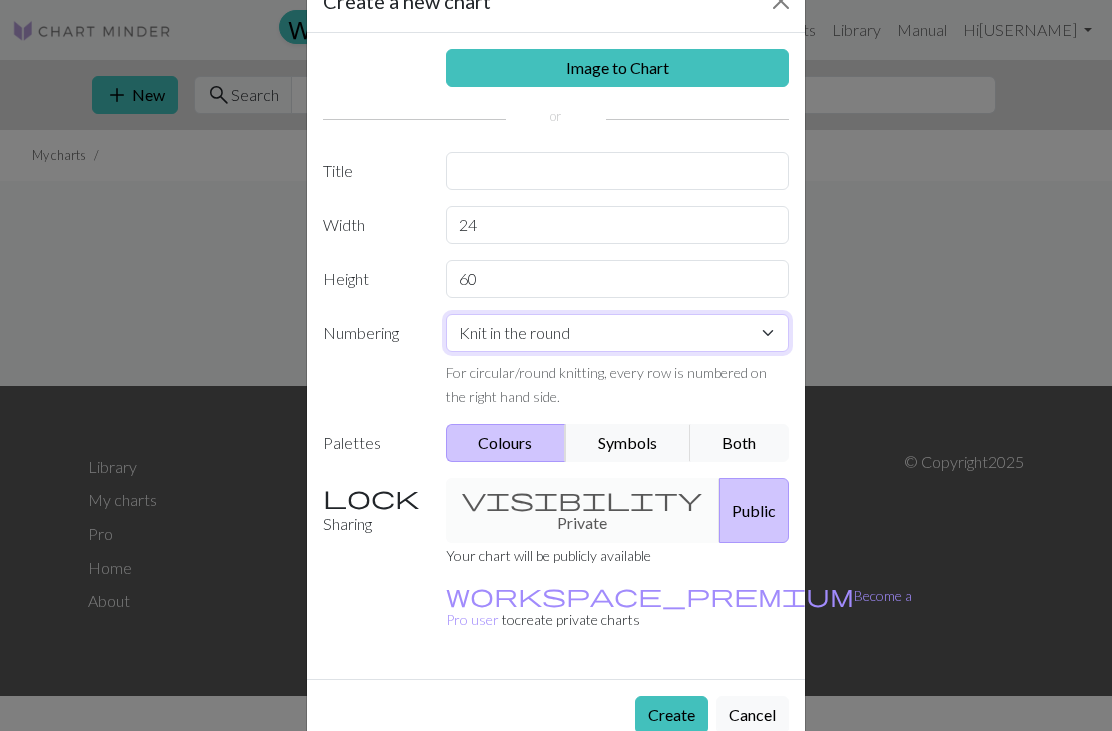 scroll, scrollTop: 58, scrollLeft: 0, axis: vertical 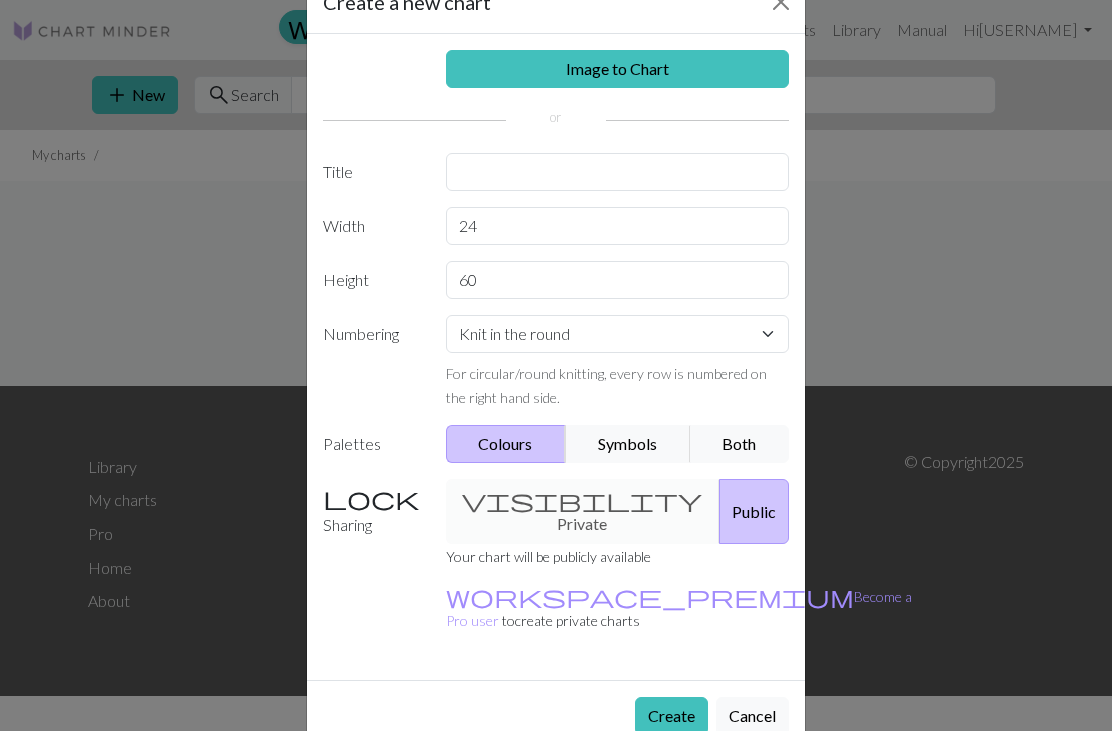 click on "Create" at bounding box center [671, 716] 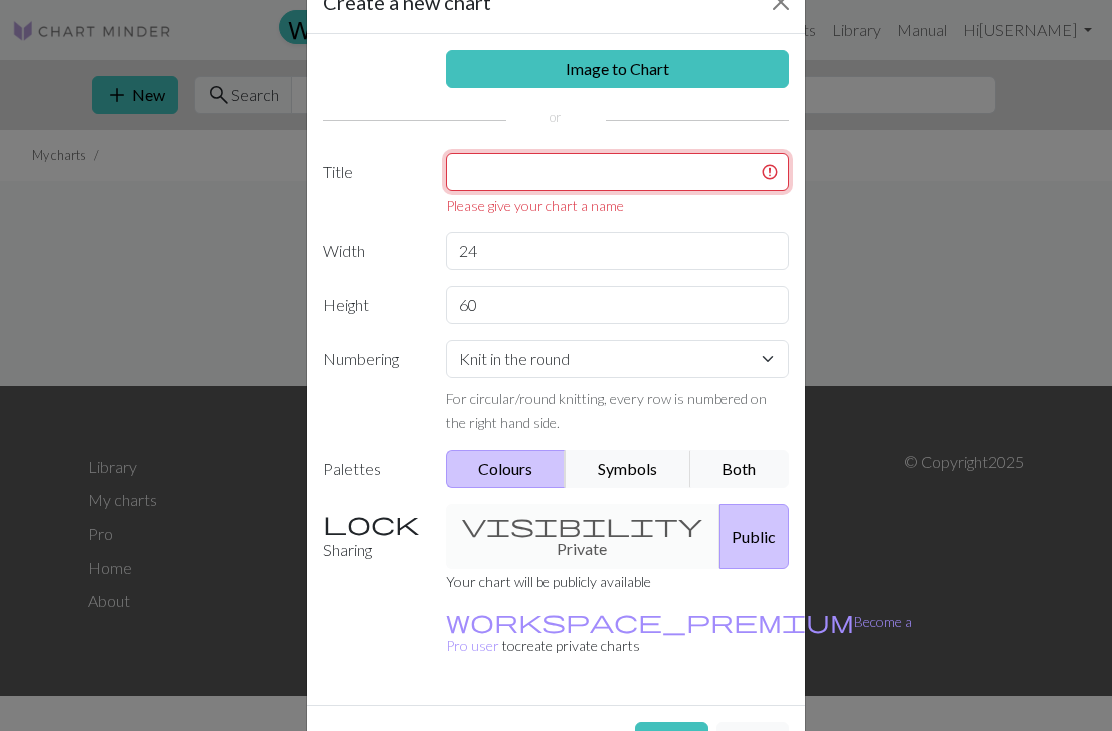 click at bounding box center [618, 172] 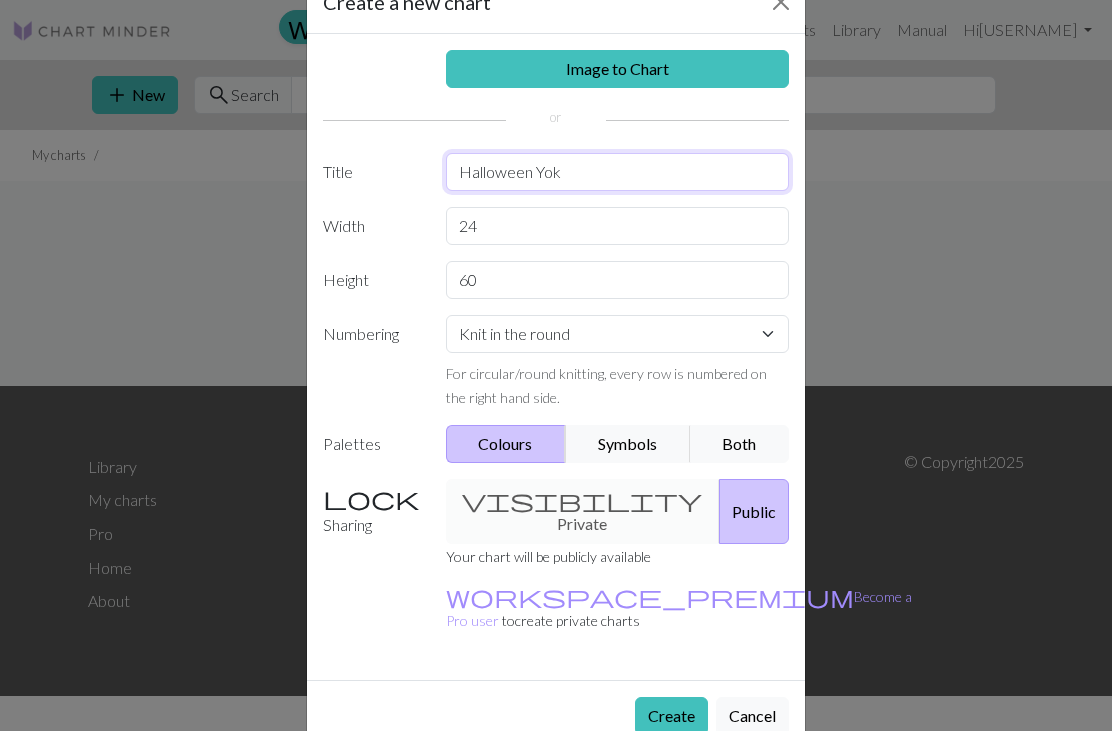 type on "Halloween Yoke" 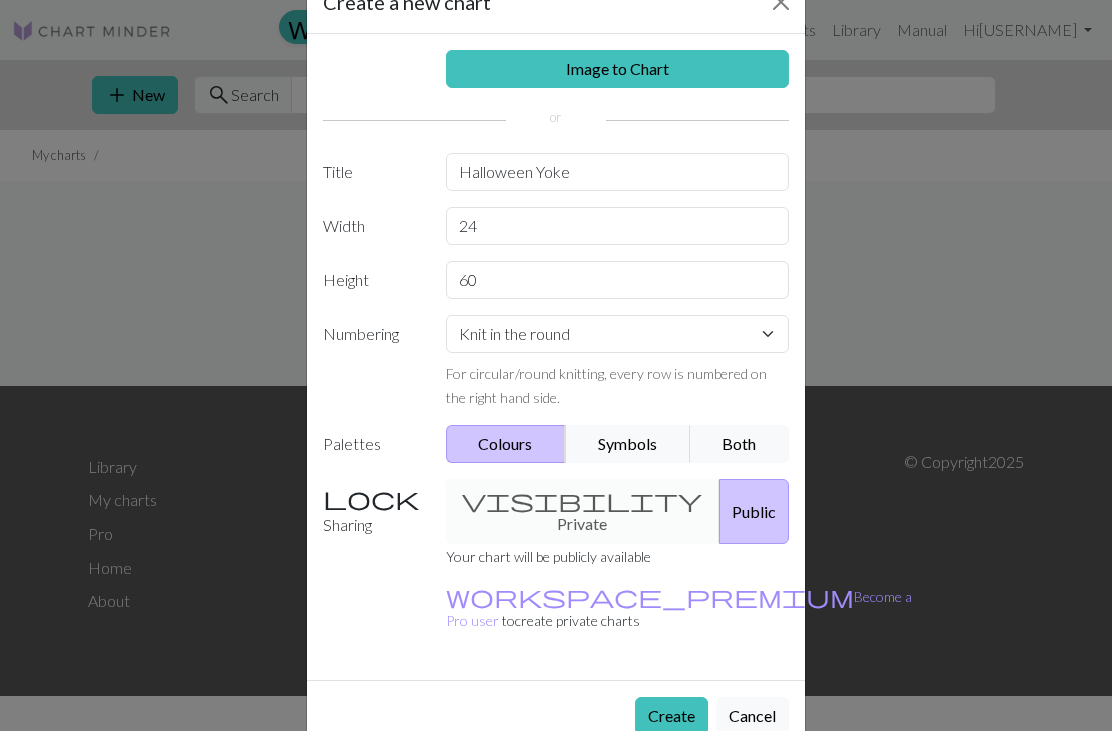 click on "Create a new chart Image to Chart Title Halloween Yoke Width 24 Height 60 Numbering Knit flat Knit in the round Lace knitting Cross stitch For circular/round knitting, every row is numbered on the right hand side. Palettes Colours Symbols Both Sharing visibility  Private Public Your chart will be publicly available workspace_premium Become a Pro user   to  create private charts Create Cancel" at bounding box center (556, 365) 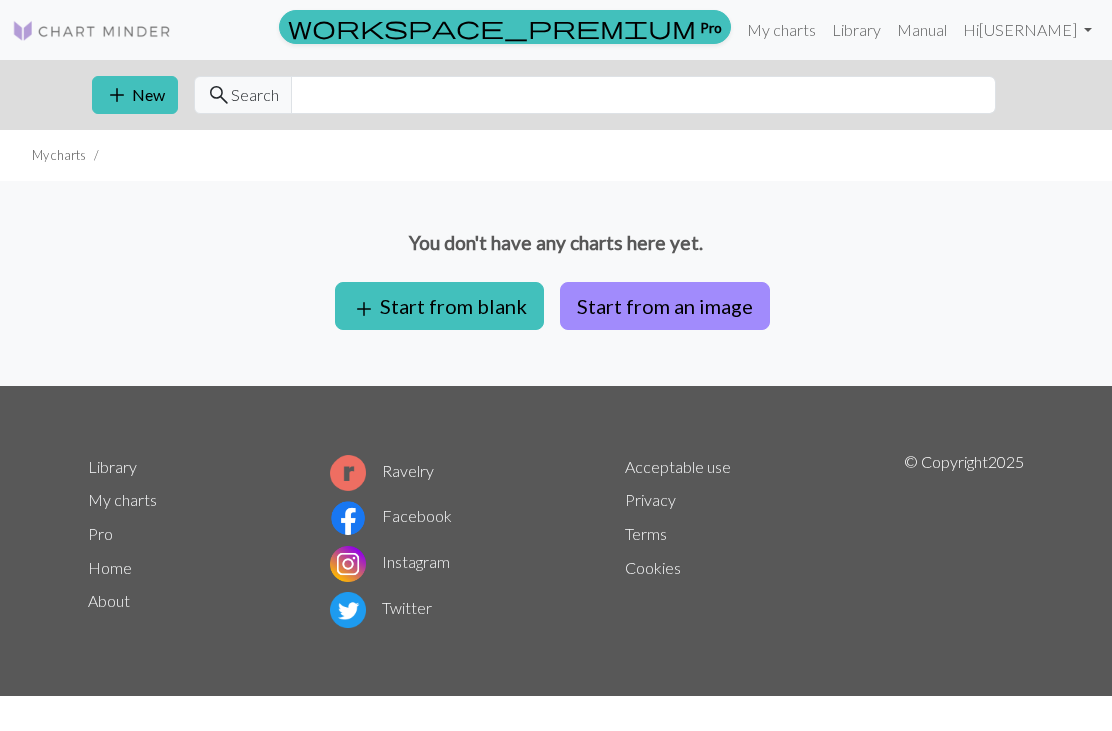 click on "My charts" at bounding box center (781, 30) 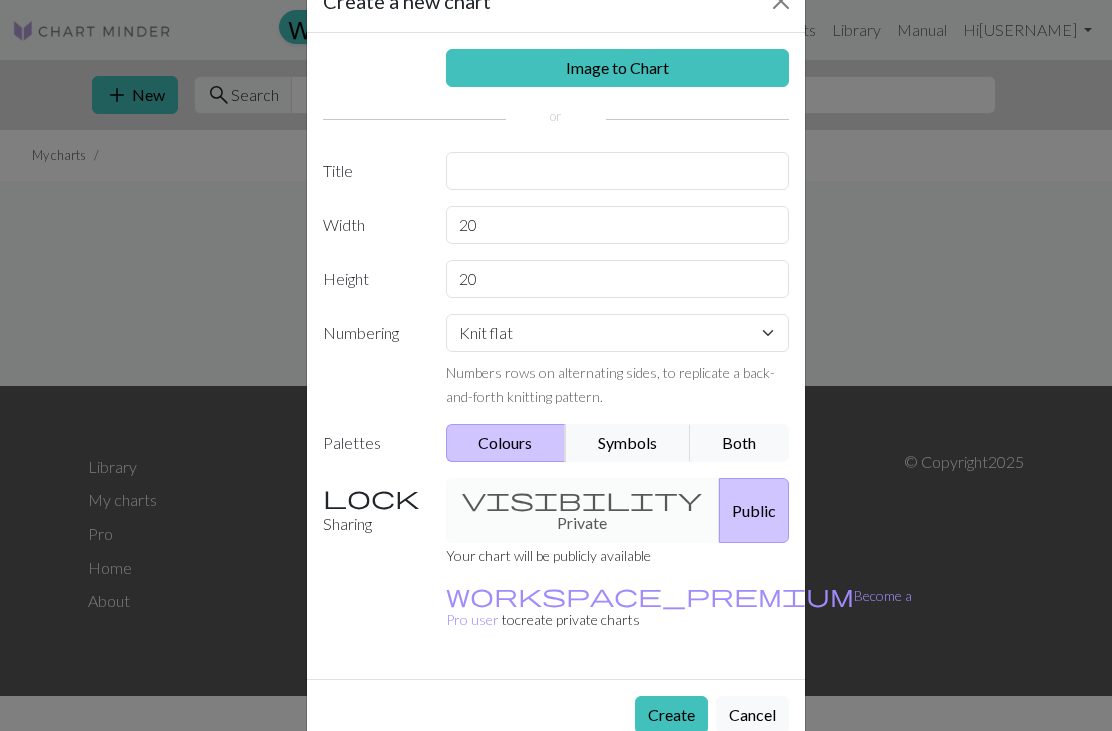 scroll, scrollTop: 58, scrollLeft: 0, axis: vertical 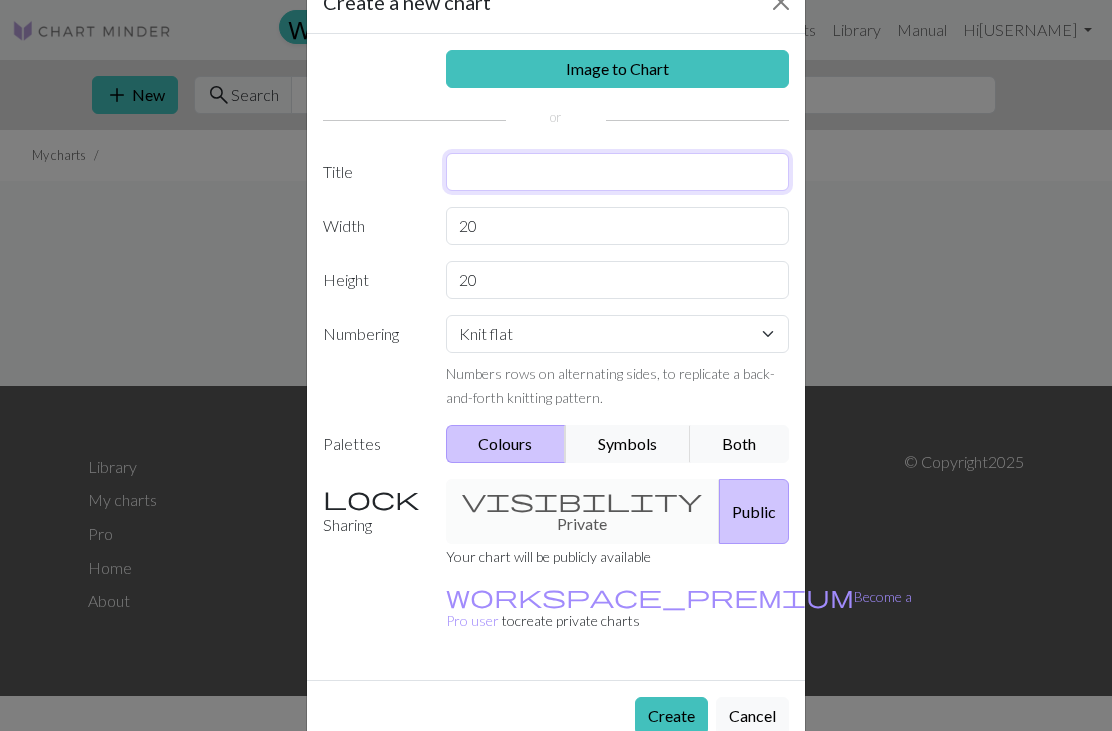 click at bounding box center [618, 172] 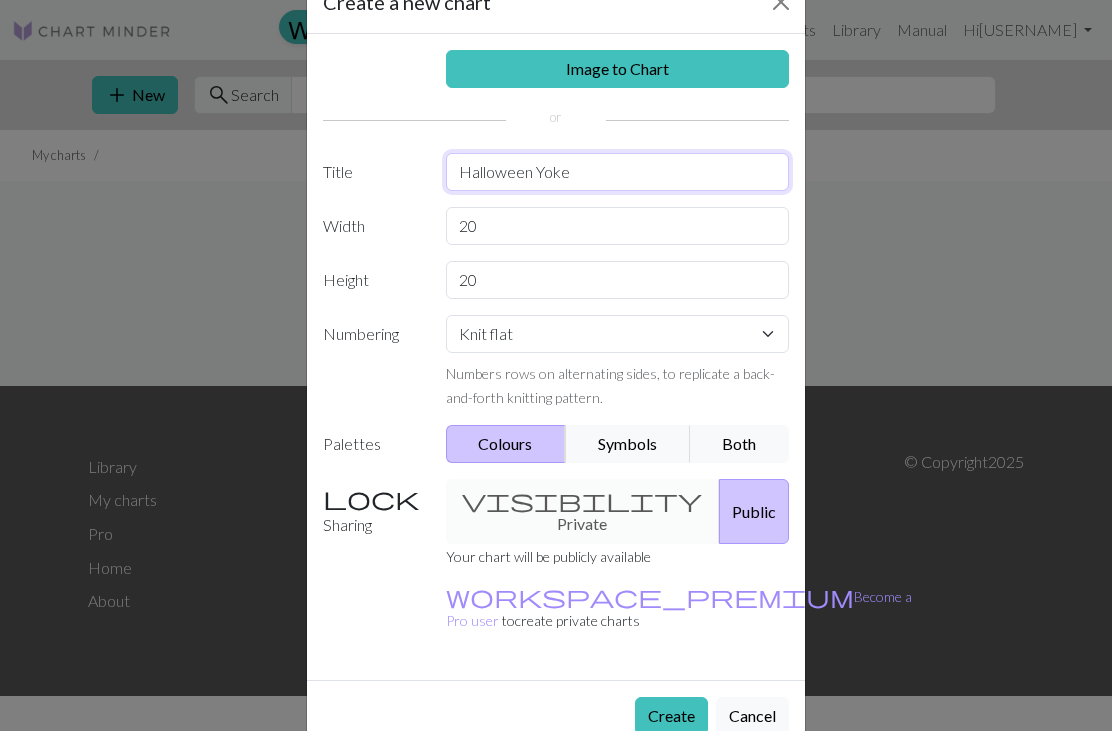 type on "Halloween Yoke" 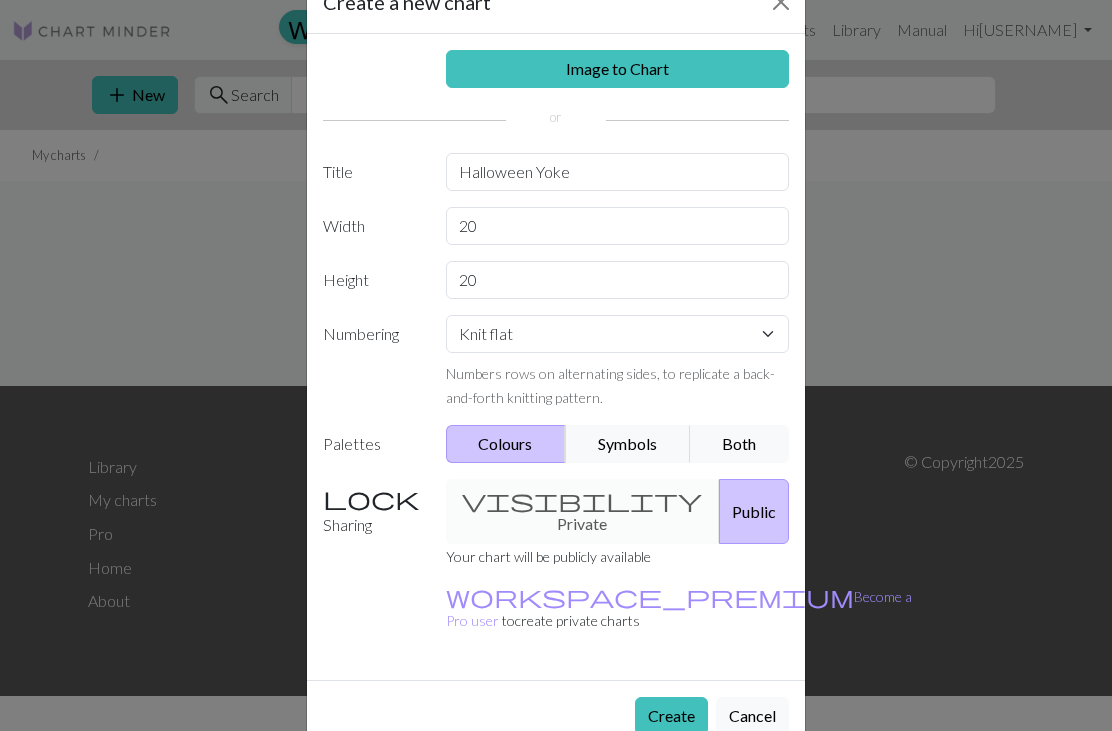 click on "20" at bounding box center [618, 226] 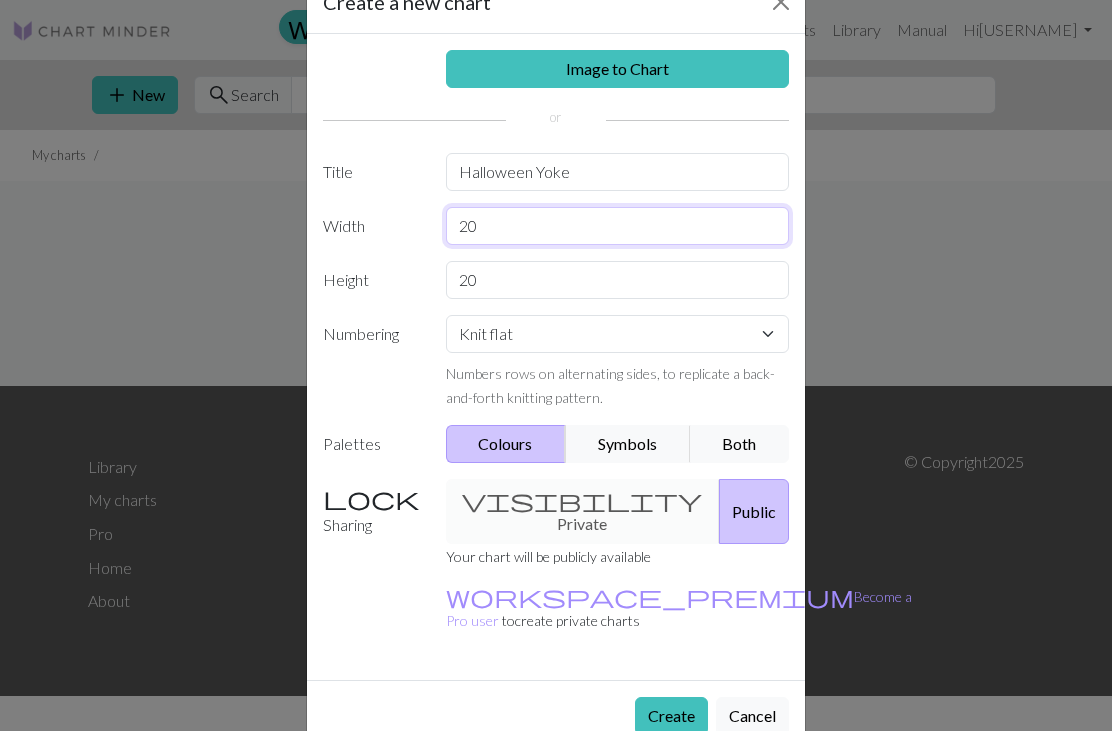 click on "20" at bounding box center (618, 226) 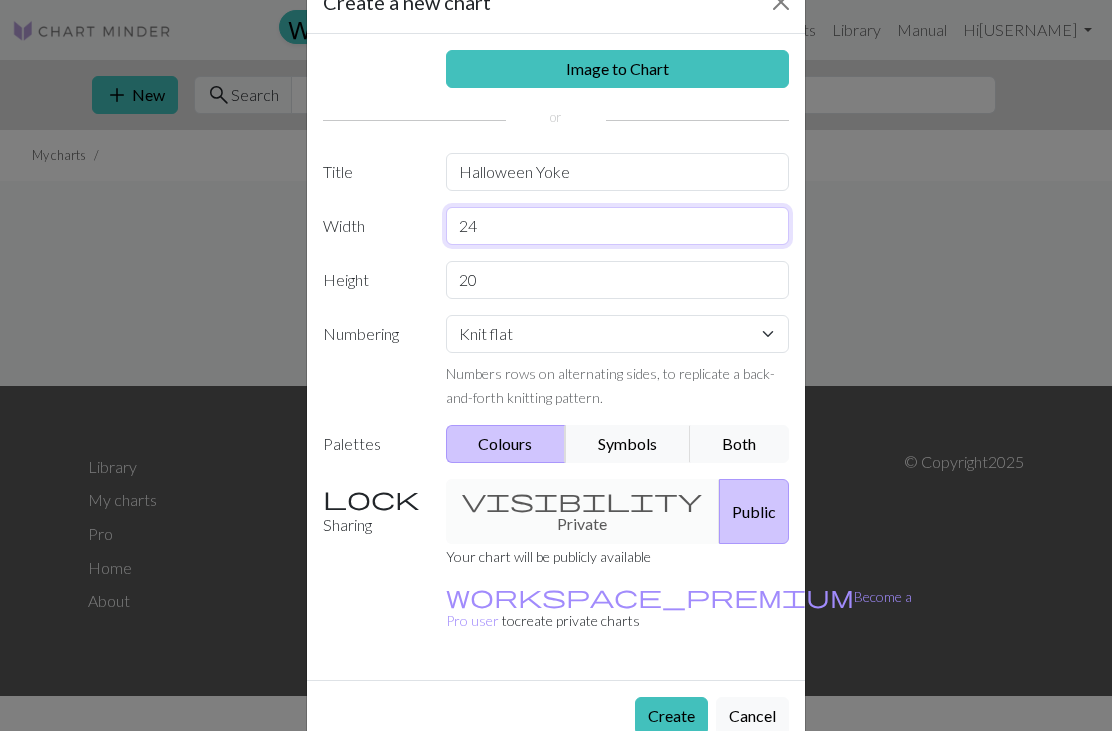 type on "24" 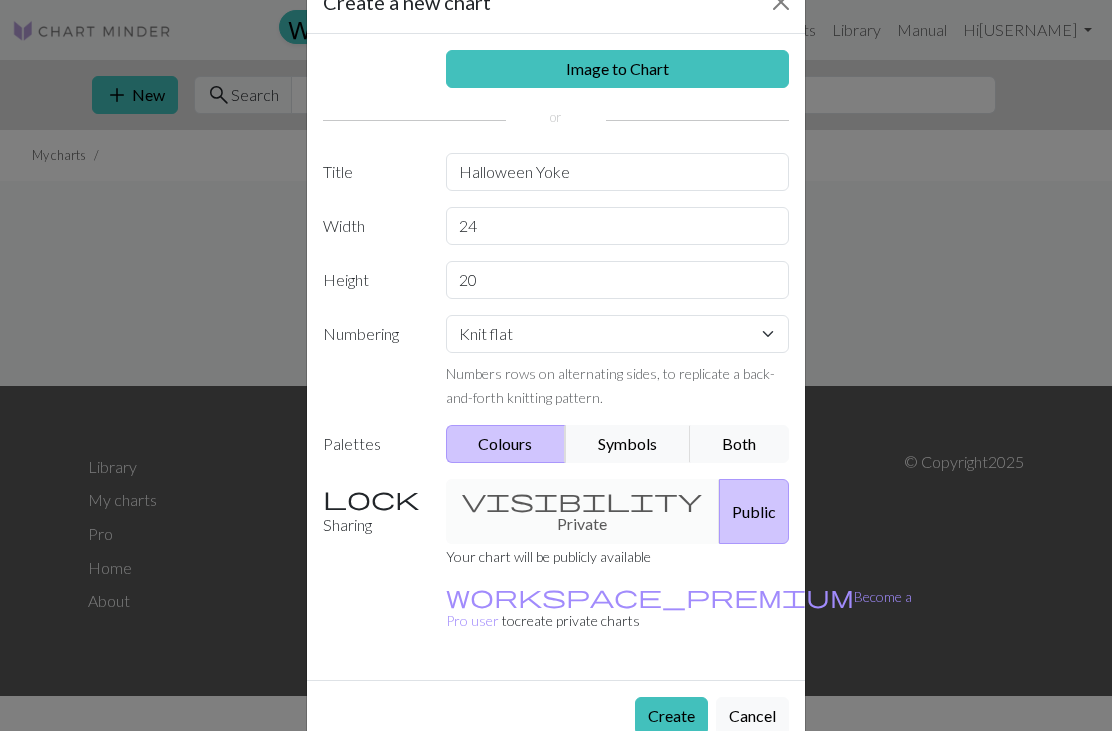 click on "20" at bounding box center (618, 280) 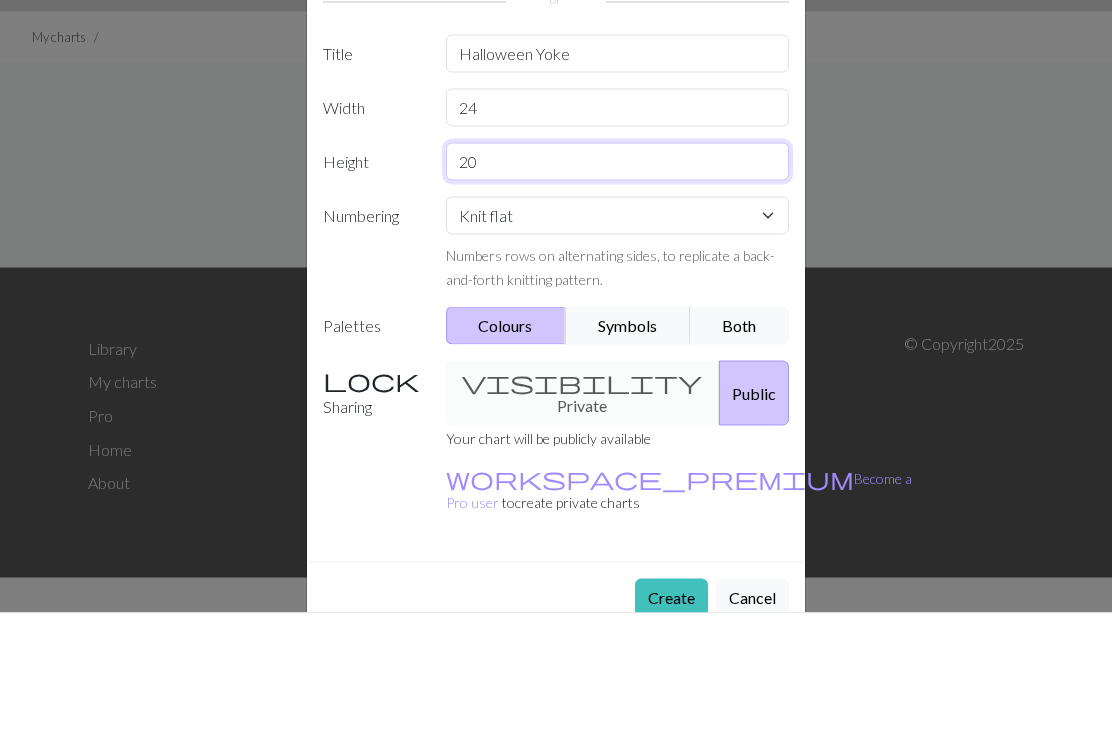 type on "2" 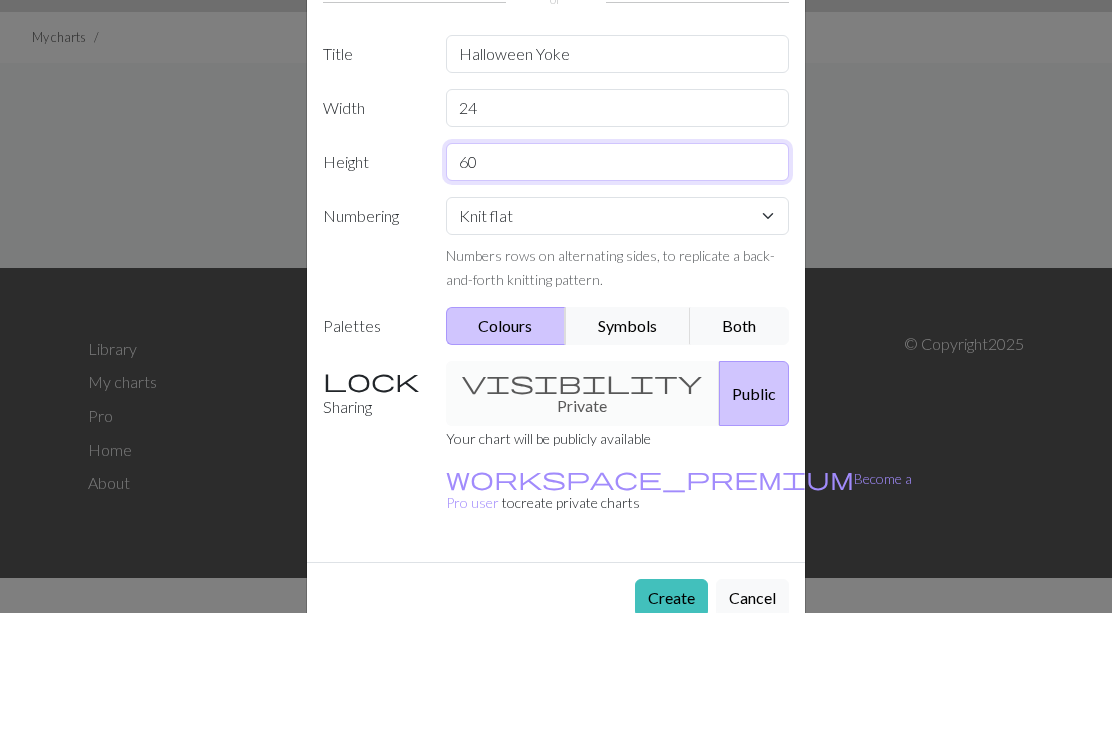 type on "60" 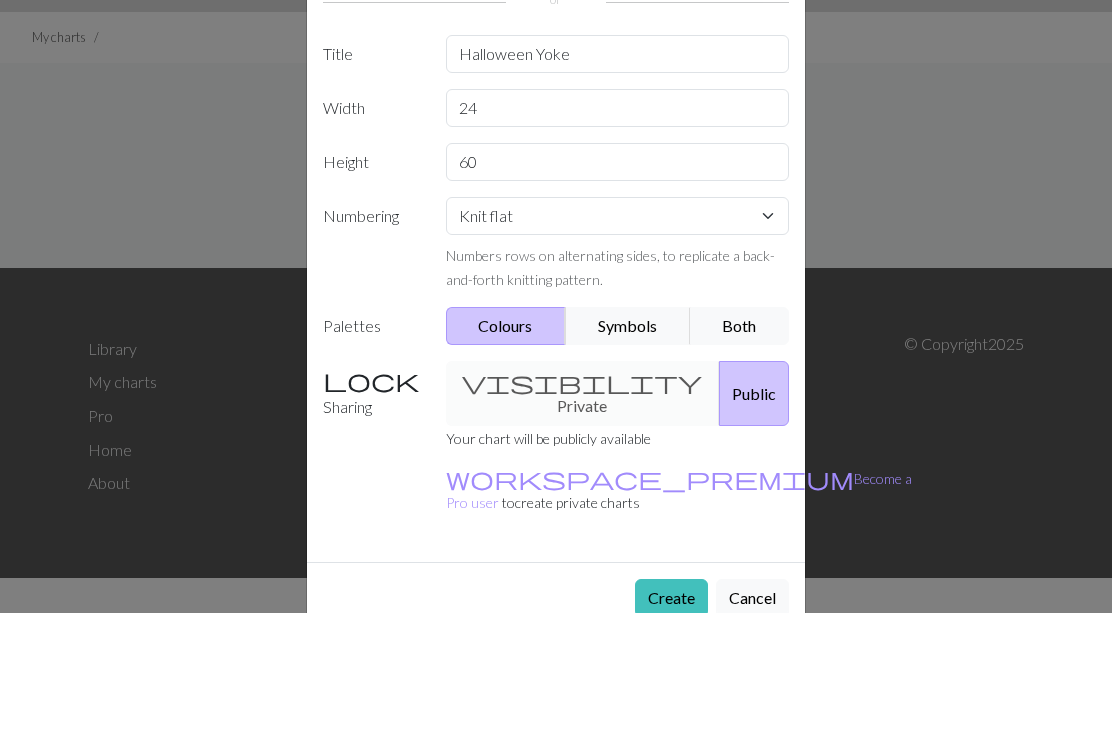 click on "Knit flat Knit in the round Lace knitting Cross stitch" at bounding box center (618, 334) 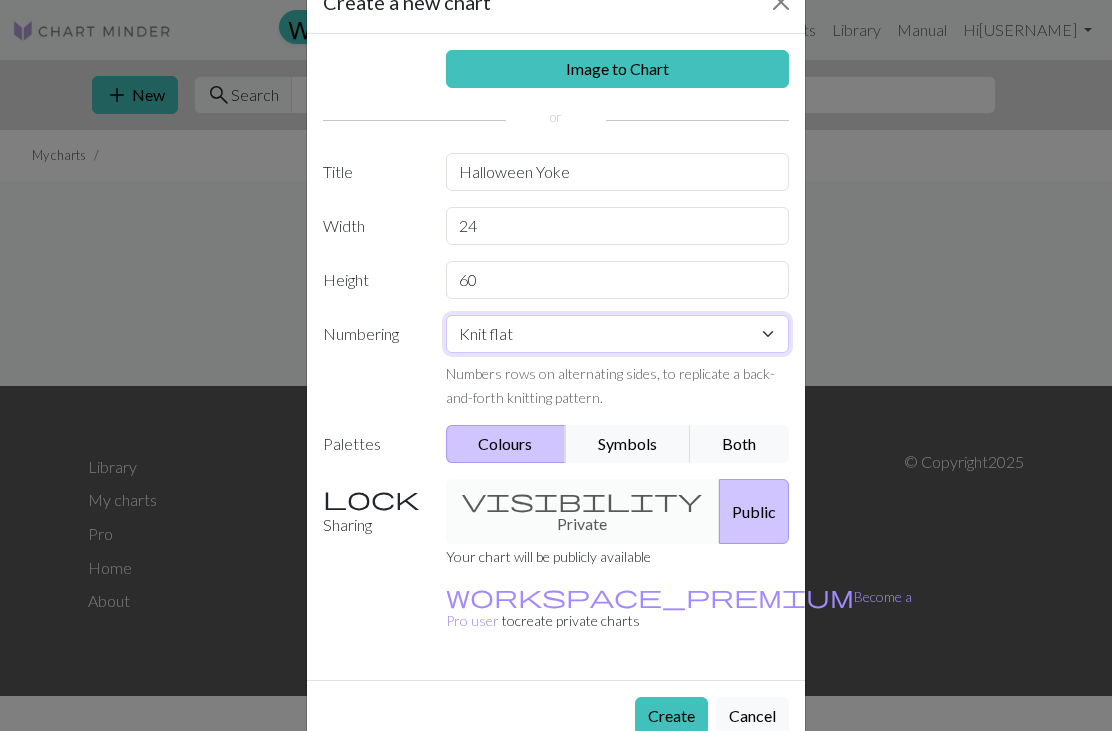 select on "round" 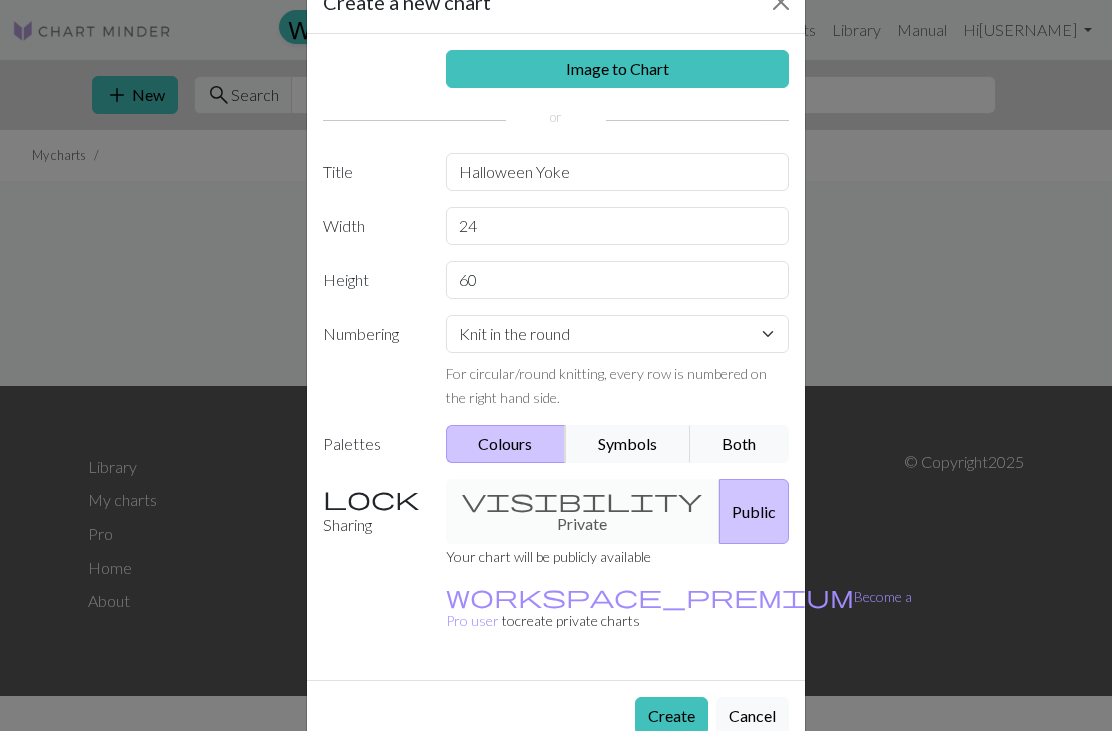 click on "Create" at bounding box center [671, 716] 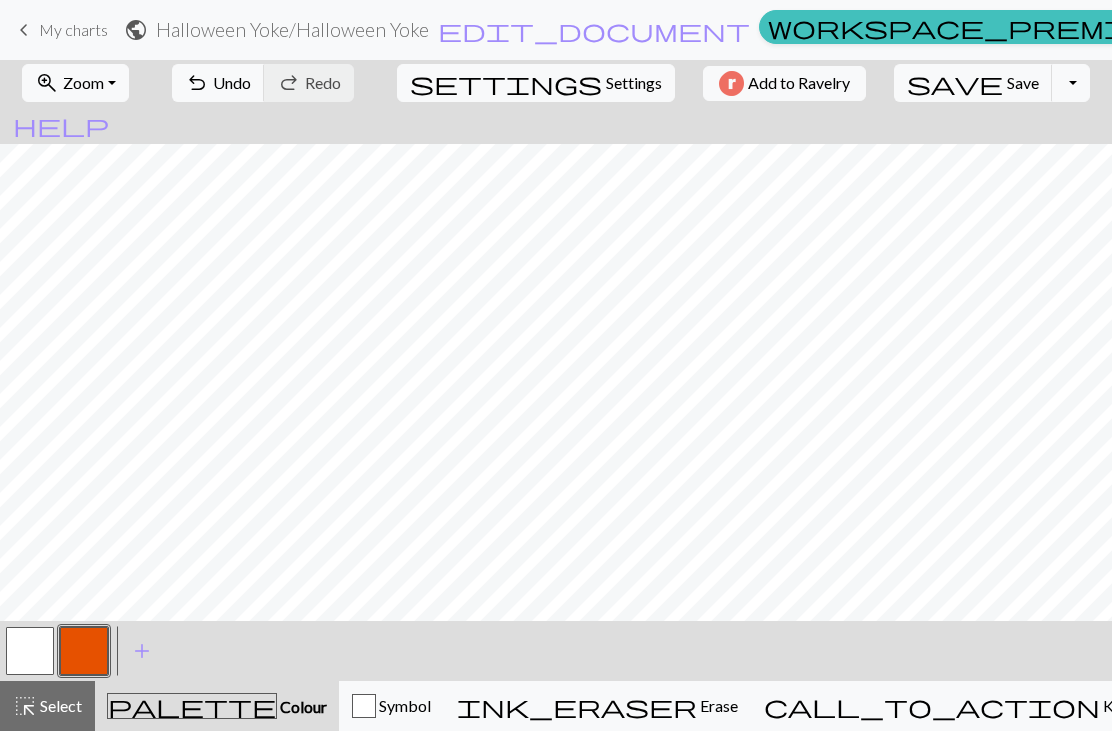 click at bounding box center [30, 651] 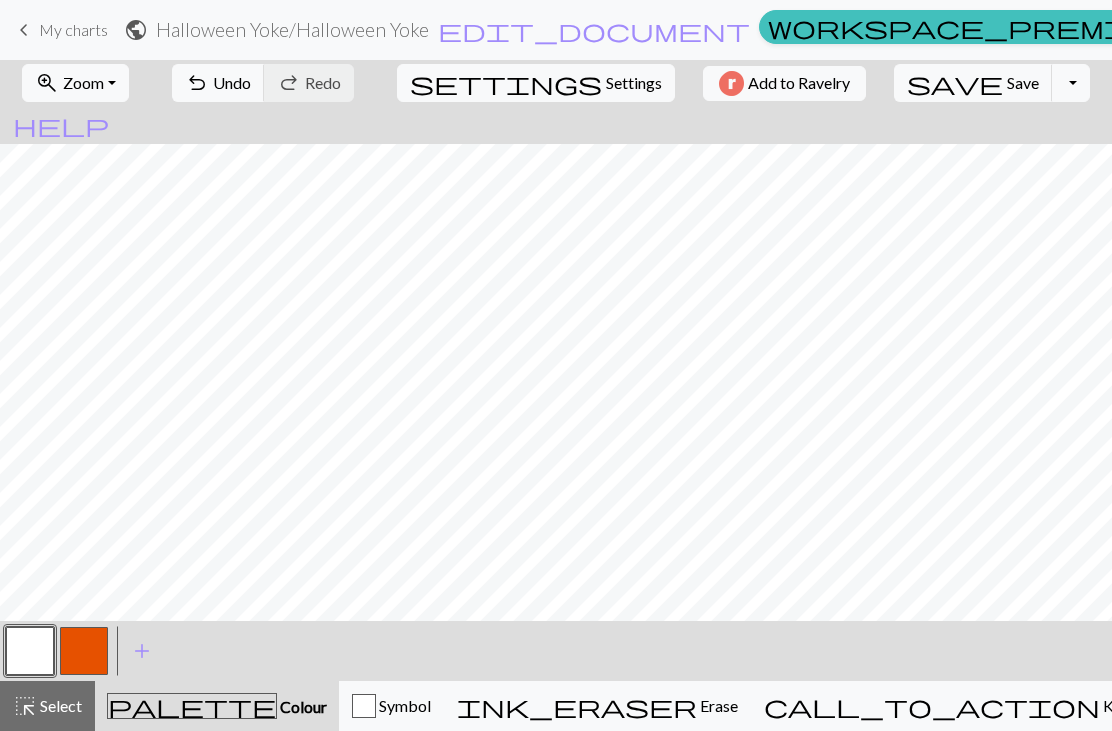 click on "ink_eraser   Erase   Erase" at bounding box center (597, 706) 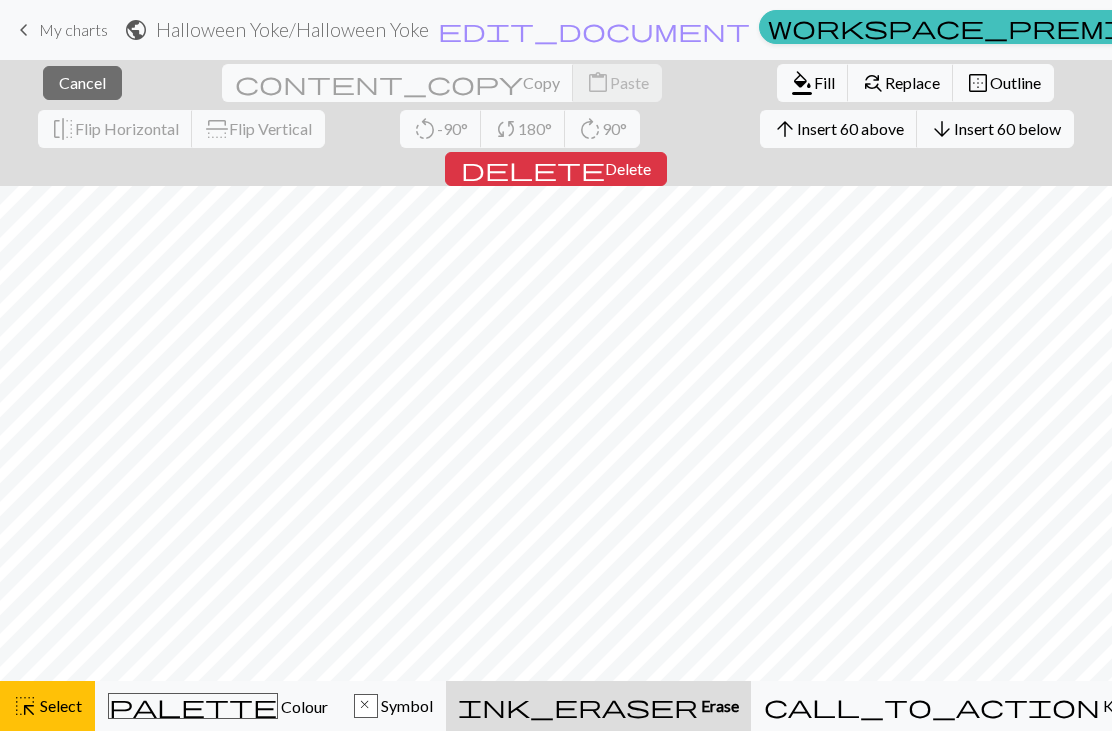 click on "arrow_downward Insert 60 below" at bounding box center [995, 129] 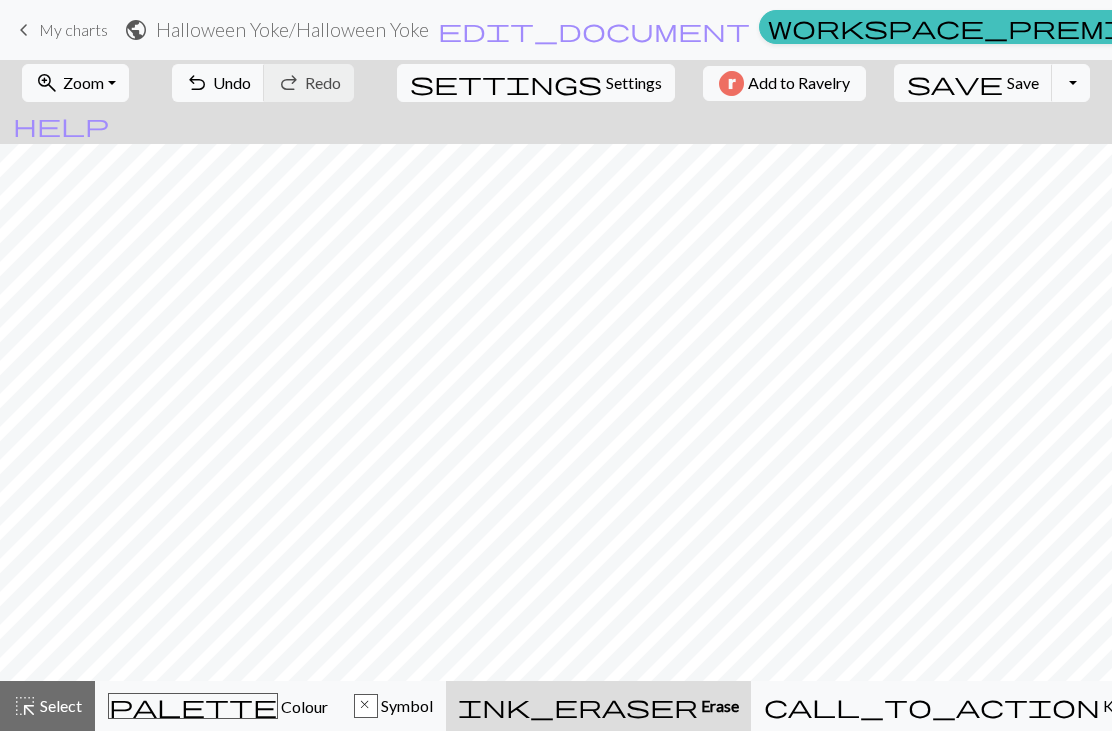 click on "Undo" at bounding box center [232, 82] 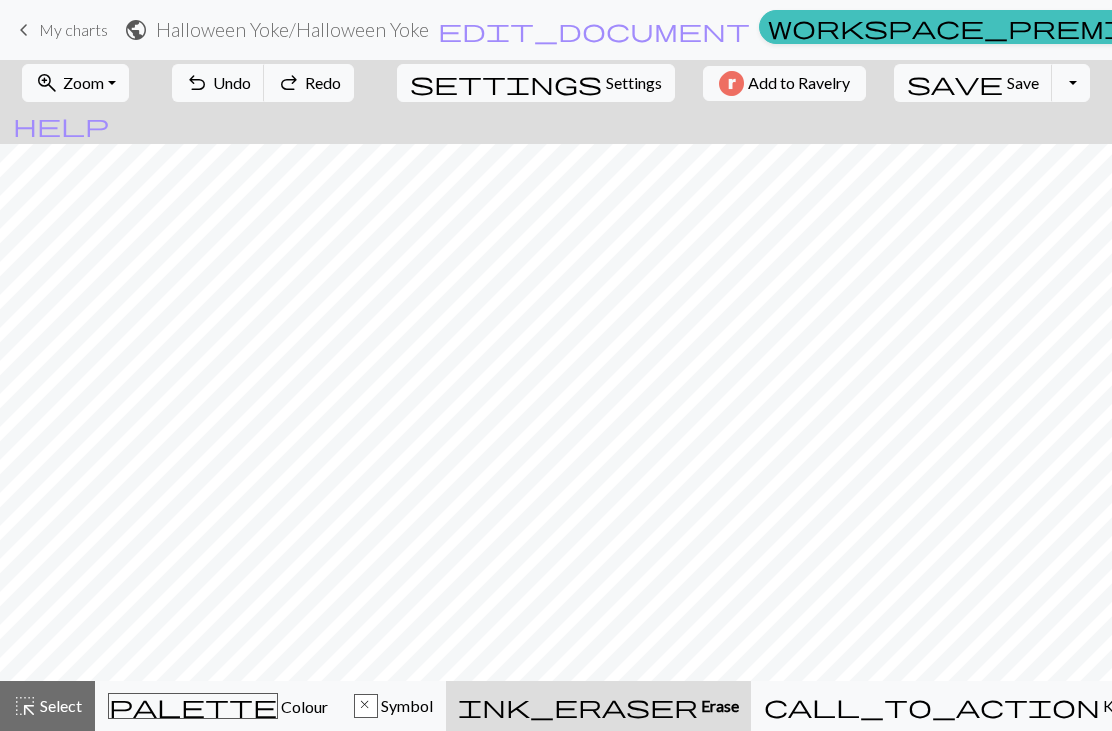 click on "Undo" at bounding box center (232, 82) 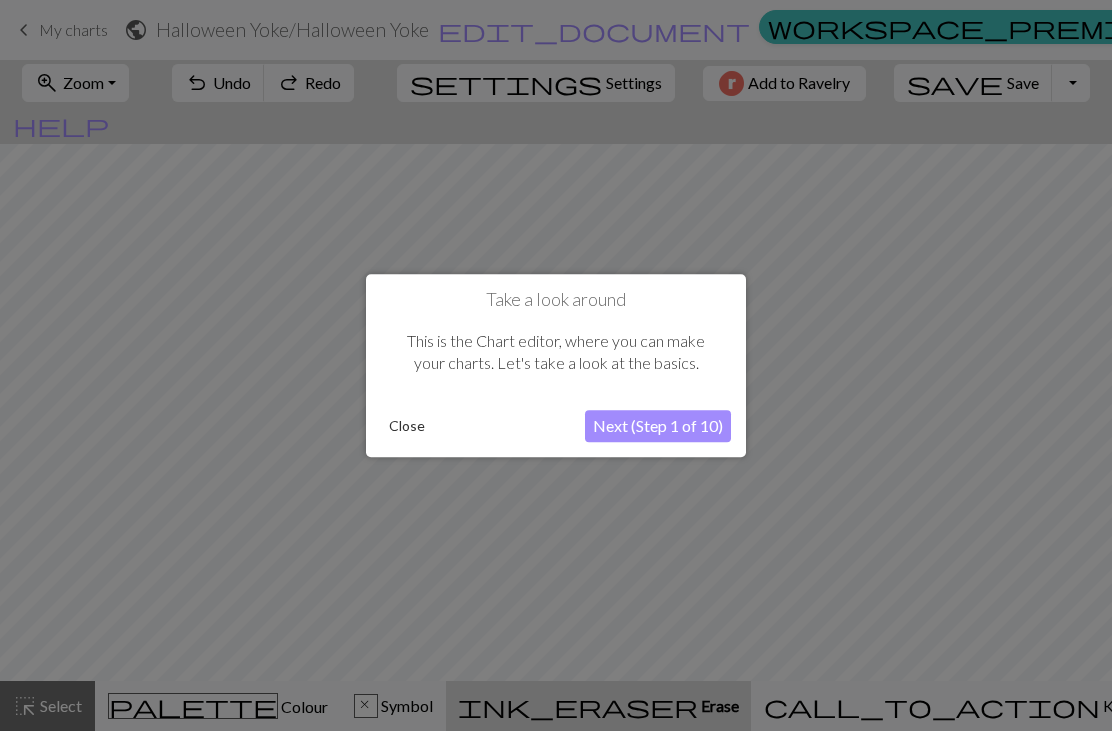 click on "Next (Step 1 of 10)" at bounding box center [658, 426] 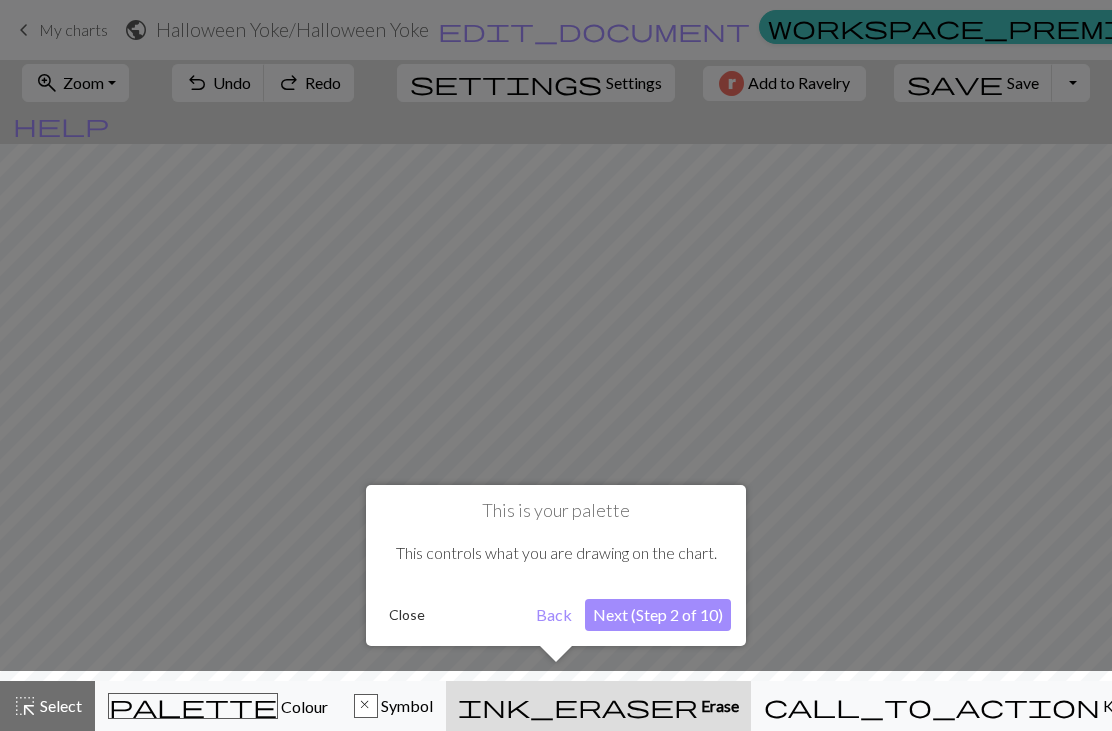 click on "Next (Step 2 of 10)" at bounding box center (658, 615) 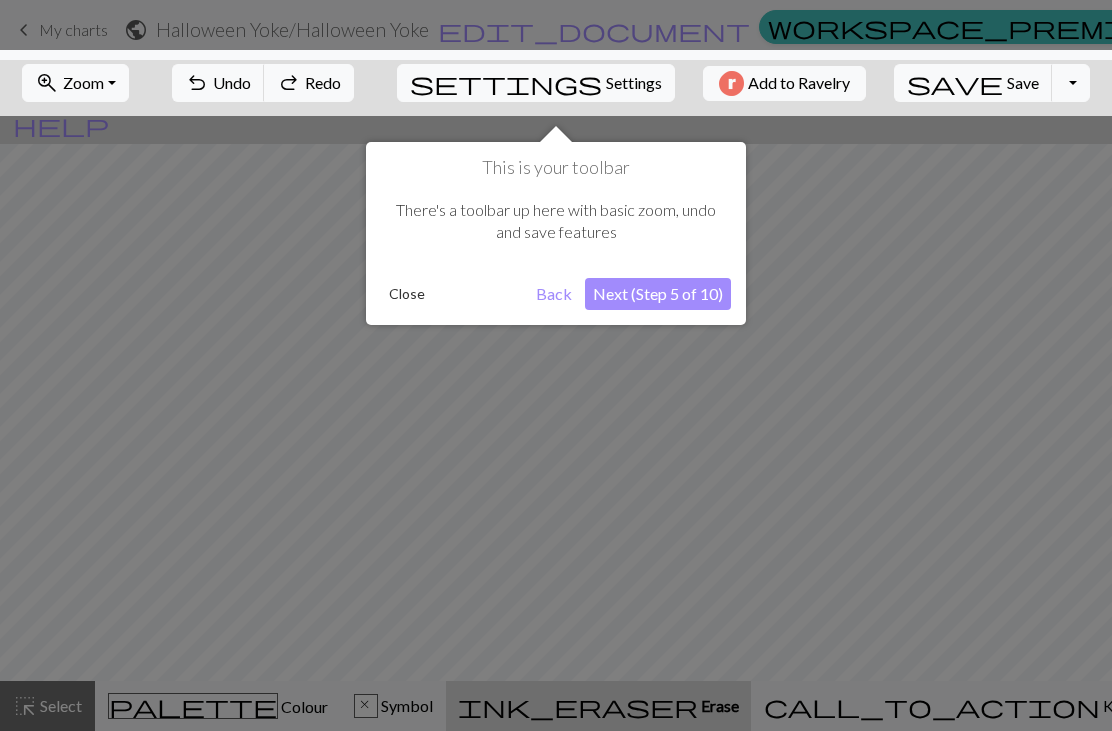 click on "Next (Step 5 of 10)" at bounding box center (658, 294) 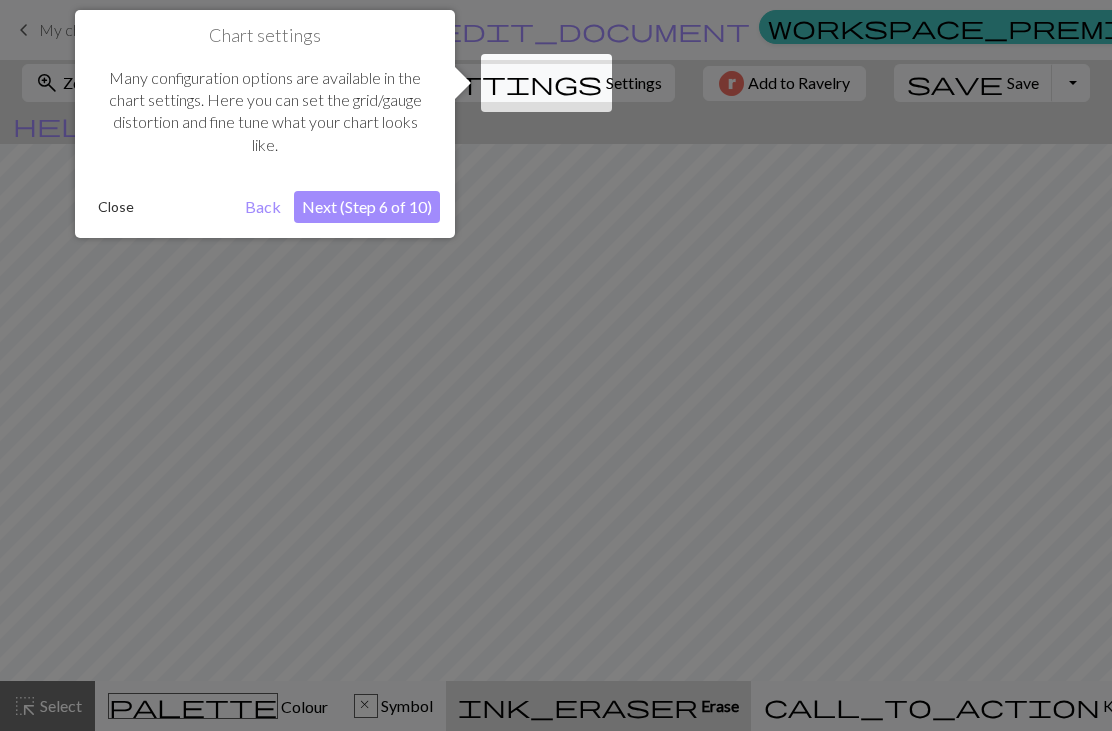 click on "Next (Step 6 of 10)" at bounding box center [367, 207] 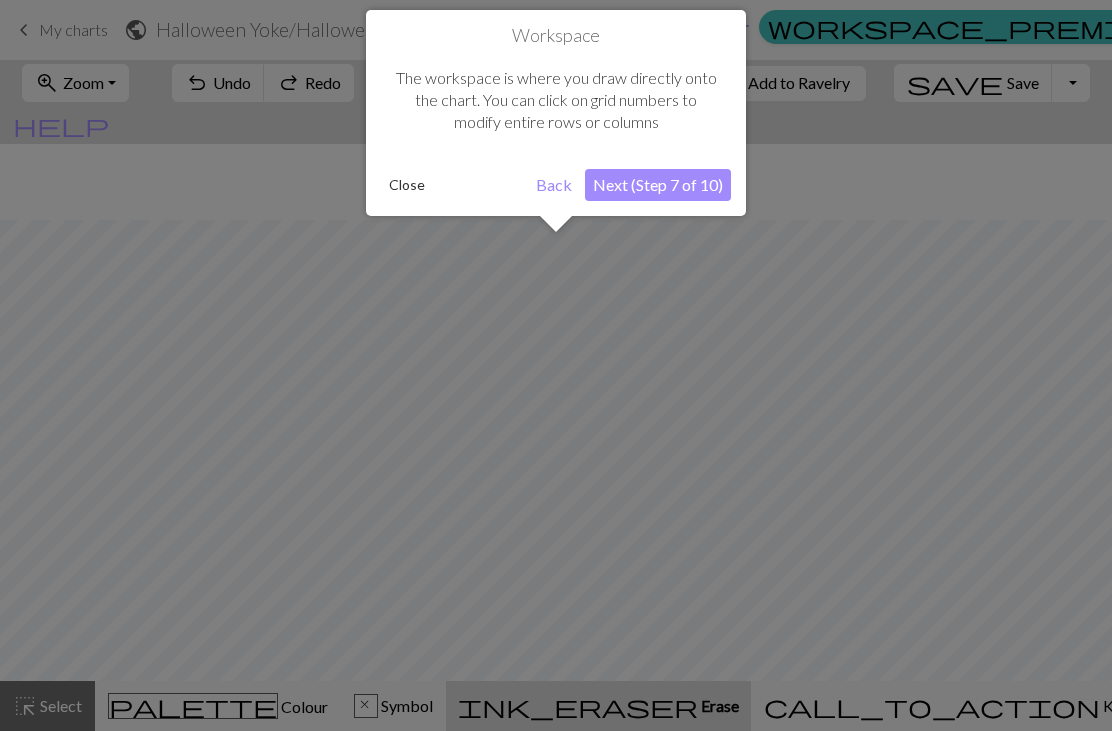 scroll, scrollTop: 76, scrollLeft: 0, axis: vertical 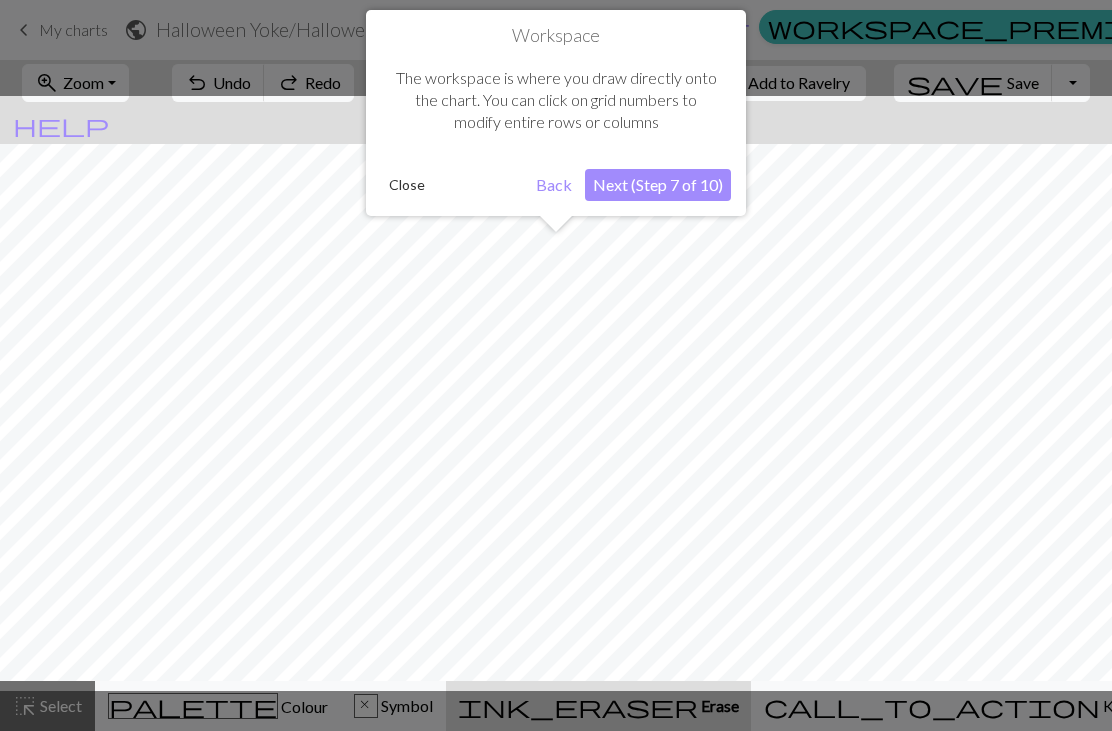 click on "Next (Step 7 of 10)" at bounding box center (658, 185) 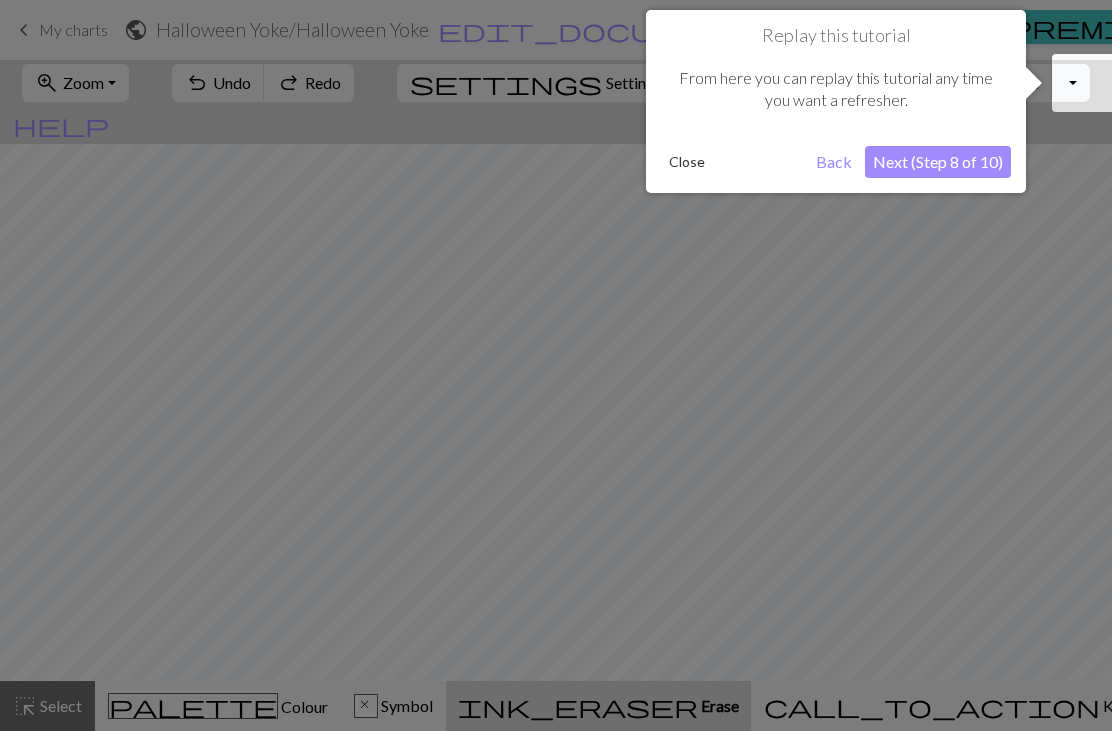 click on "Next (Step 8 of 10)" at bounding box center [938, 162] 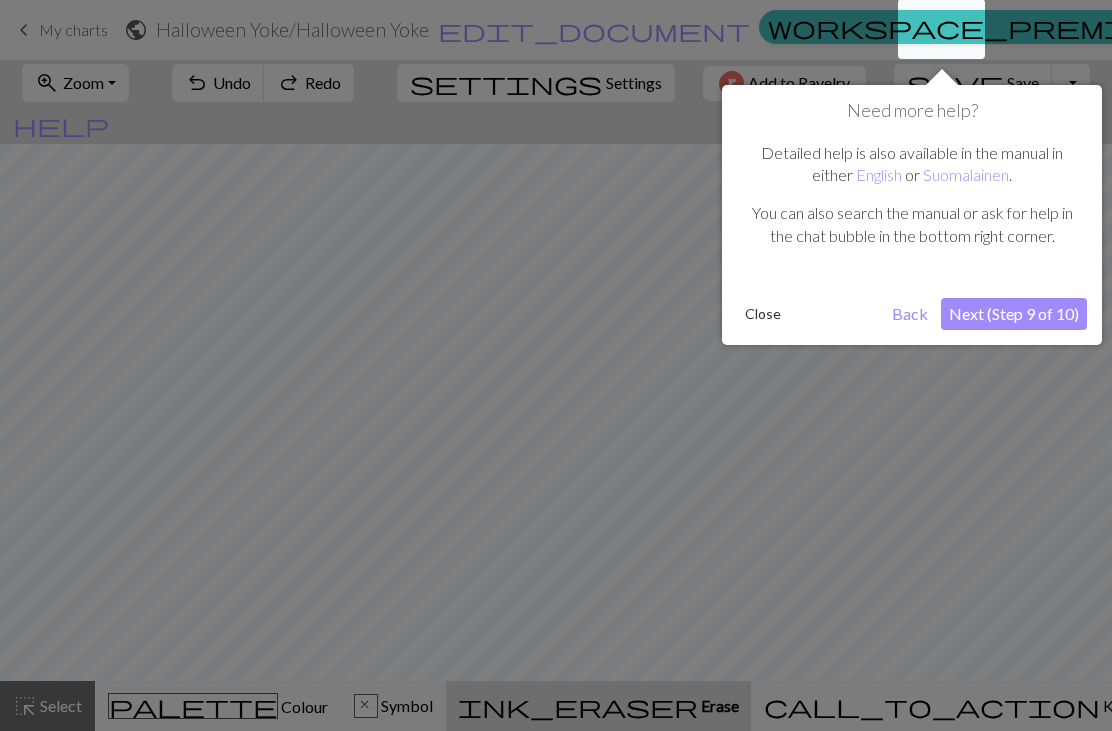 click on "Next (Step 9 of 10)" at bounding box center (1014, 314) 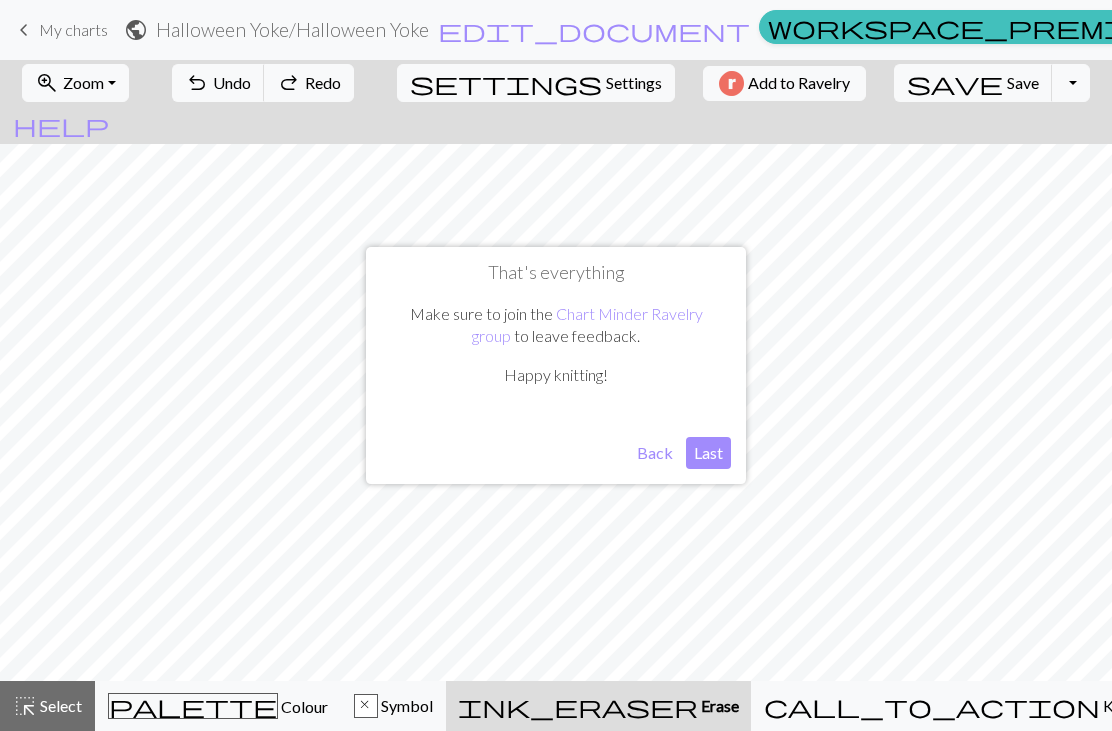 click on "Last" at bounding box center (708, 453) 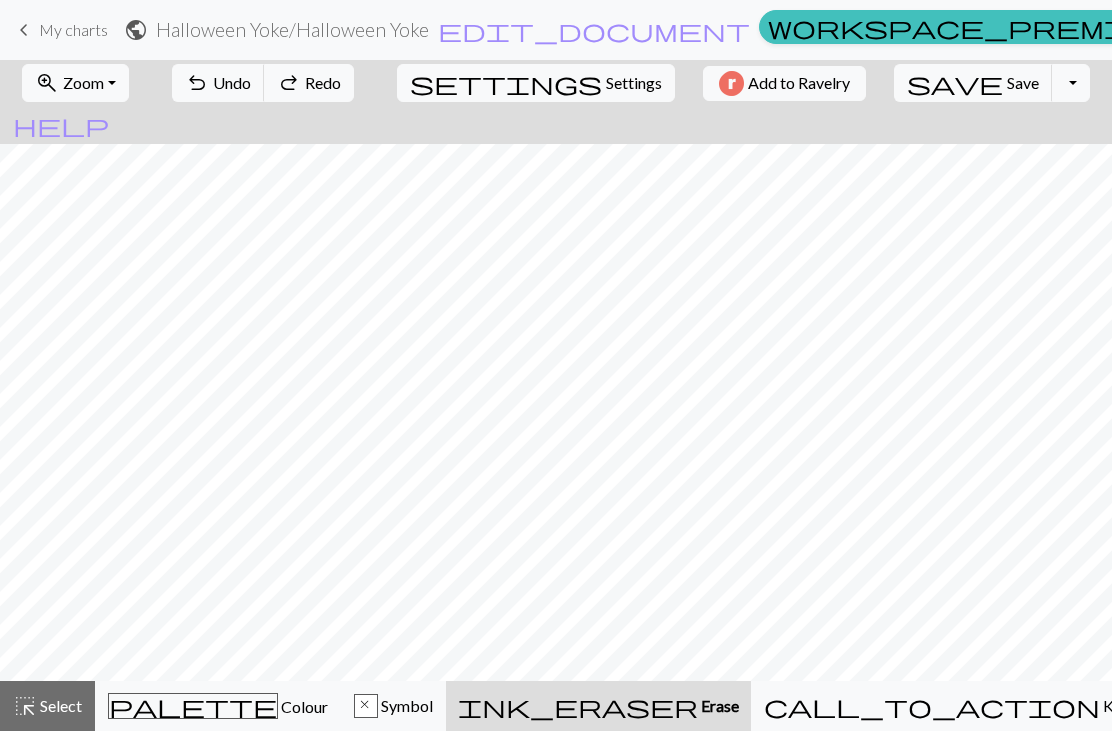 click on "settings  Settings" at bounding box center (536, 83) 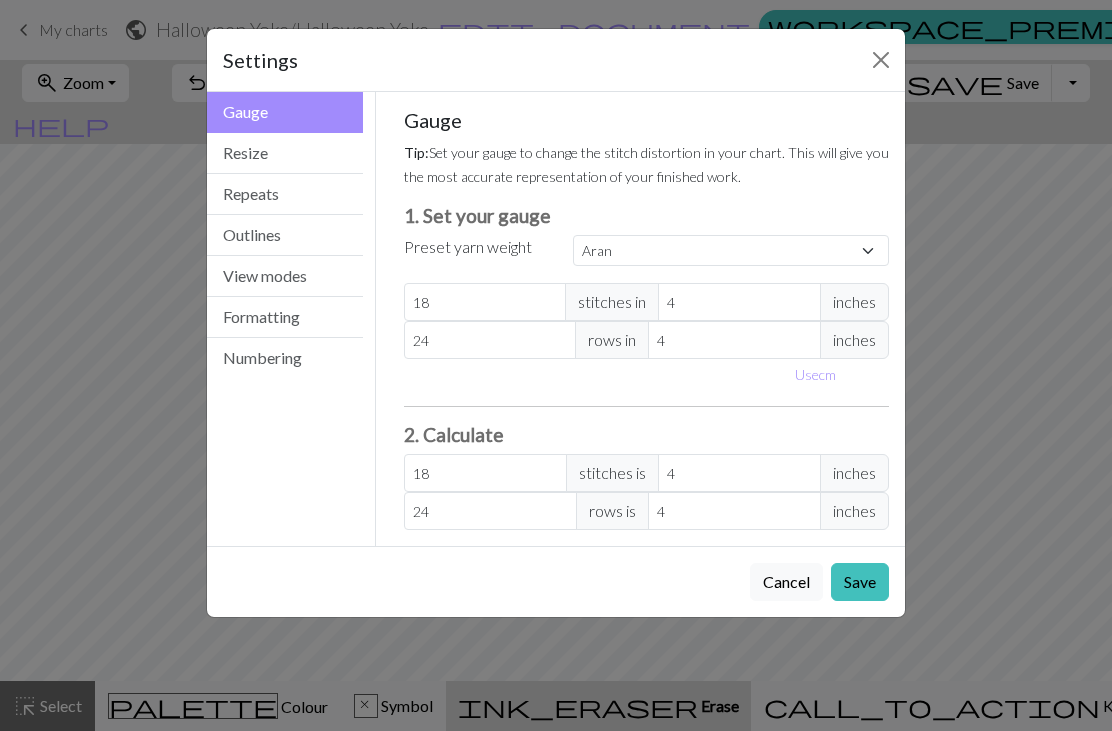 click on "Custom Square Lace Light Fingering Fingering Sport Double knit Worsted Aran Bulky Super Bulky" at bounding box center [731, 250] 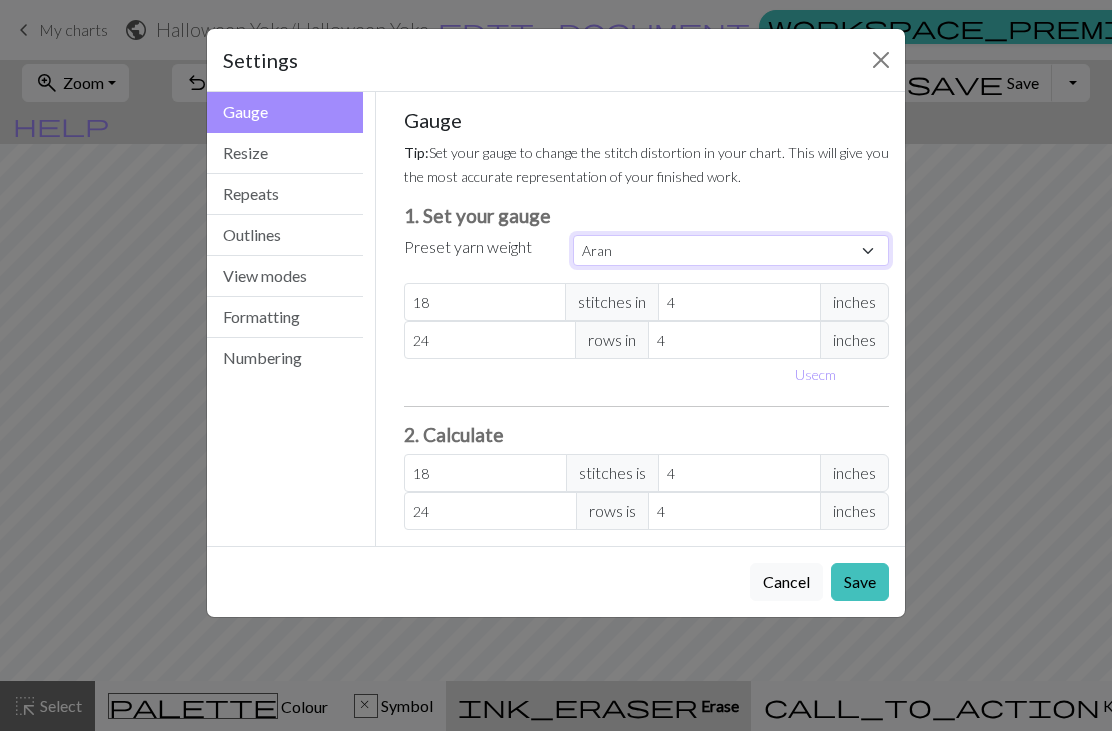 select on "dk" 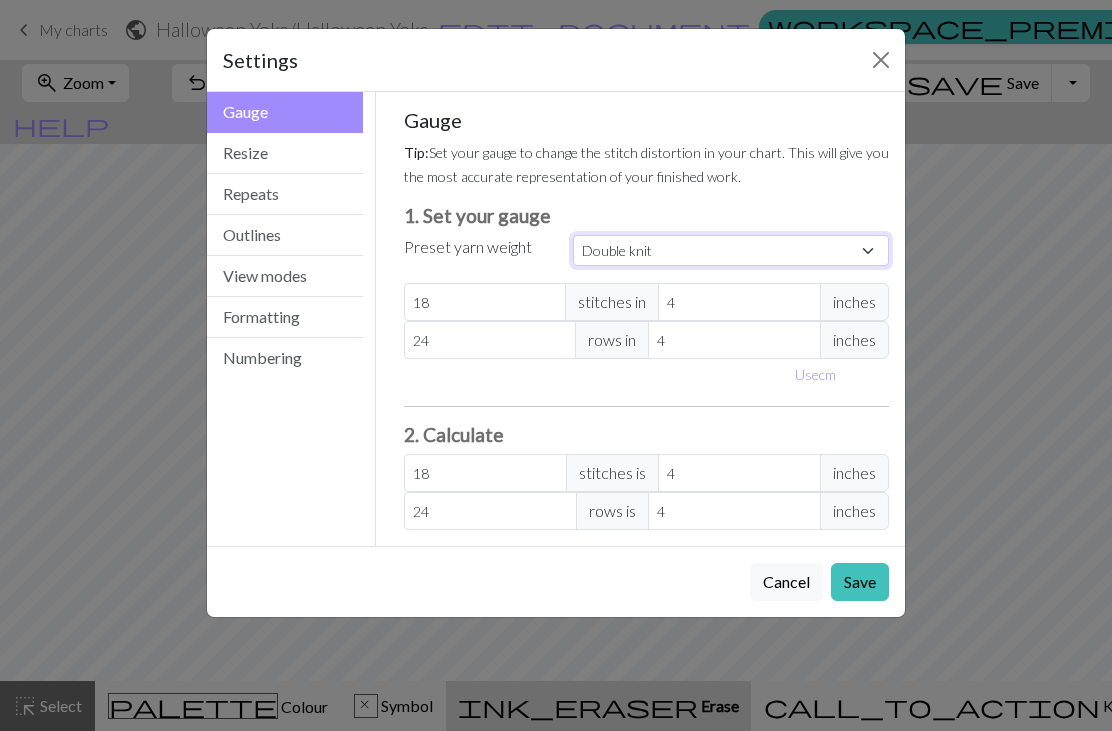 type on "22" 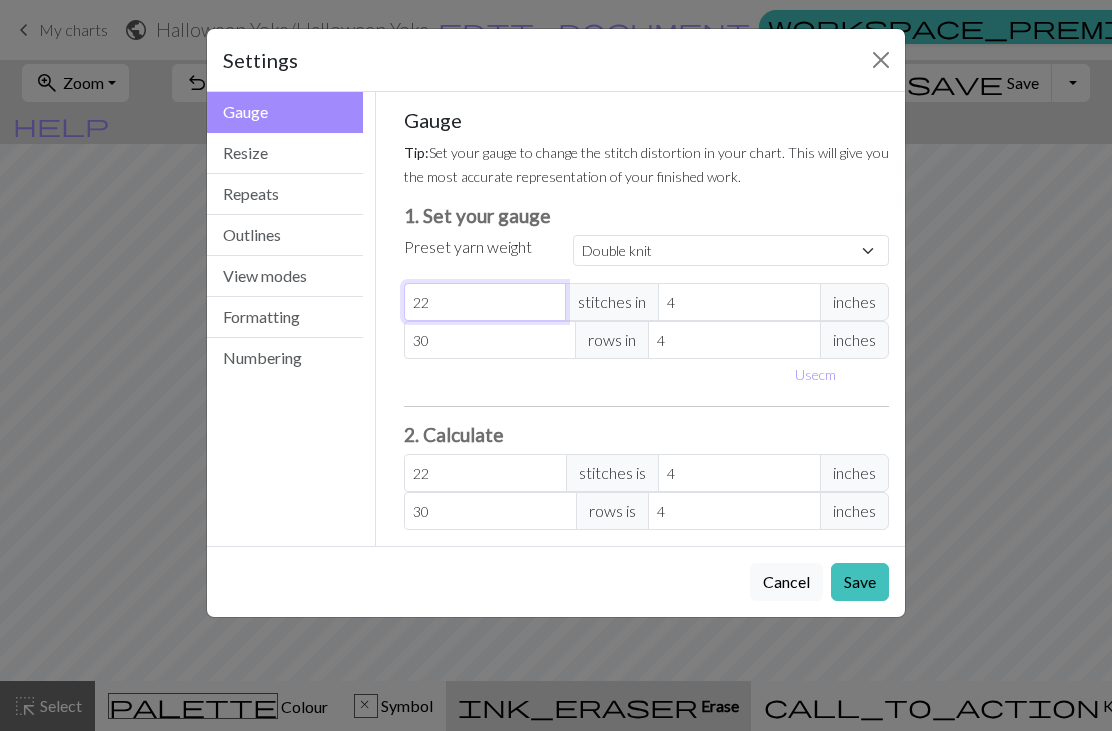 click on "22" at bounding box center [485, 302] 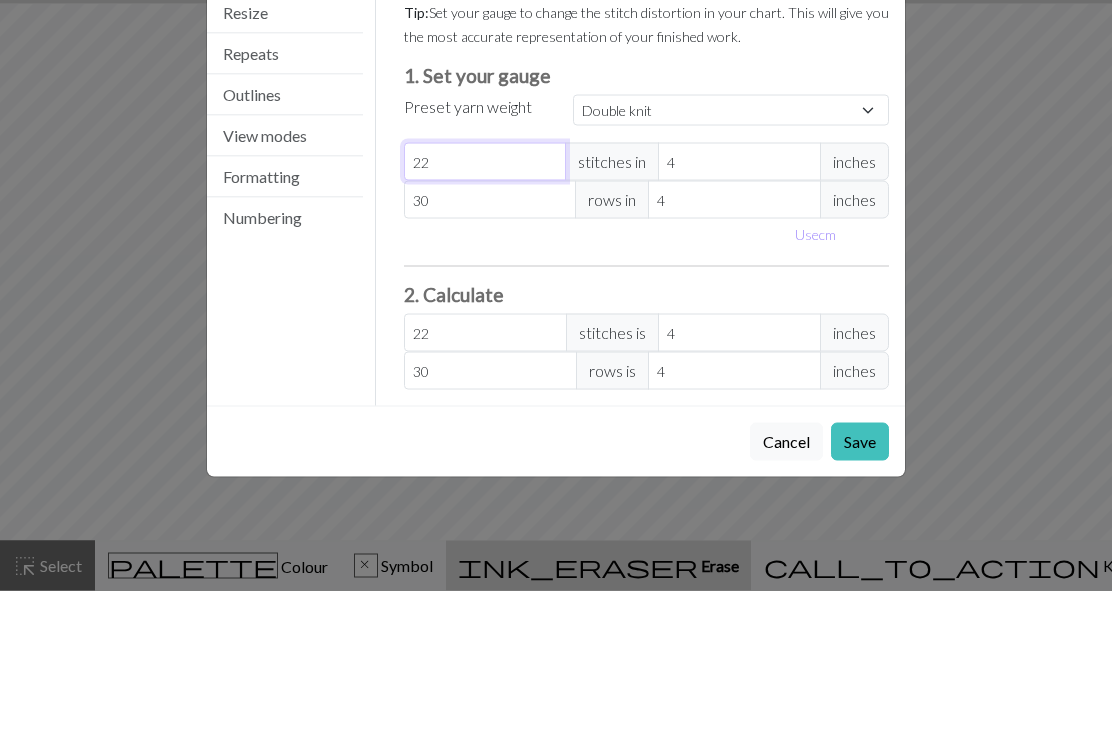 type on "2" 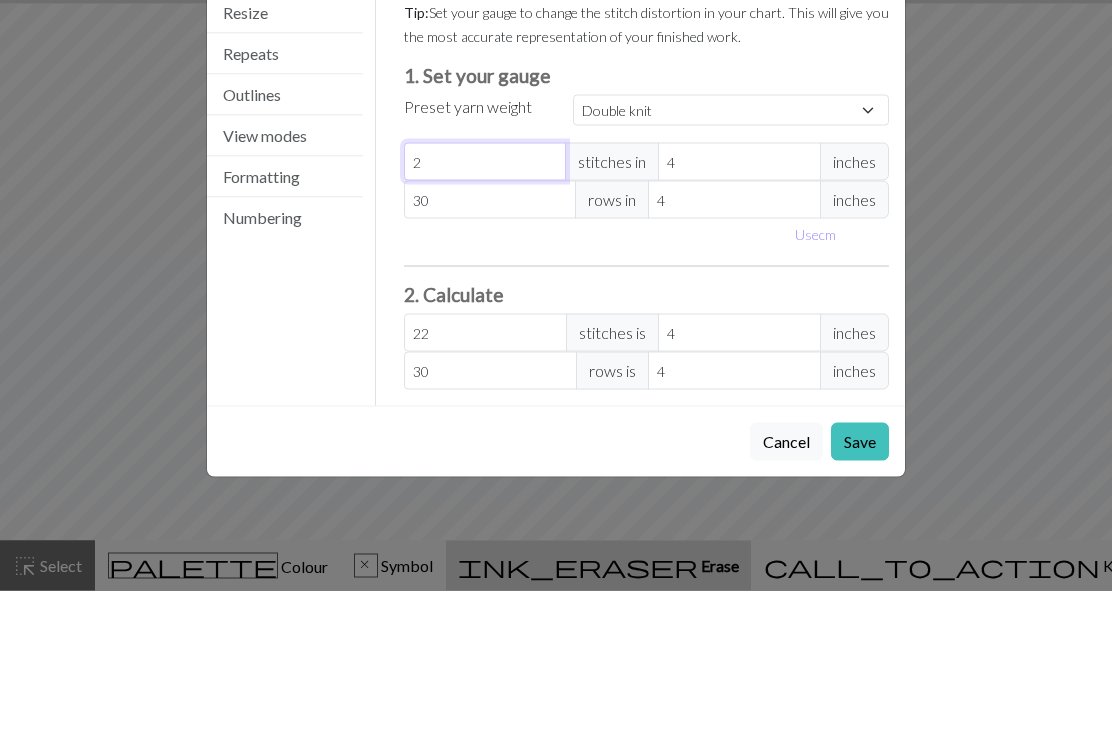 type on "2" 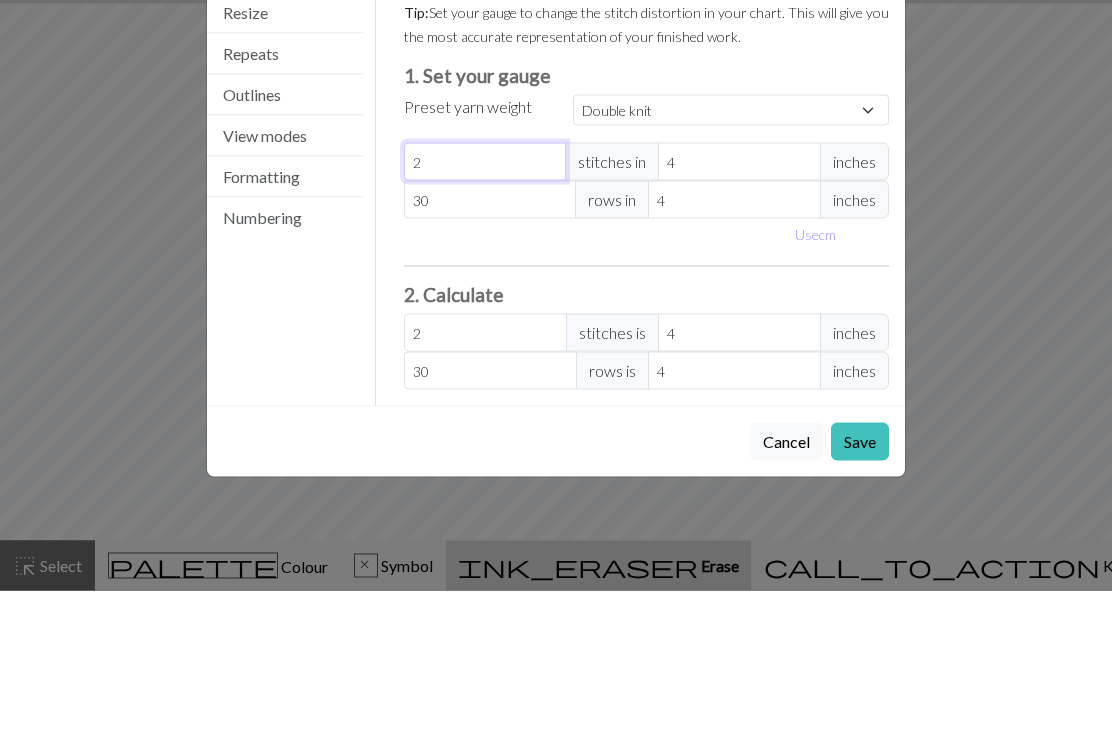 type 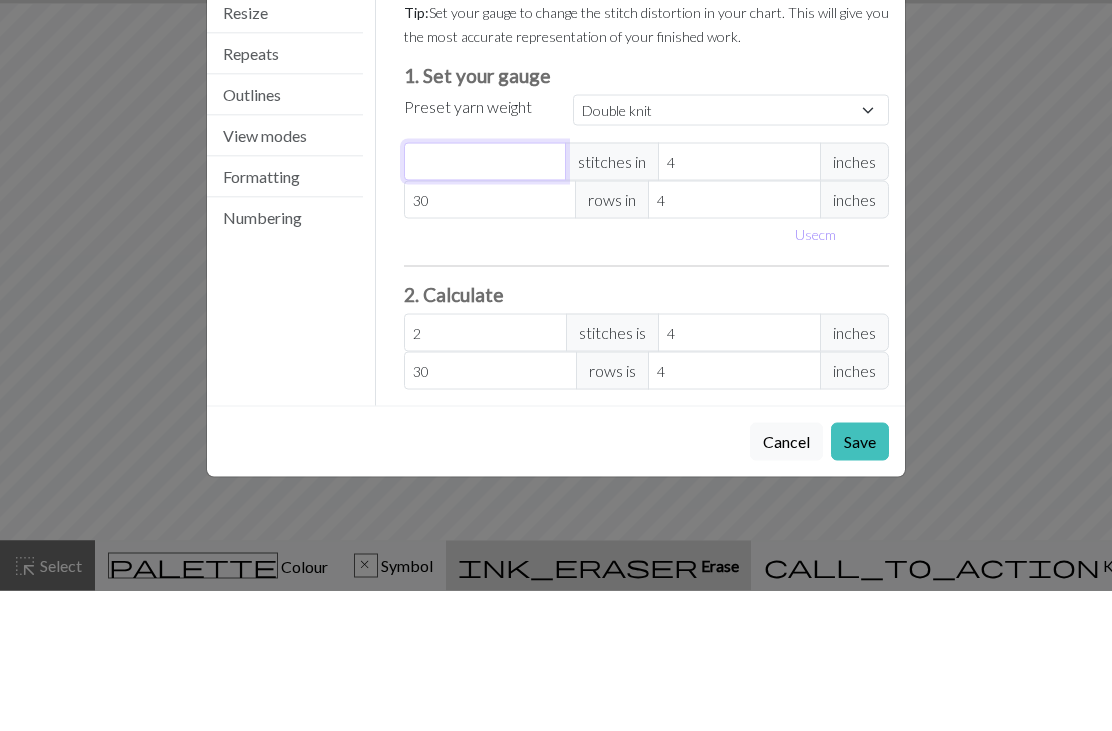 type on "0" 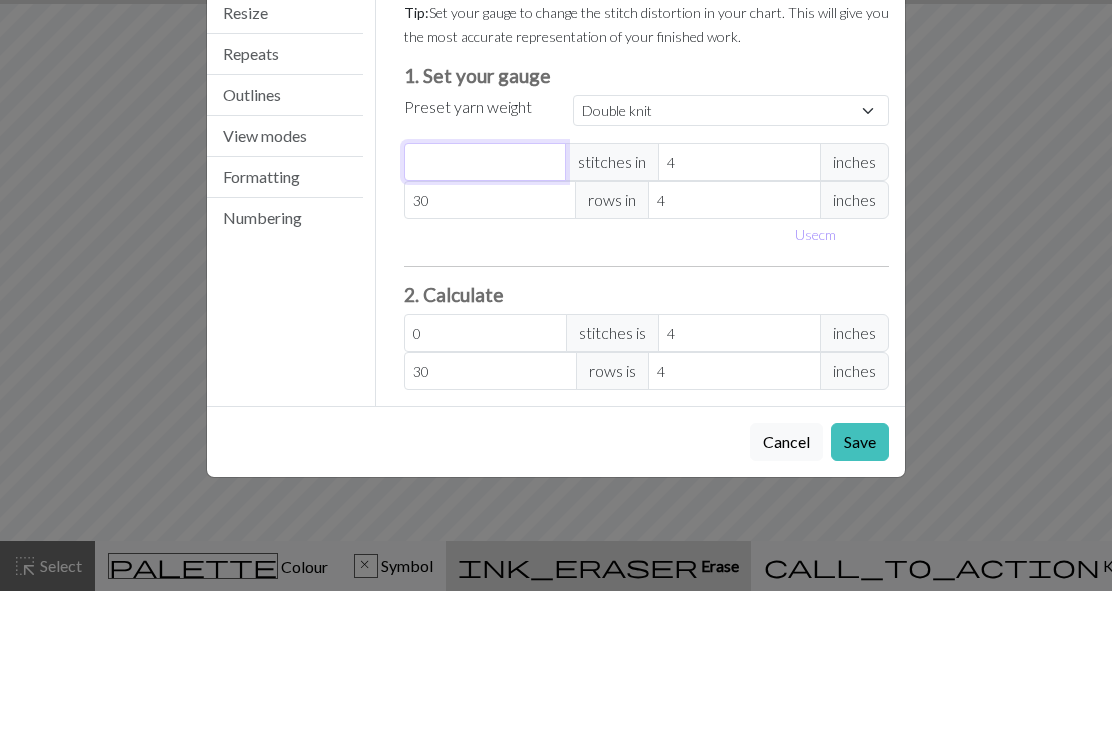 type on "2" 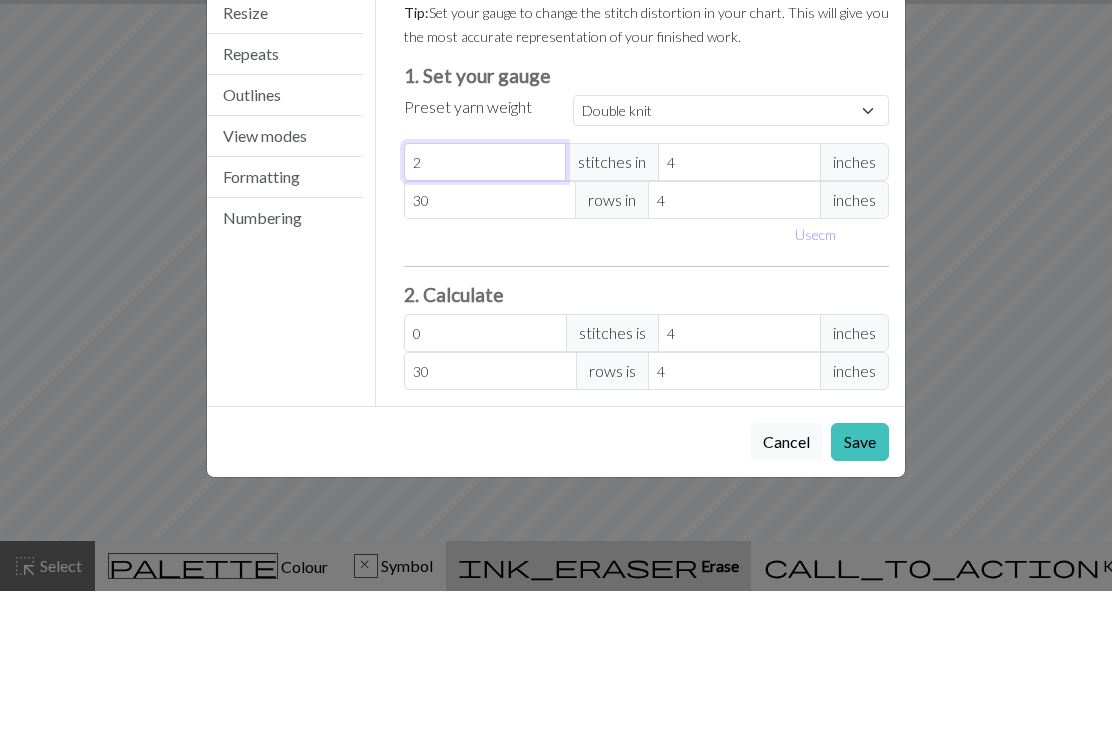 type on "2" 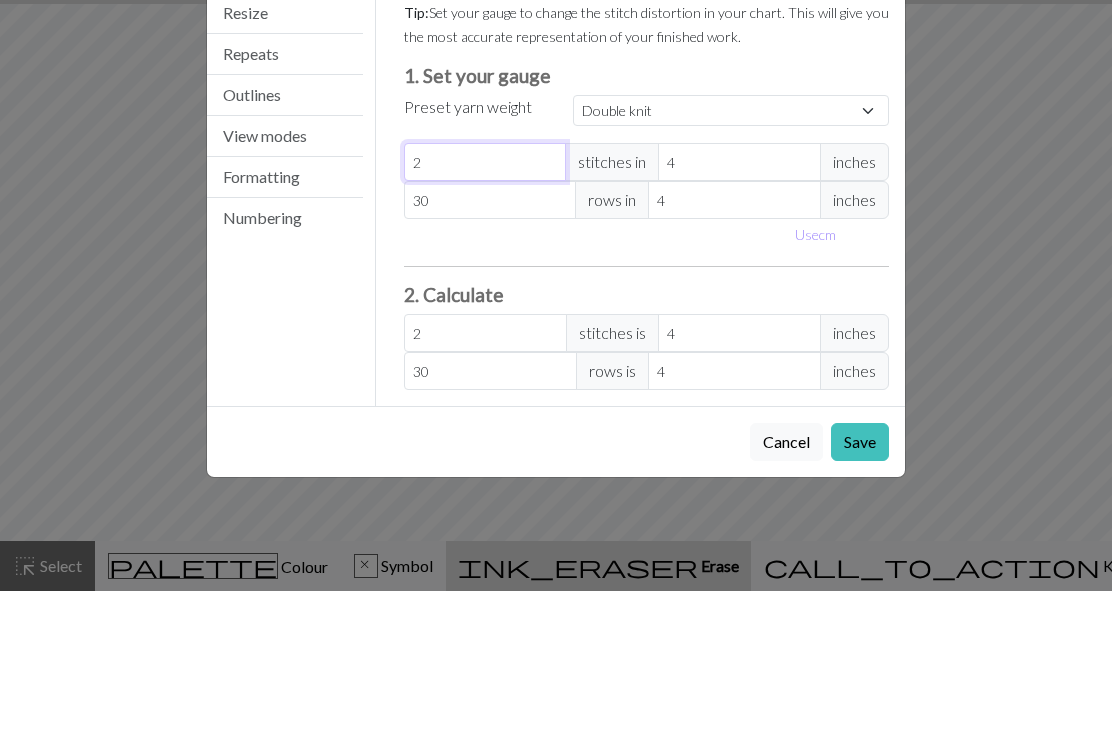 type on "24" 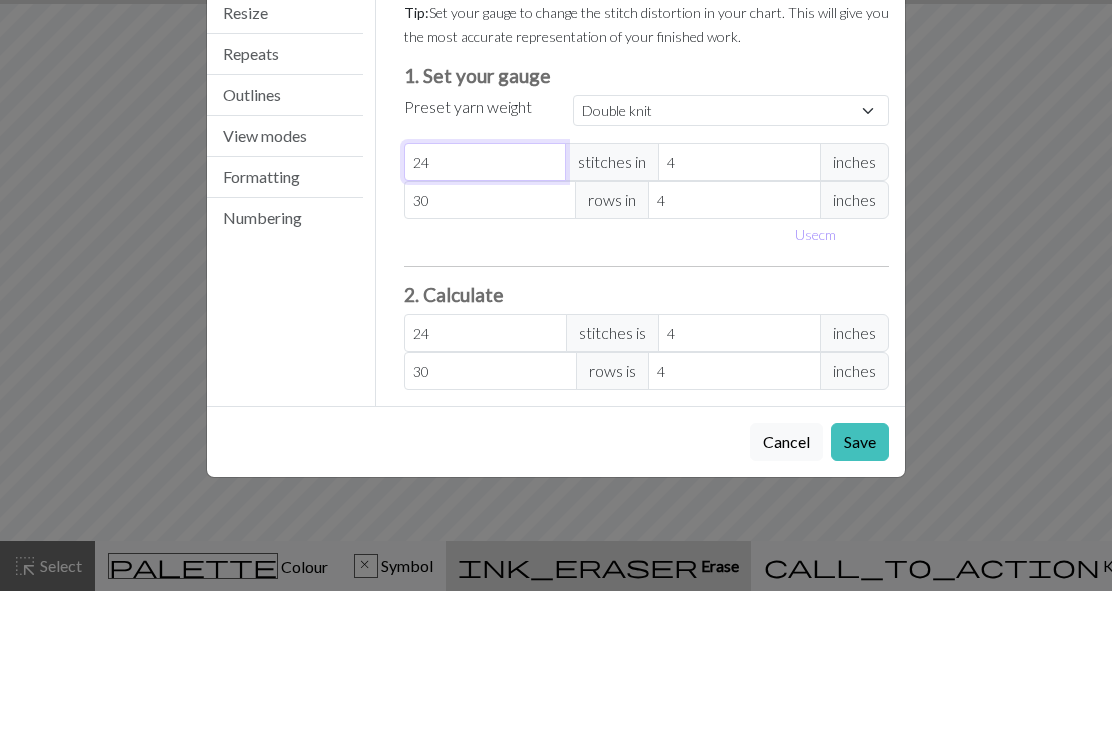 type on "24" 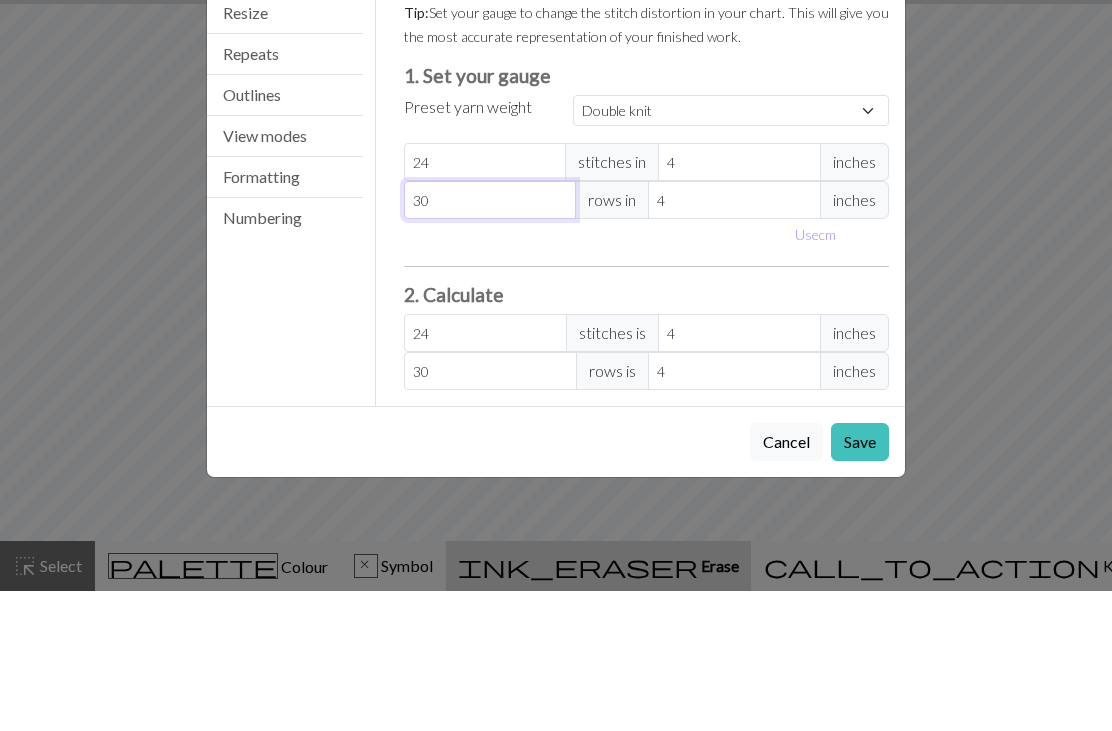 click on "30" at bounding box center (490, 340) 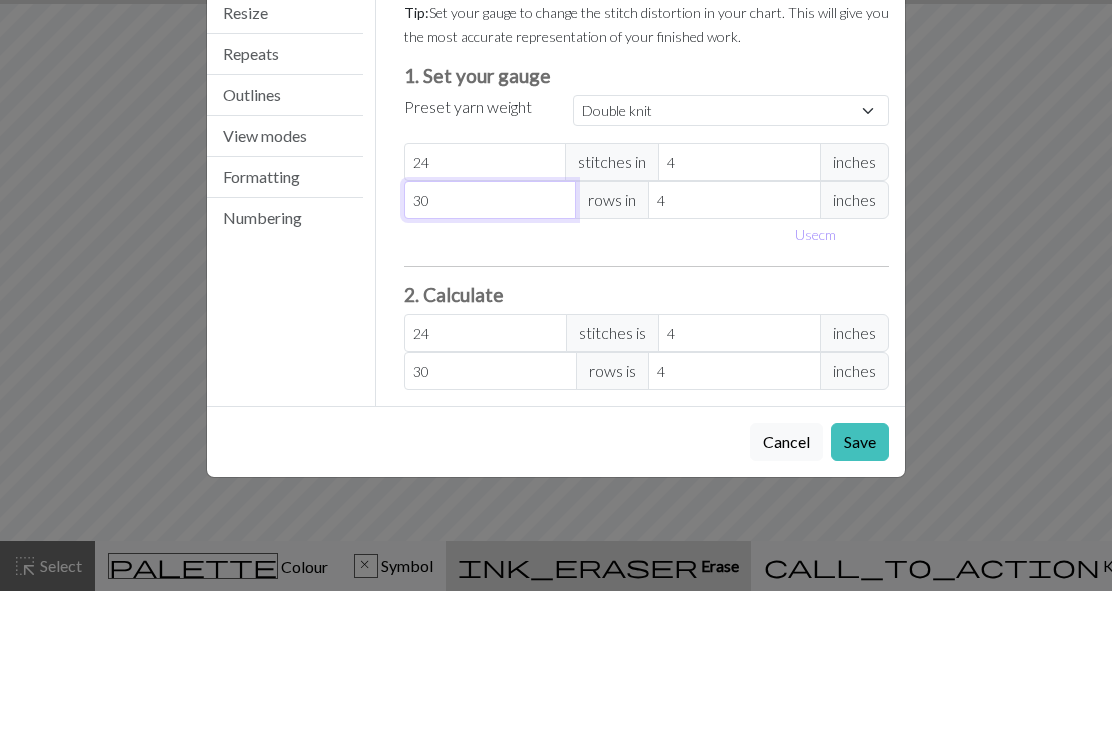type on "3" 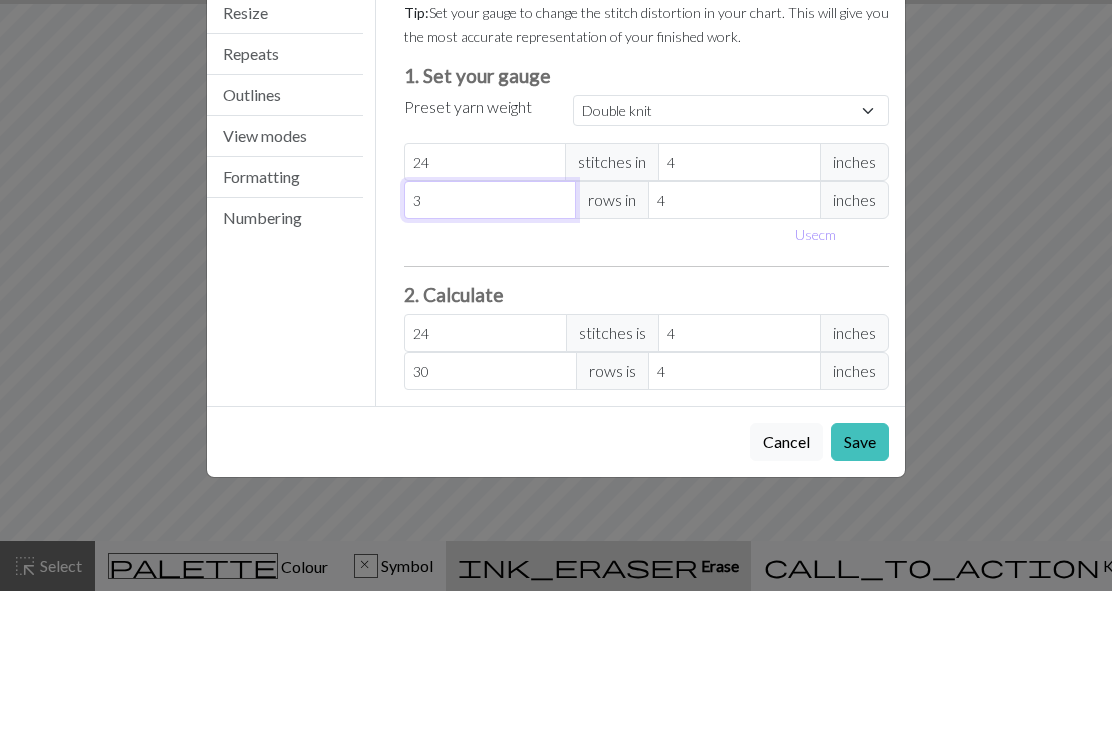 type on "3" 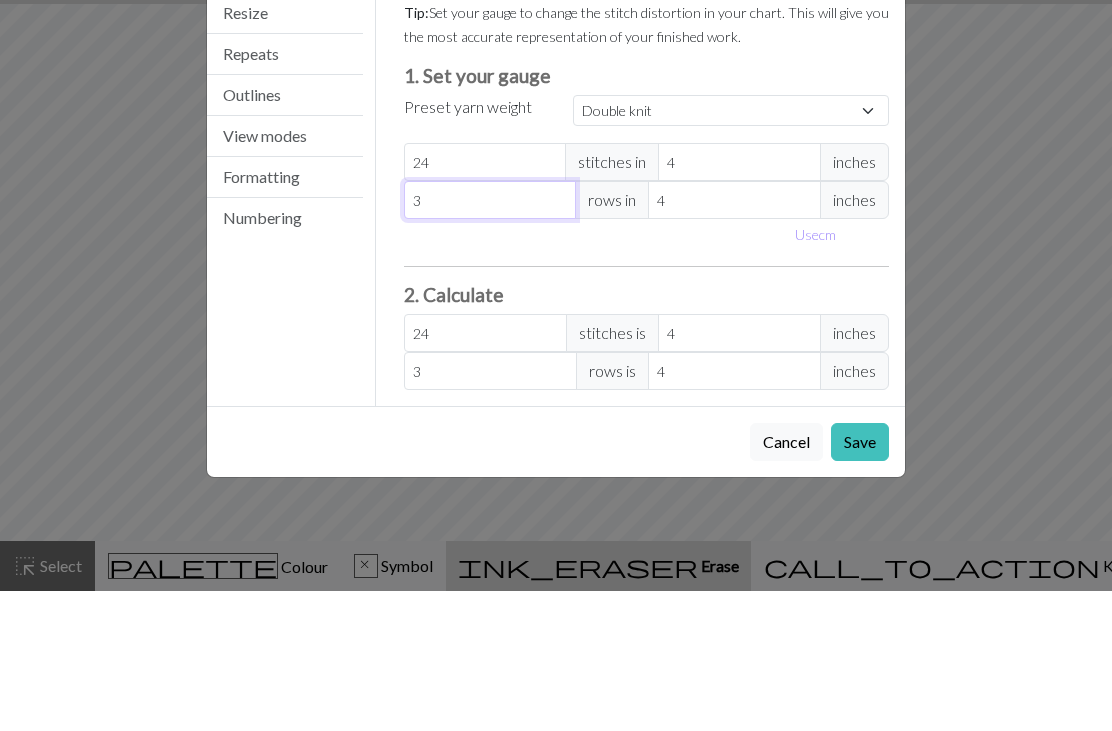 type 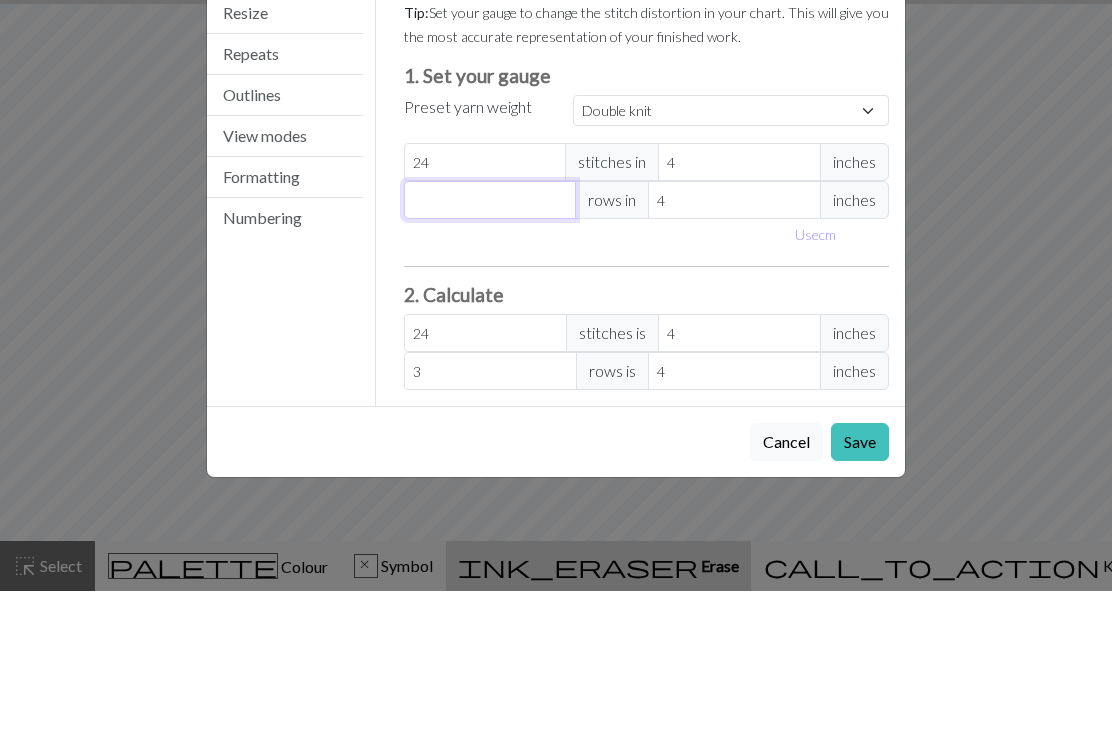 type on "0" 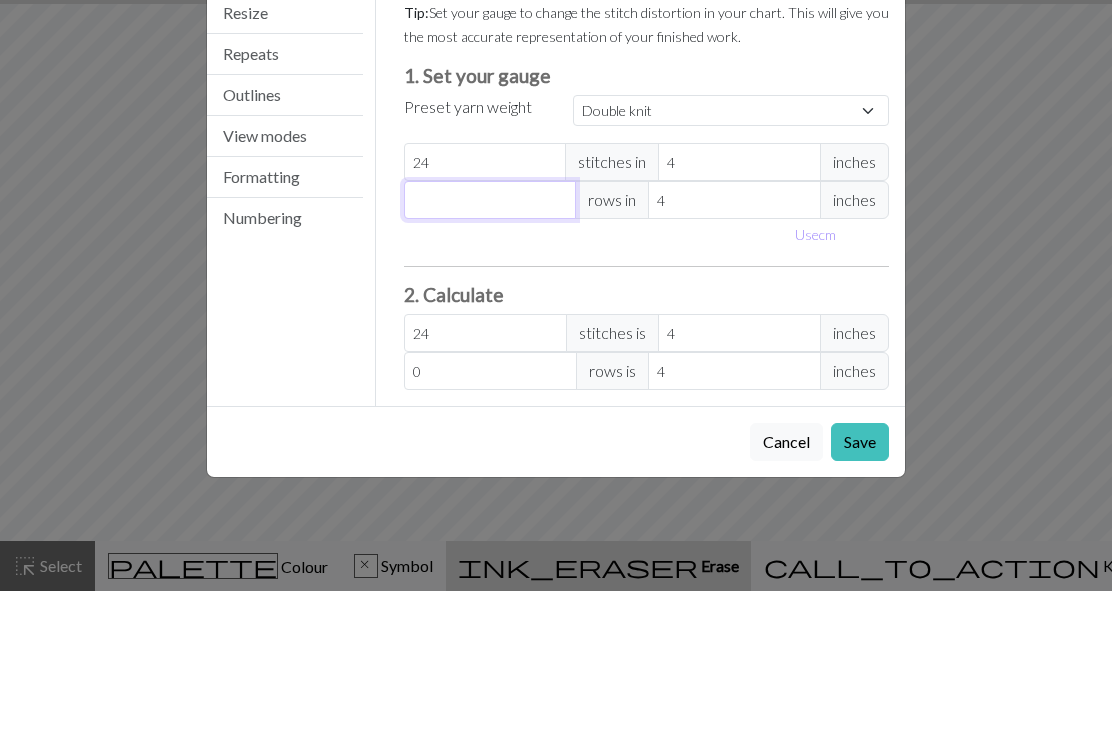 type on "2" 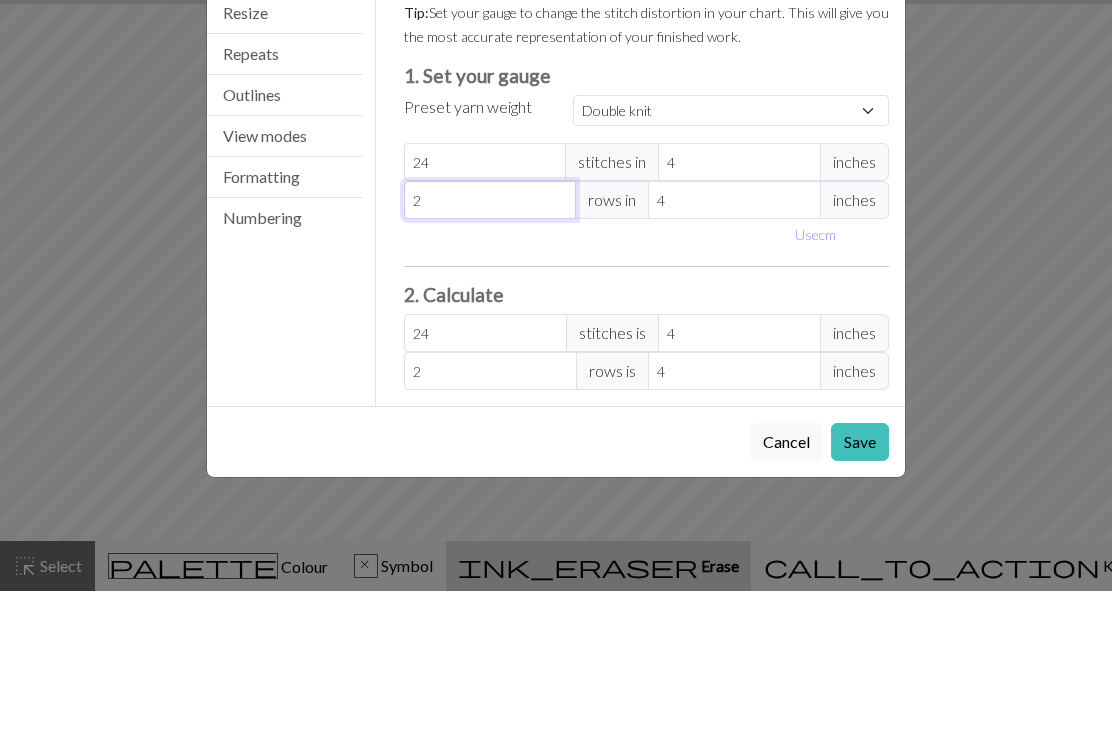type on "24" 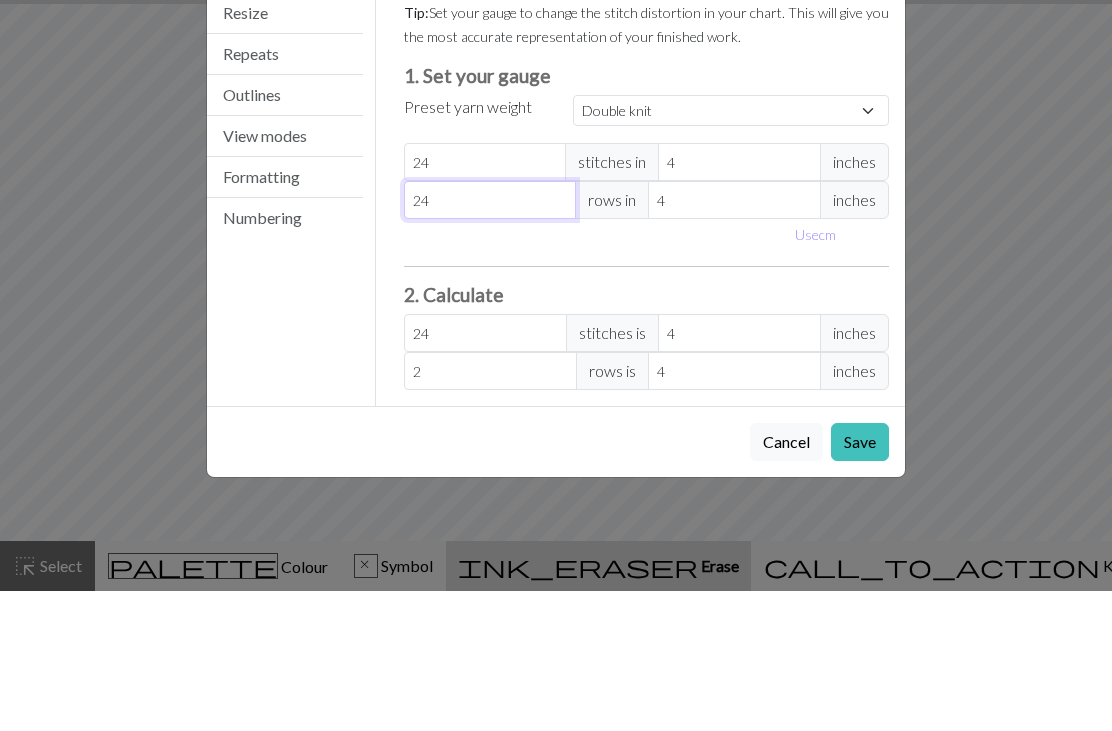 type on "24" 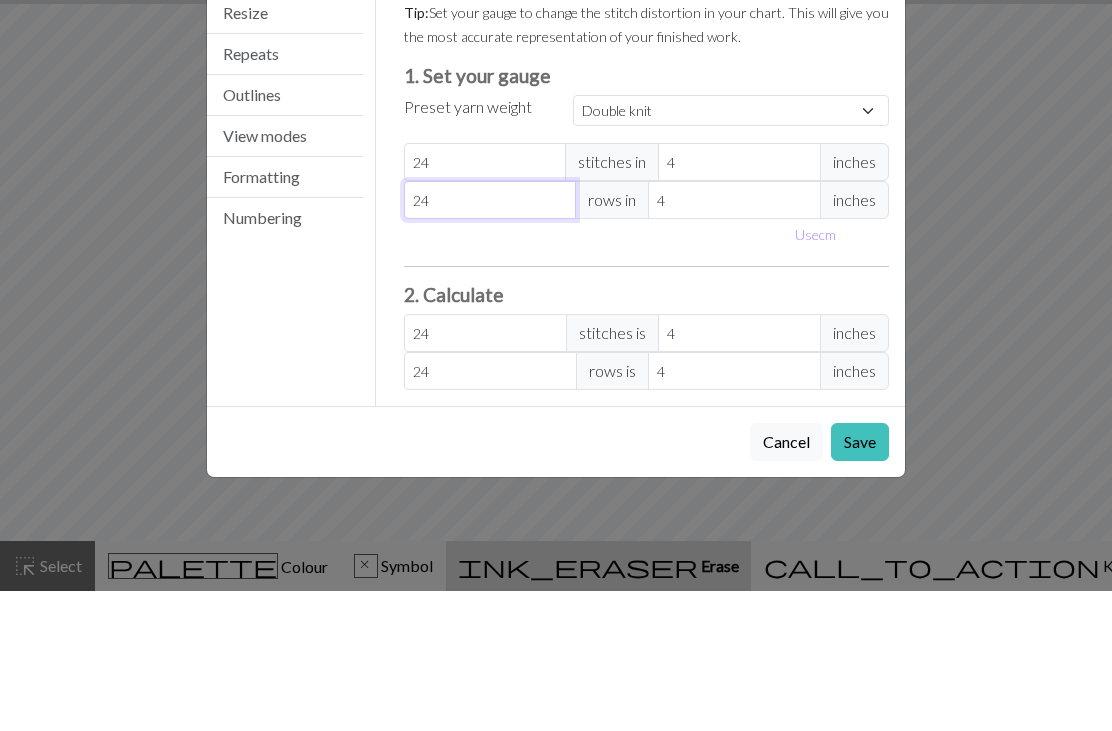 type on "24" 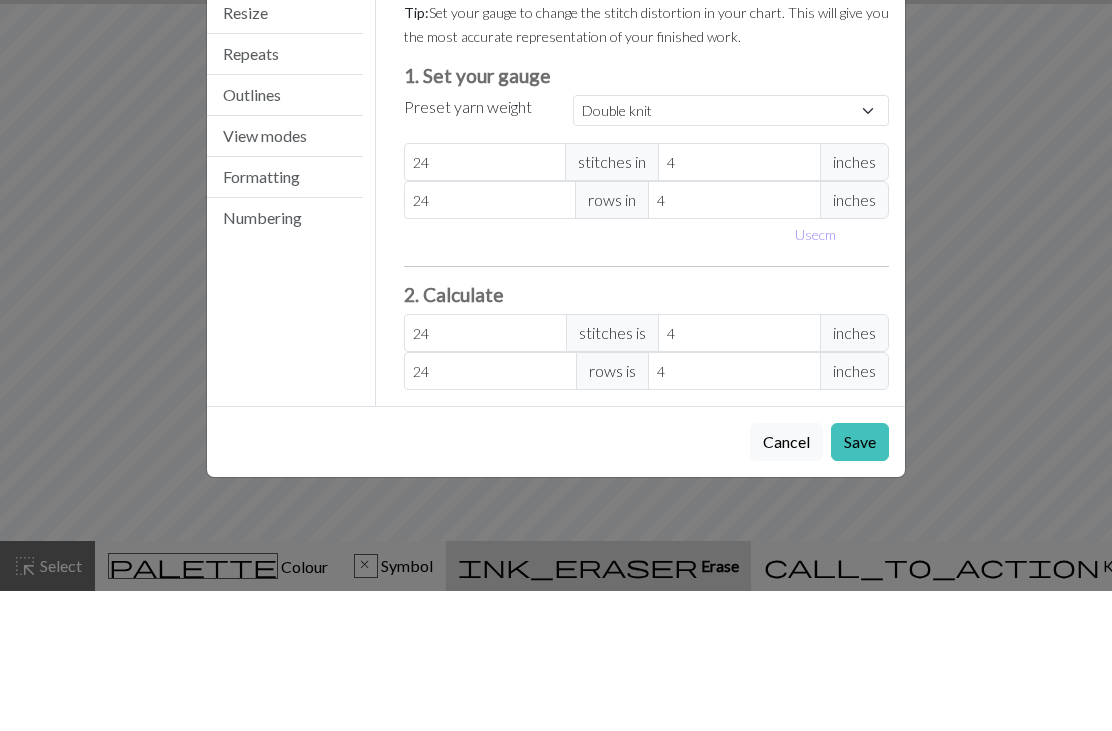 click on "Settings Gauge Gauge Resize Repeats Outlines View modes Formatting Numbering Gauge Resize Repeats Outlines View modes Formatting Numbering Gauge Tip:  Set your gauge to change the stitch distortion in your chart. This will give you the most accurate representation of your finished work. 1. Set your gauge Preset yarn weight Custom Square Lace Light Fingering Fingering Sport Double knit Worsted Aran Bulky Super Bulky 24 stitches in  4 inches 24 rows in  4 inches Use  cm 2. Calculate 24 stitches is 4 inches 24 rows is 4 inches Resize your chart Tip:  Changes will be applied from the bottom right. To change rows and columns in other areas (e.g. within the chart or at the top), use the select tool or click the grid numbers to select then insert or remove from the top toolbar. Width 24 Height 60 Repeats workspace_premium Become a Pro user   to  visualise repeats Tip:   This will show your entire chart repeated, so you can preview what joining panels look like together. arrow_forward  Horizontal 1 arrow_downward 1" at bounding box center [556, 365] 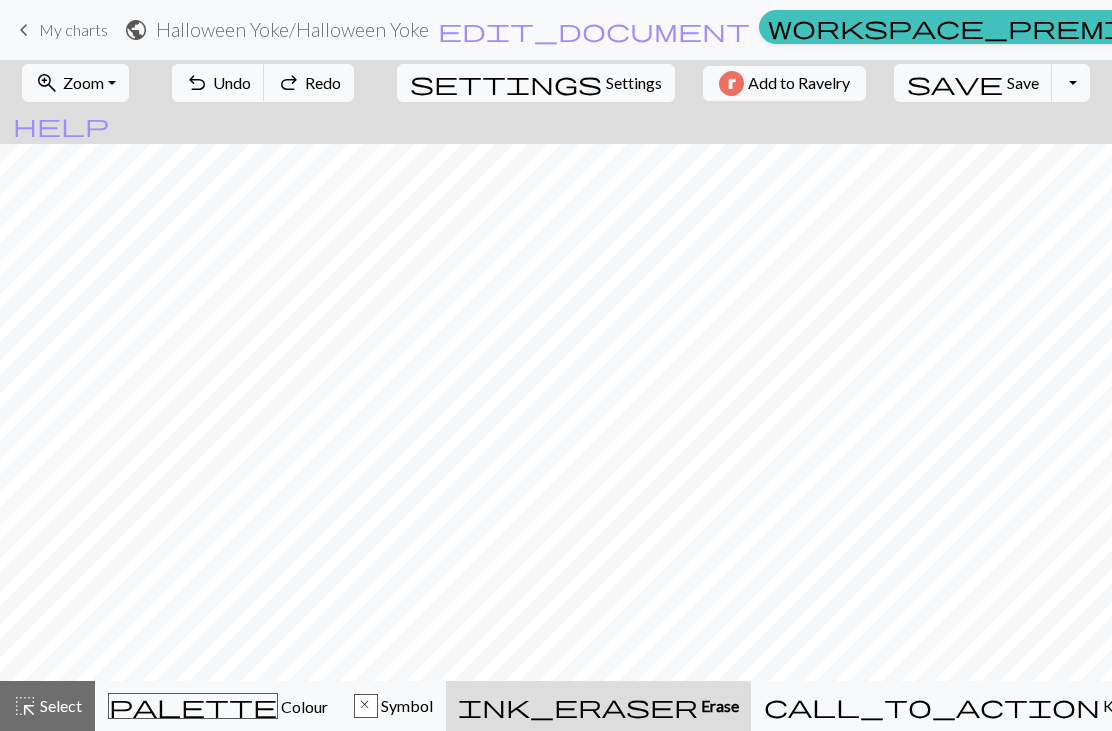 click on "Select" at bounding box center [59, 705] 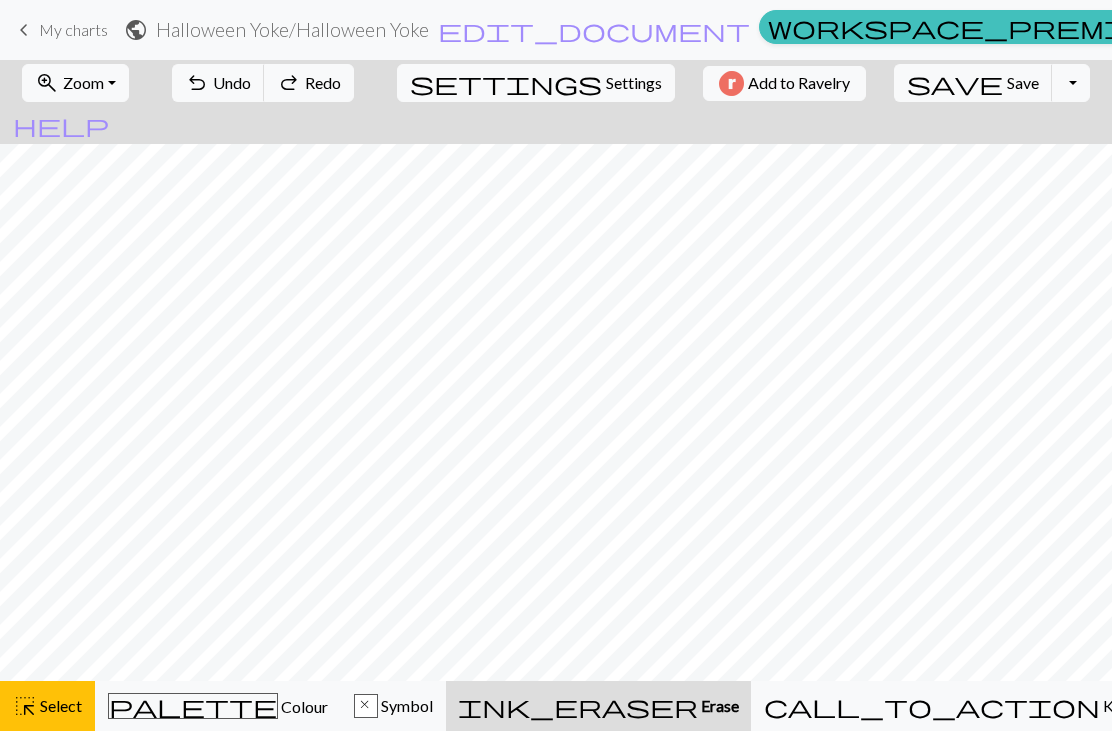 click on "Select" at bounding box center (59, 705) 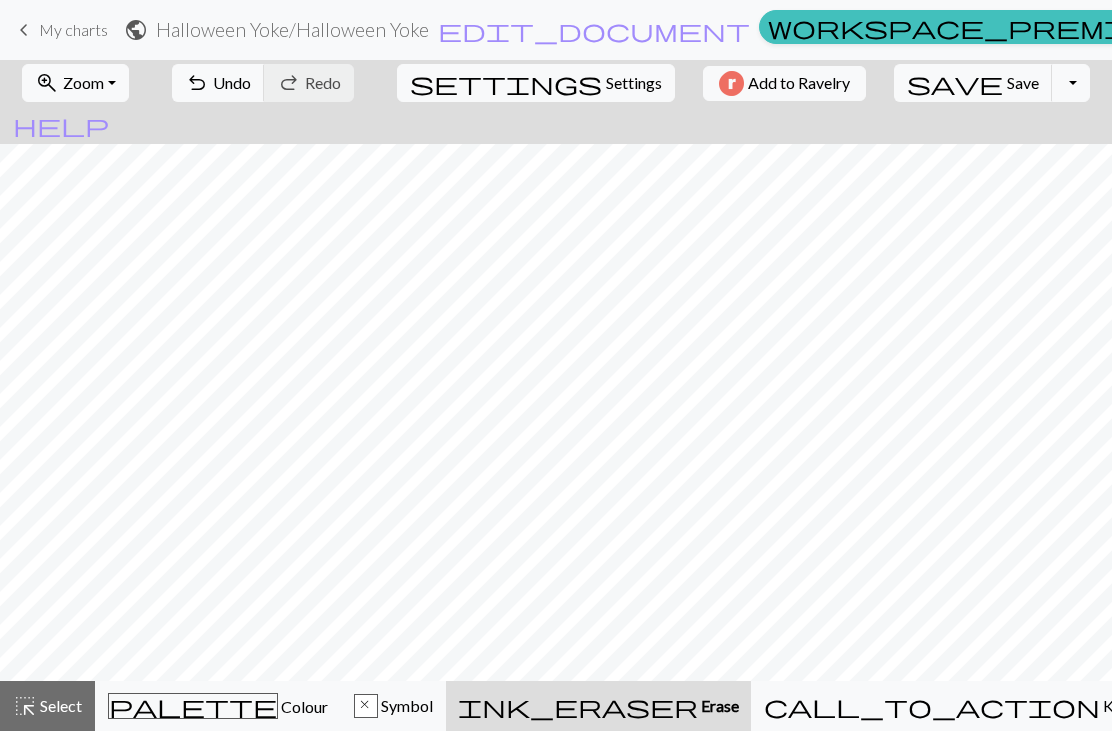 click on "Undo" at bounding box center [232, 82] 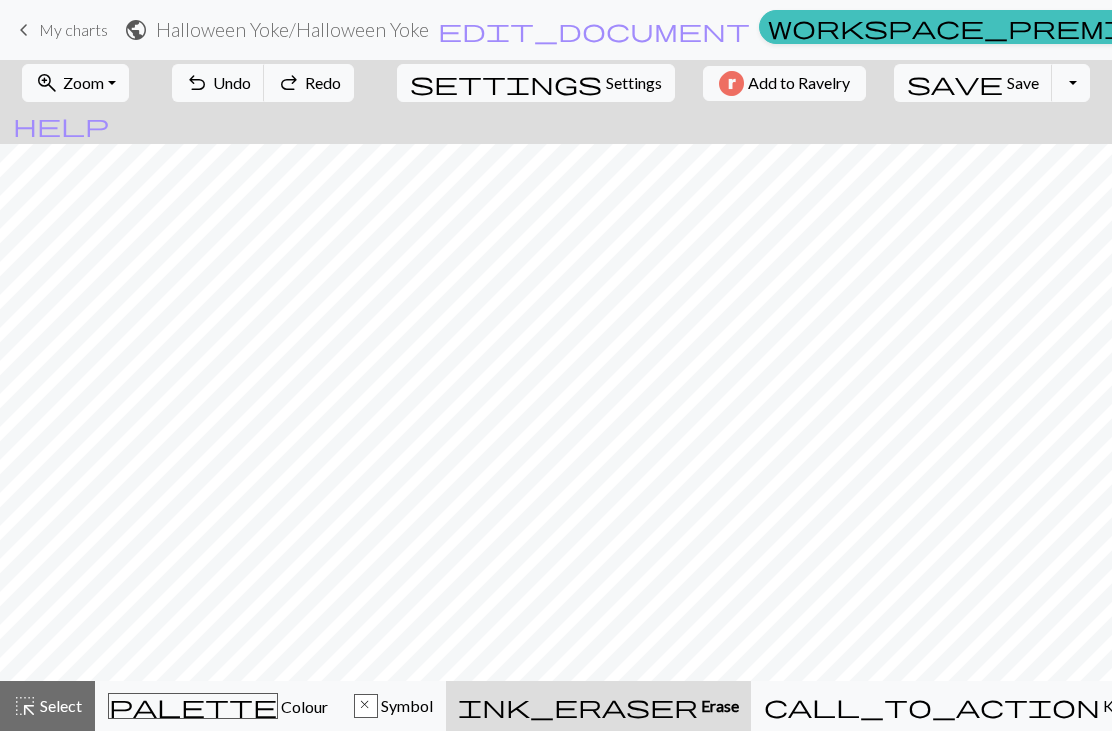 click on "call_to_action" at bounding box center [932, 706] 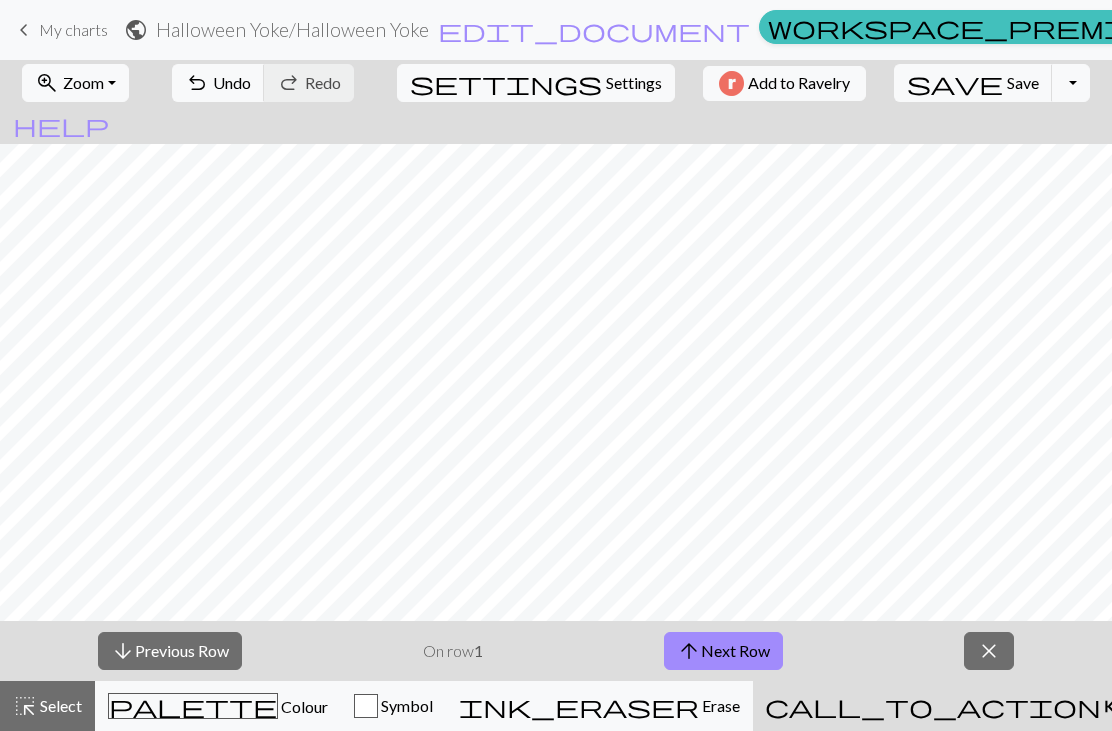 click on "close" at bounding box center [989, 651] 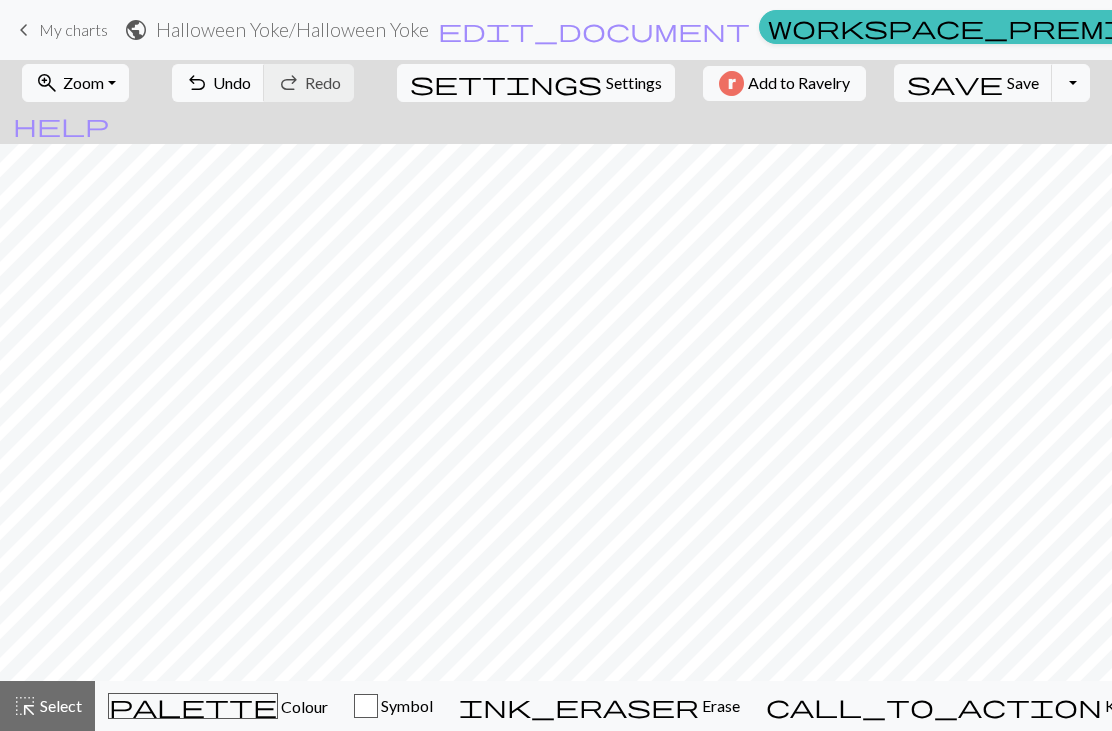 click on "help" at bounding box center [61, 125] 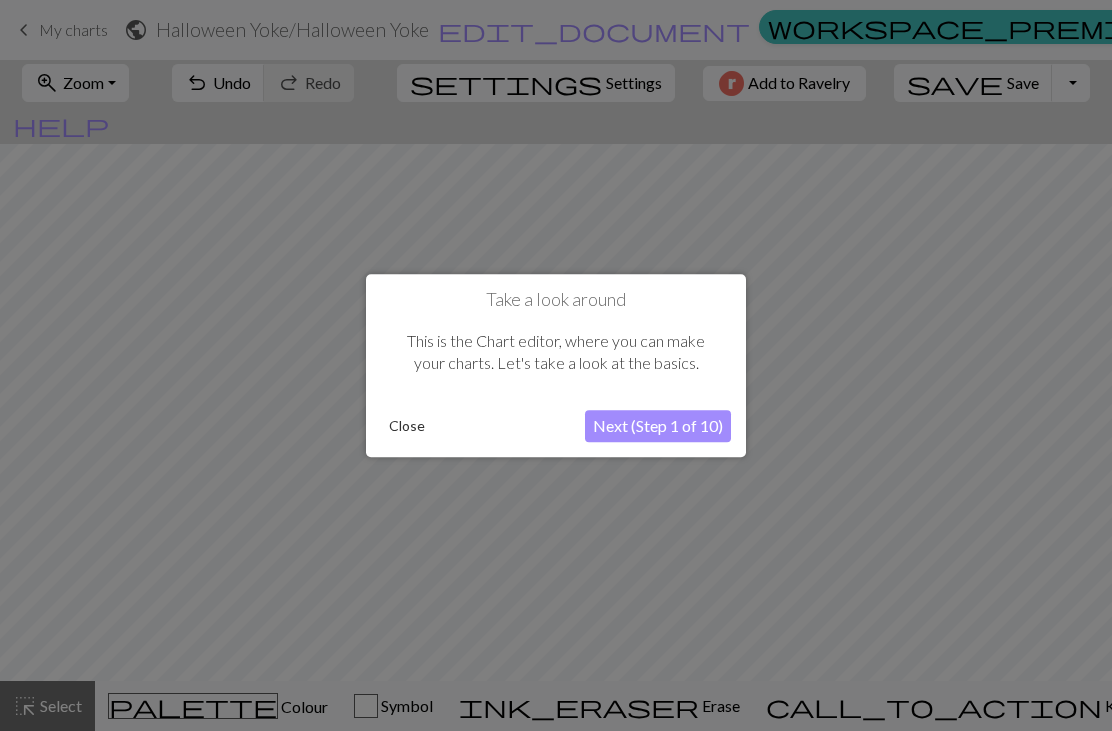 click on "Close" at bounding box center [407, 426] 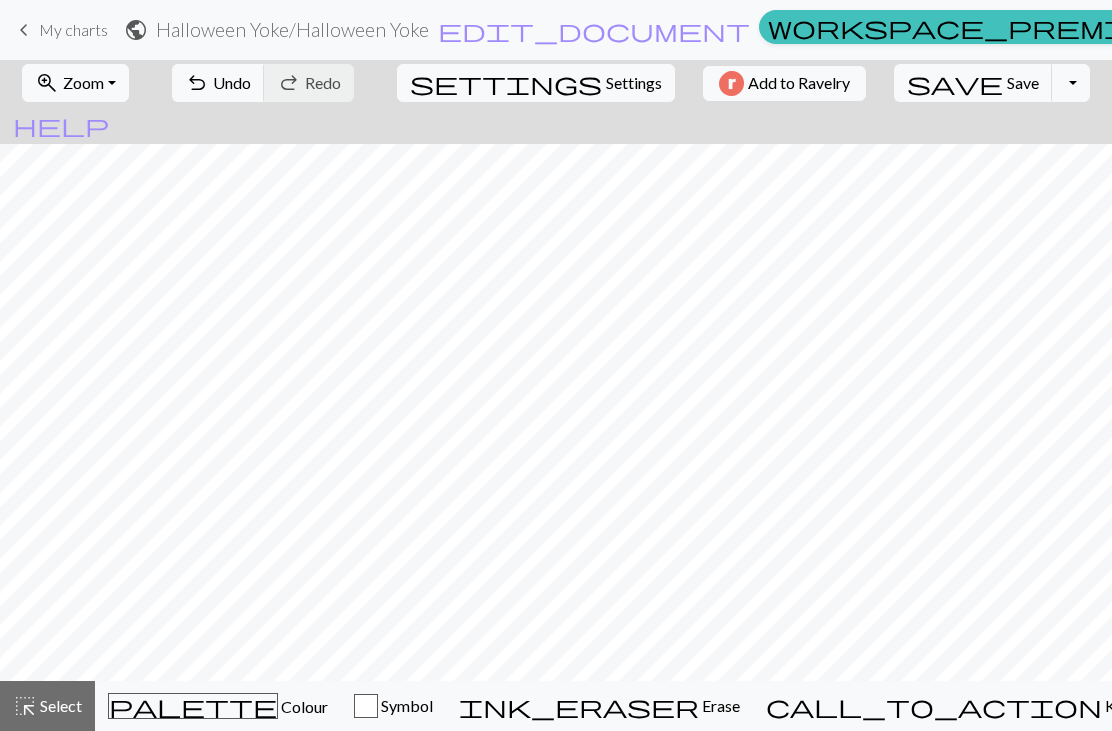 click on "Colour" at bounding box center (303, 706) 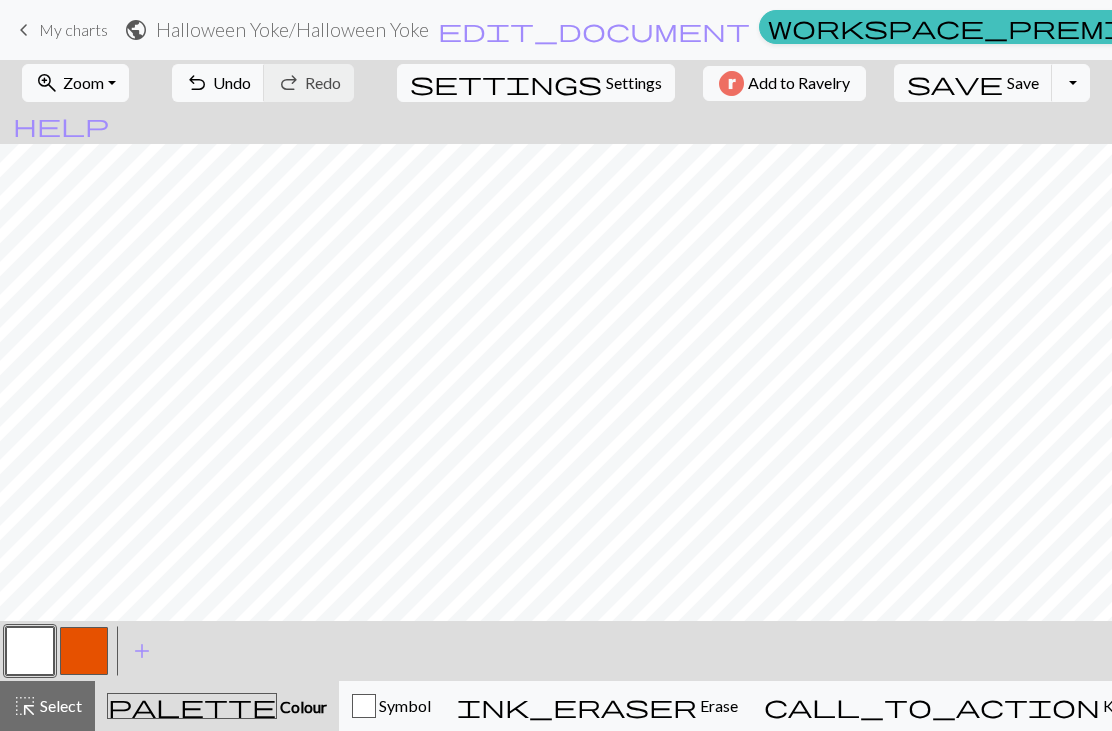 click on "palette   Colour   Colour" at bounding box center [217, 706] 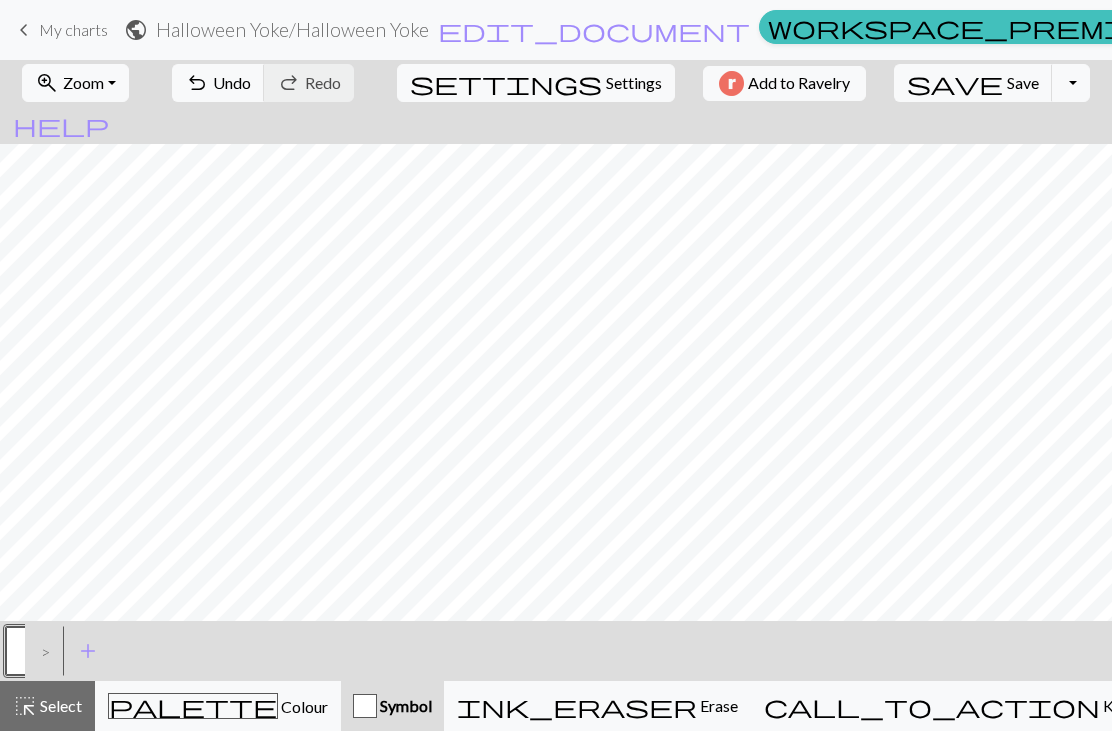 click on "Erase" at bounding box center (717, 705) 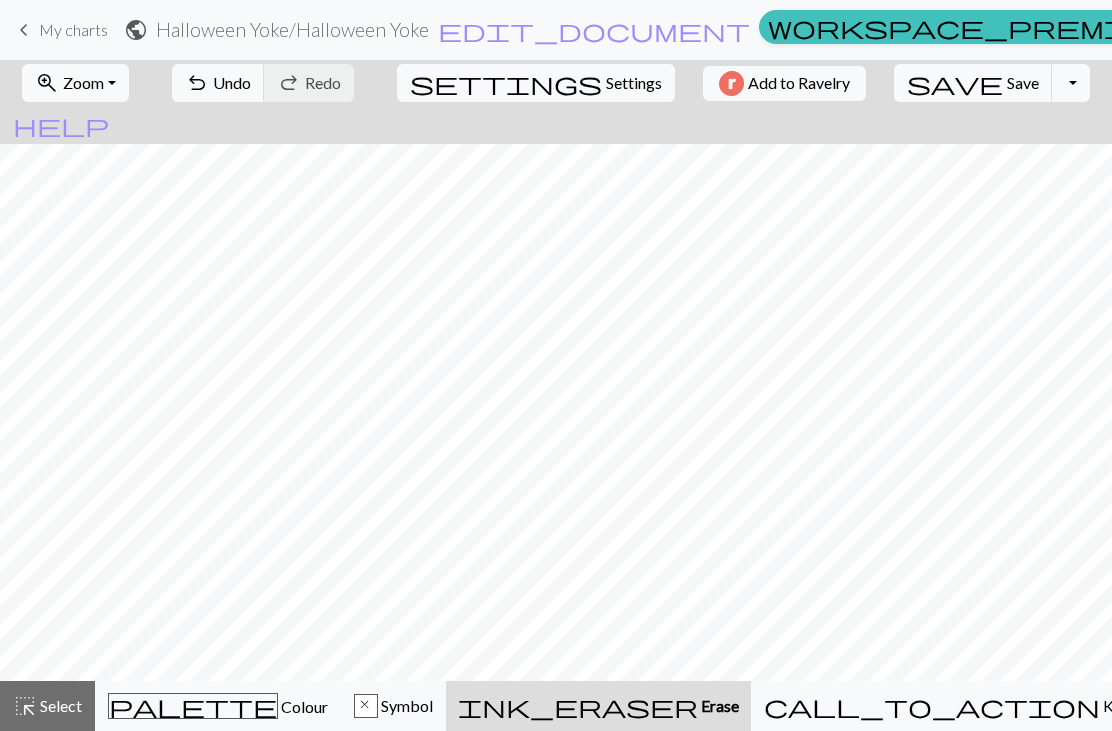 click on "Settings" at bounding box center (634, 83) 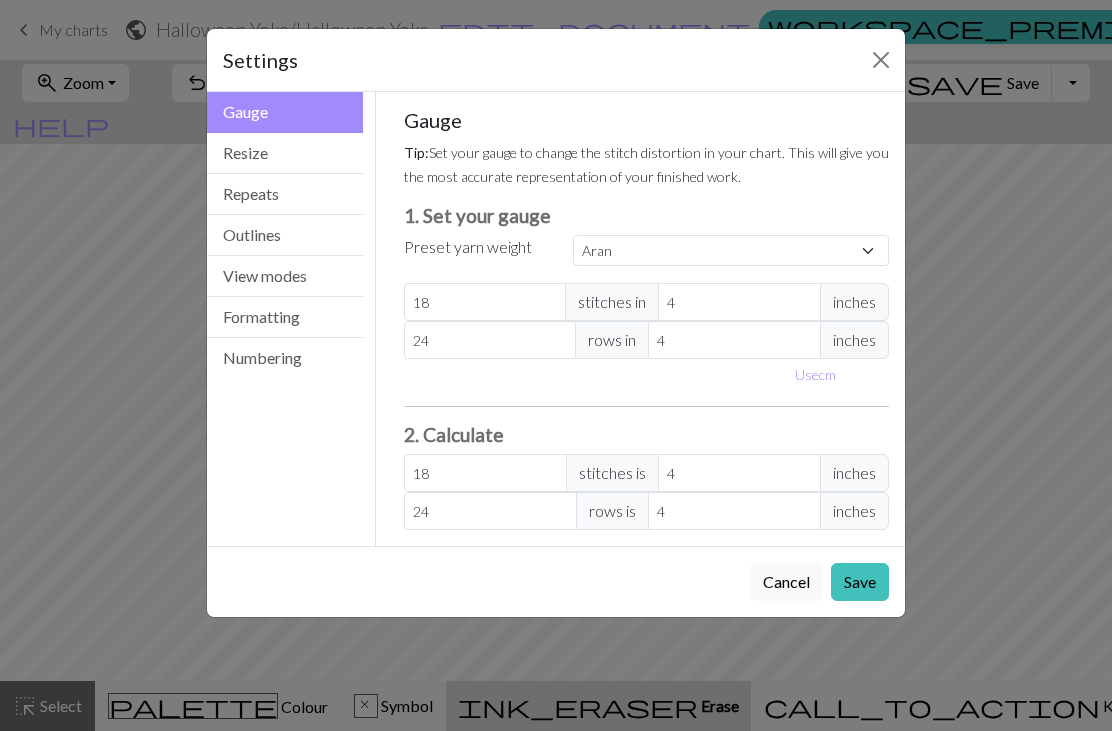 click on "Numbering" at bounding box center (285, 358) 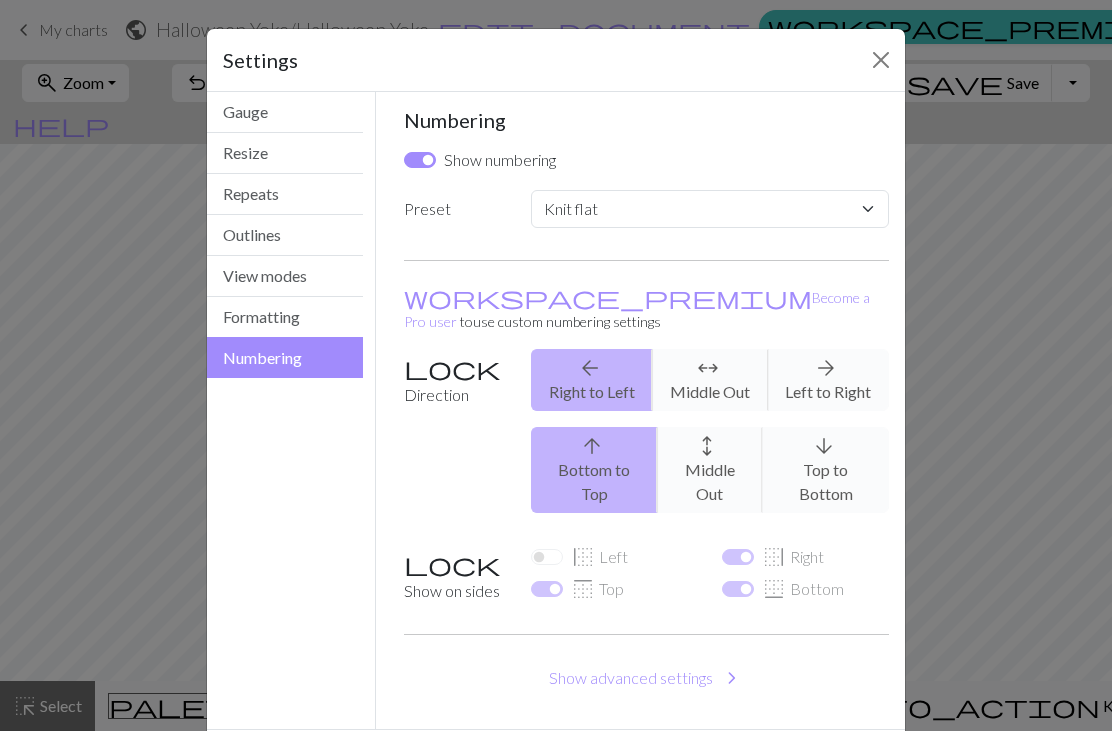 click on "Custom Knit flat Knit in the round Lace knitting Cross stitch" at bounding box center [710, 209] 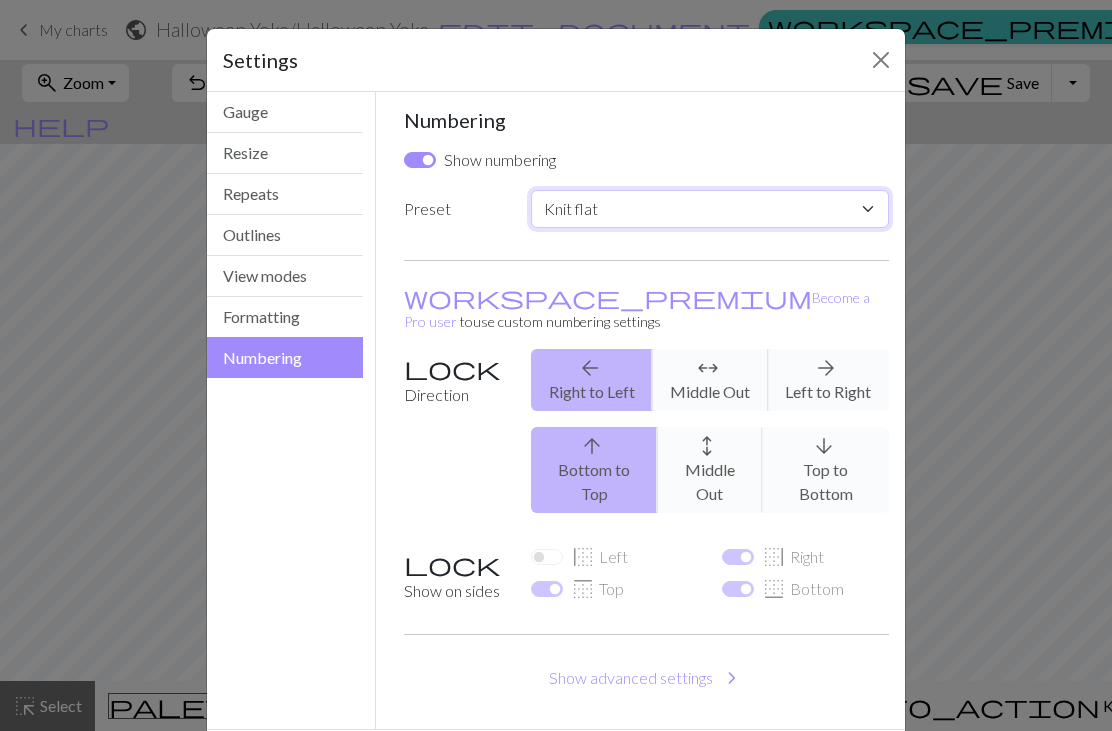 select on "round" 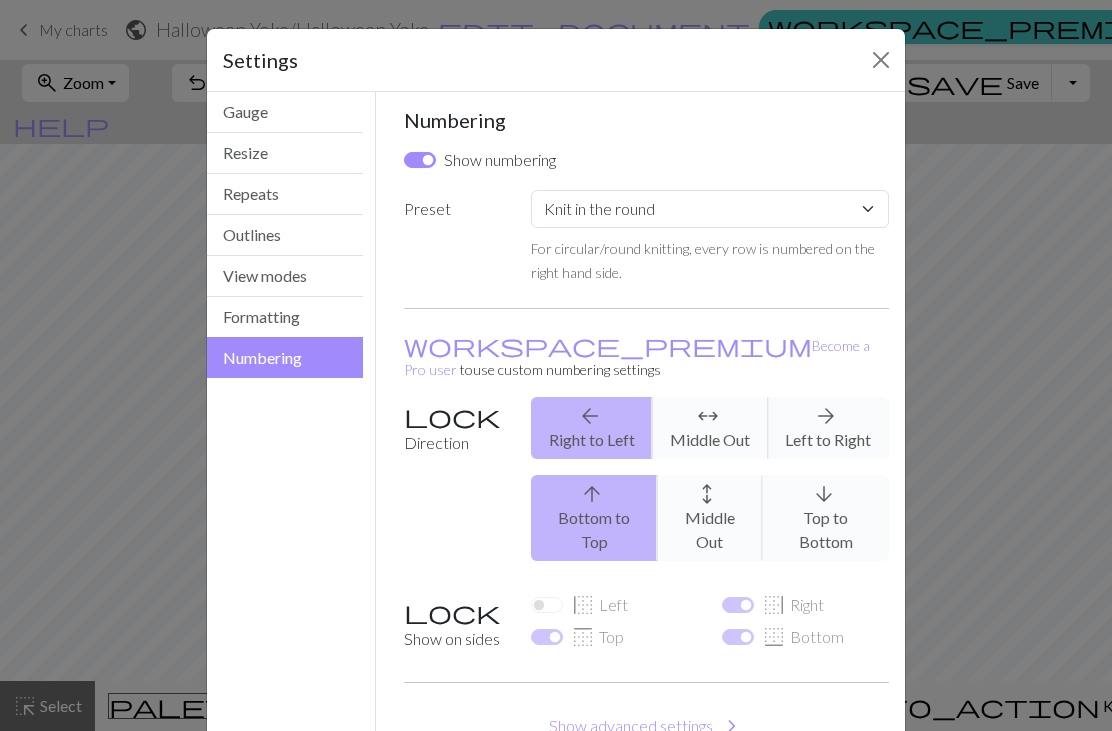 click on "border_bottom" at bounding box center [774, 637] 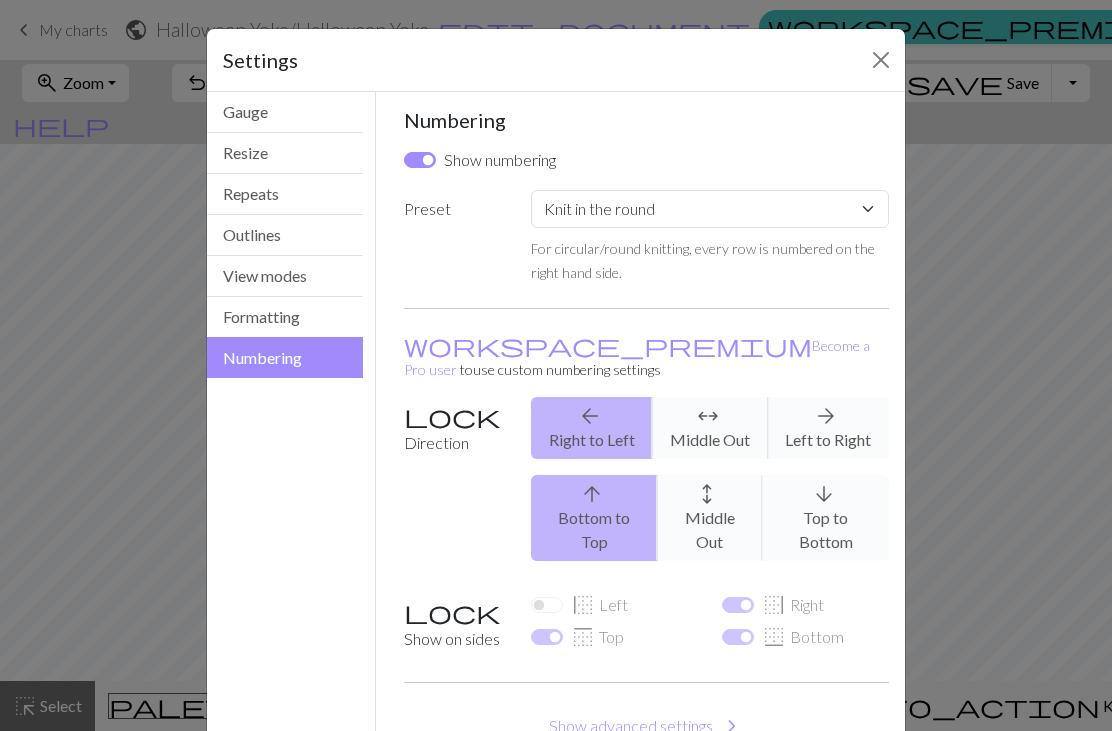 click on "Show advanced settings   chevron_right" at bounding box center (647, 726) 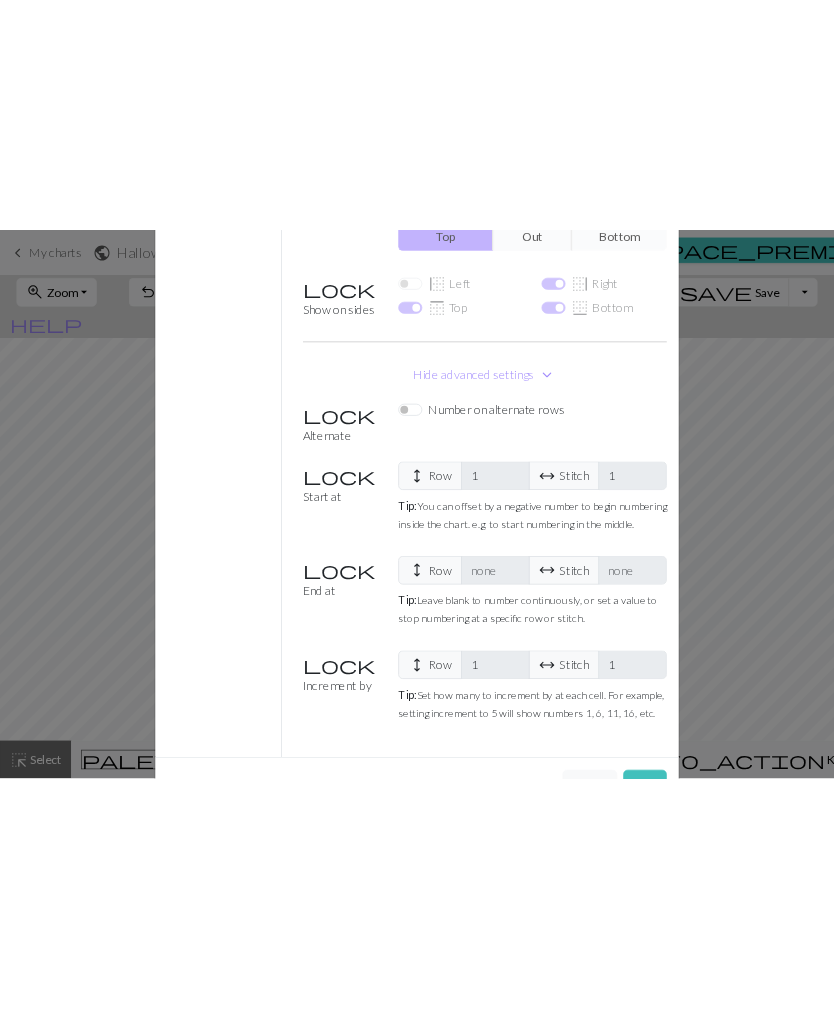 scroll, scrollTop: 531, scrollLeft: 0, axis: vertical 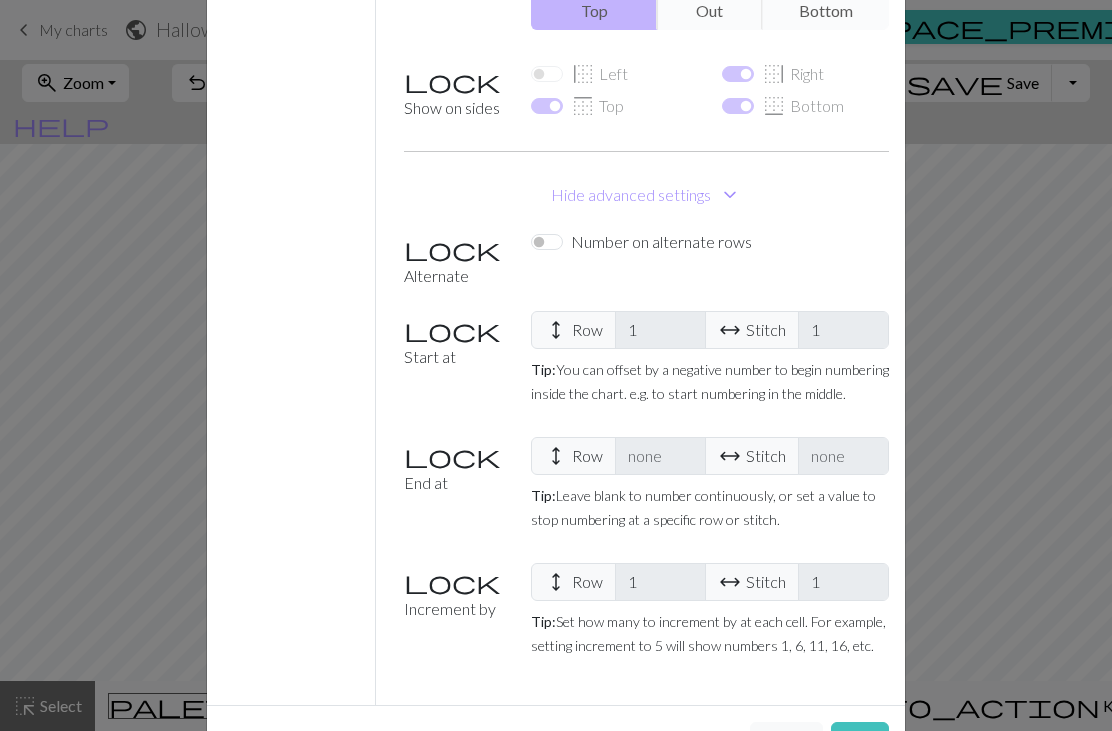 click on "Save" at bounding box center (860, 741) 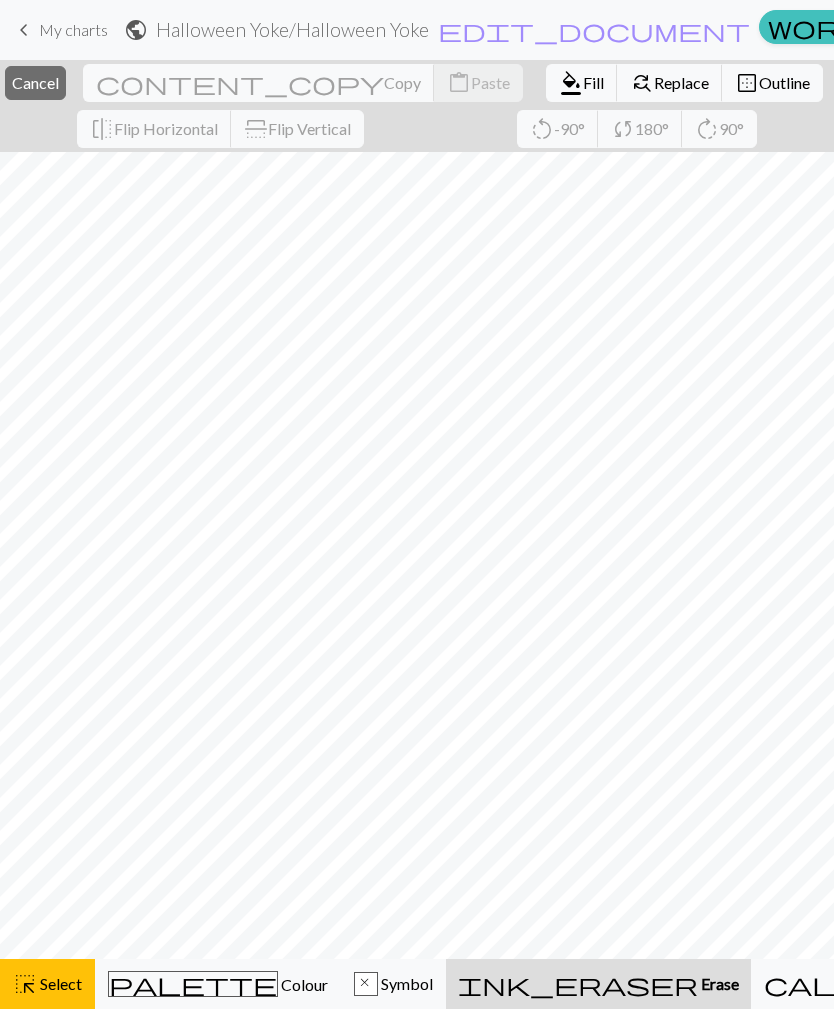 click on "ink_eraser" at bounding box center (578, 984) 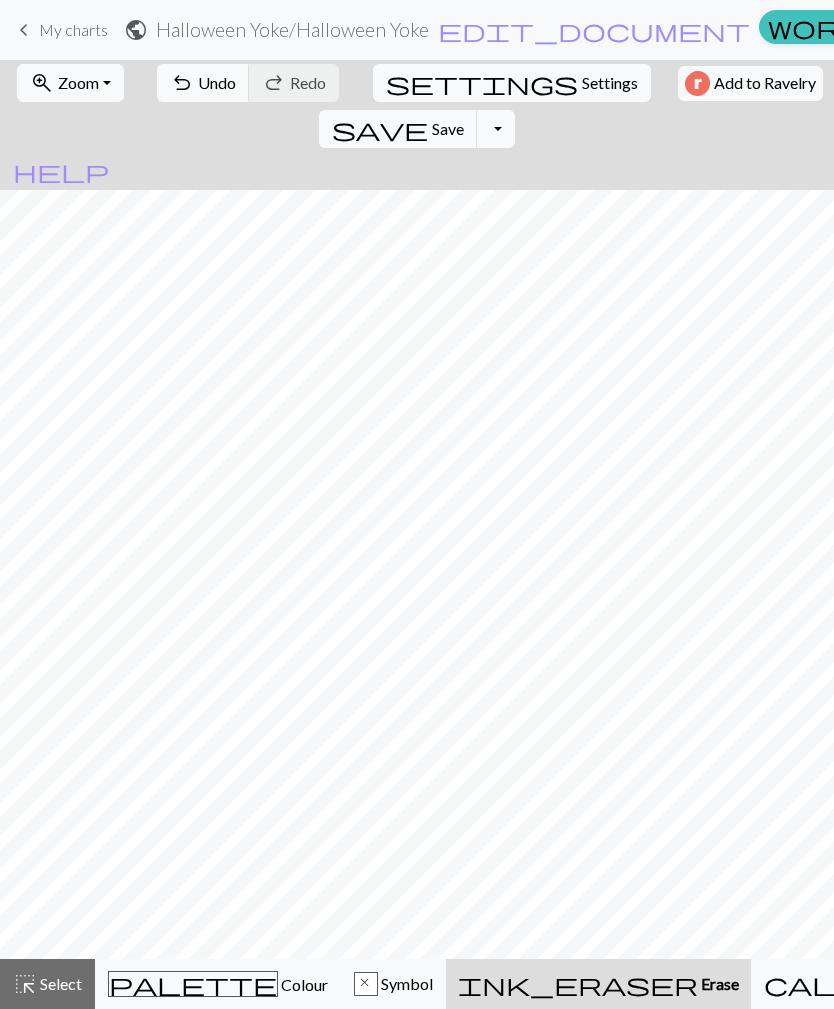 click on "zoom_in Zoom Zoom" at bounding box center (70, 83) 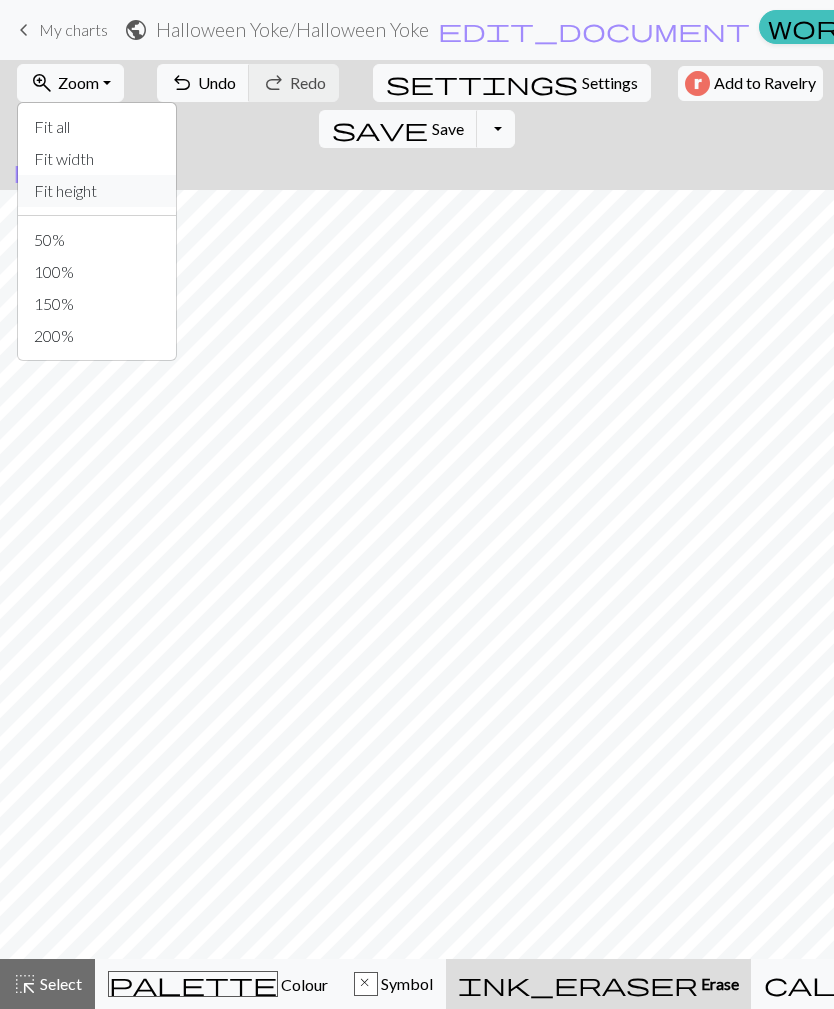 click on "Fit height" at bounding box center (97, 191) 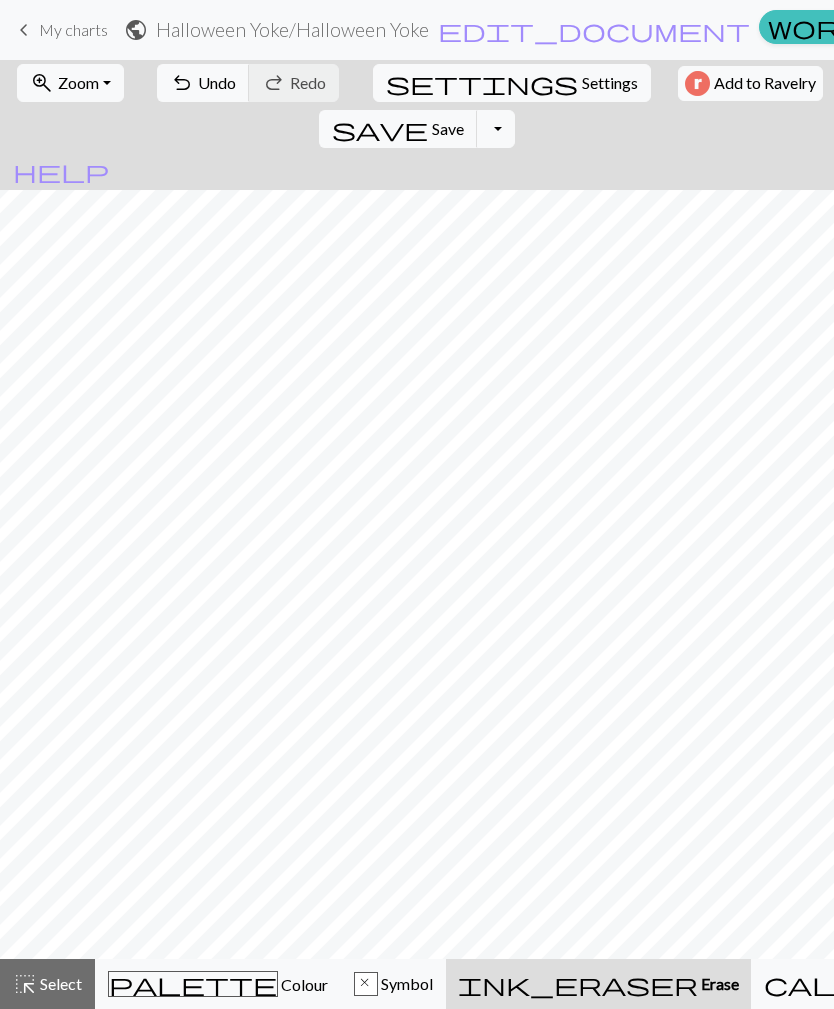 scroll, scrollTop: 0, scrollLeft: 0, axis: both 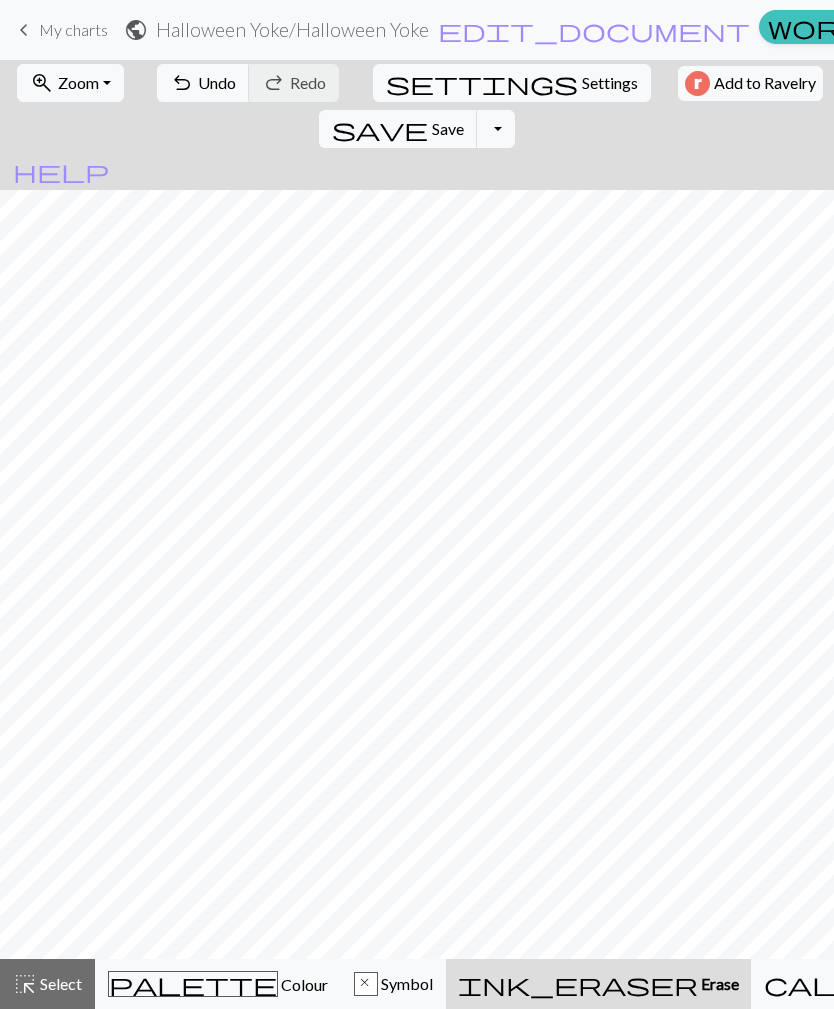 click on "zoom_in Zoom Zoom" at bounding box center [70, 83] 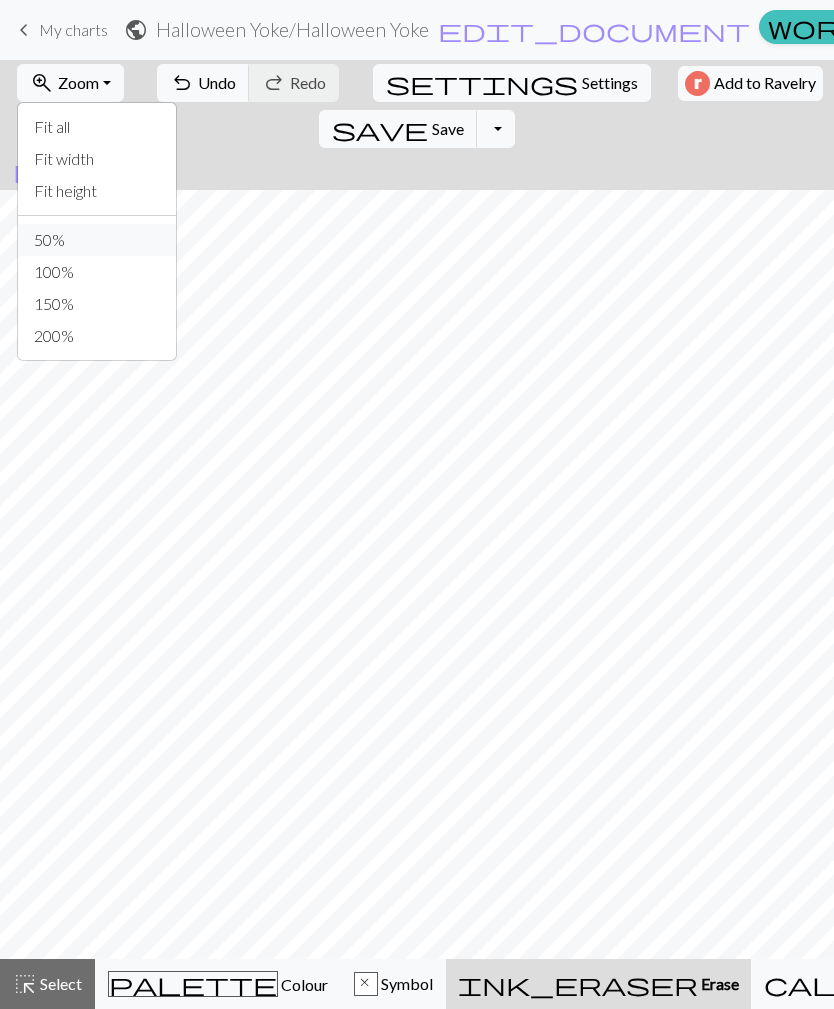 click on "50%" at bounding box center [97, 240] 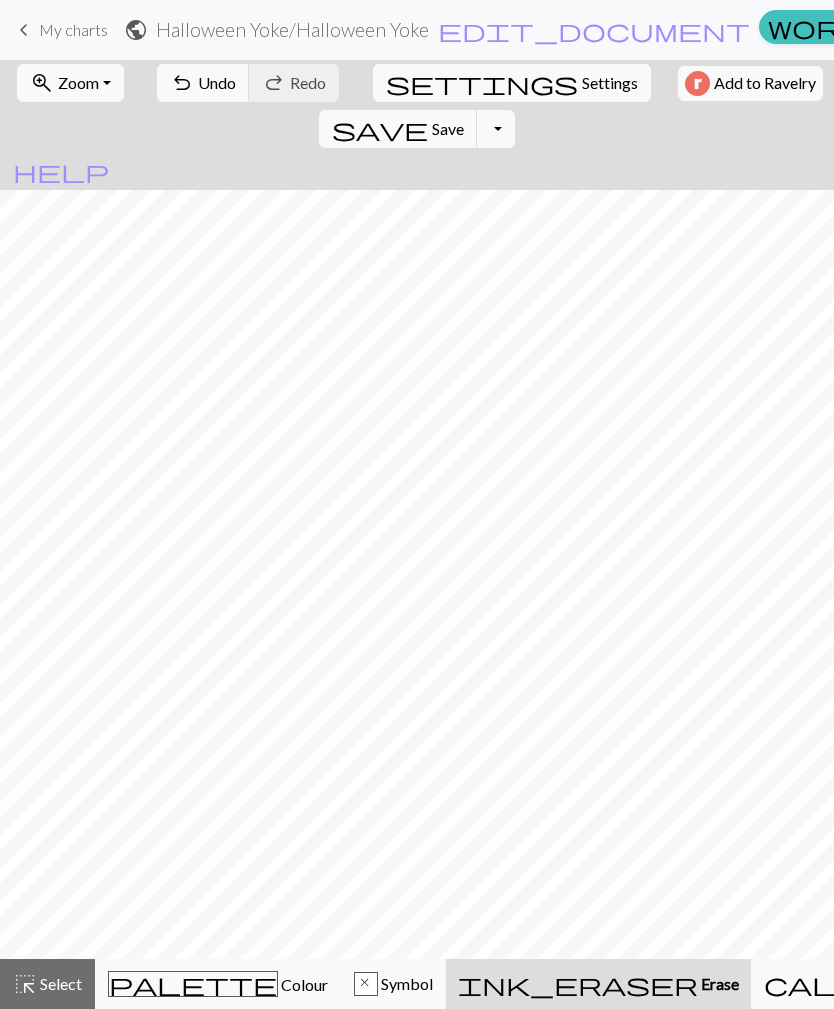 click on "zoom_in Zoom Zoom" at bounding box center [70, 83] 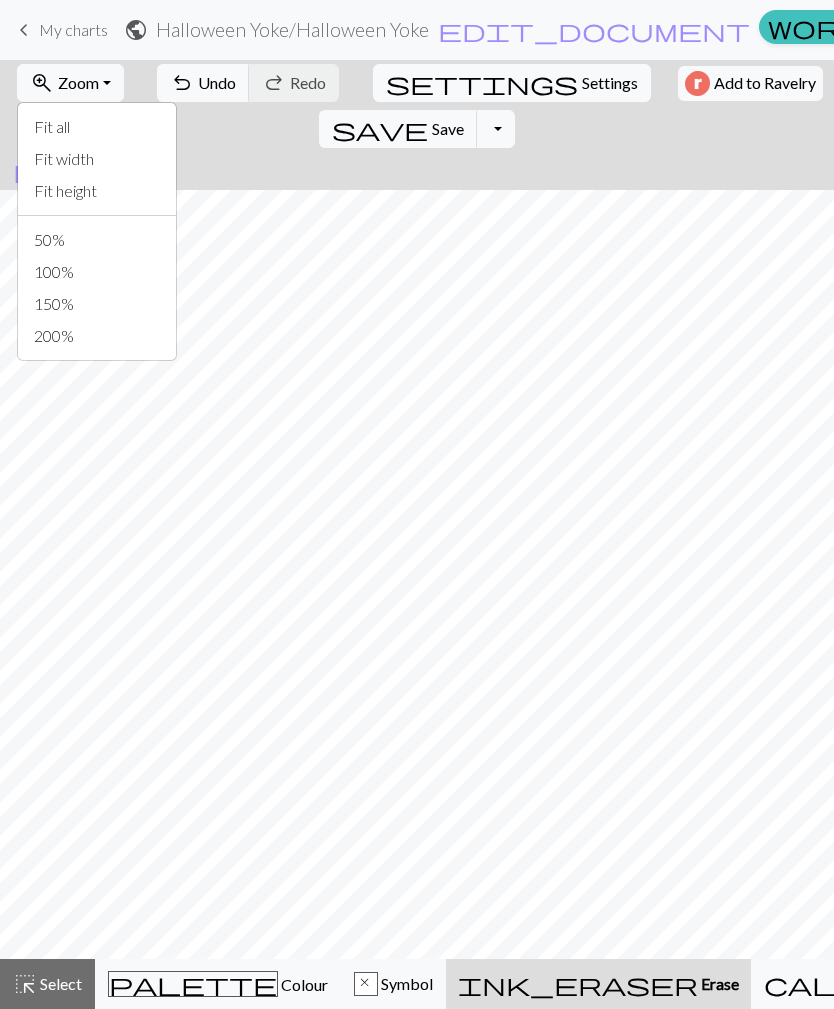 click on "100%" at bounding box center [97, 272] 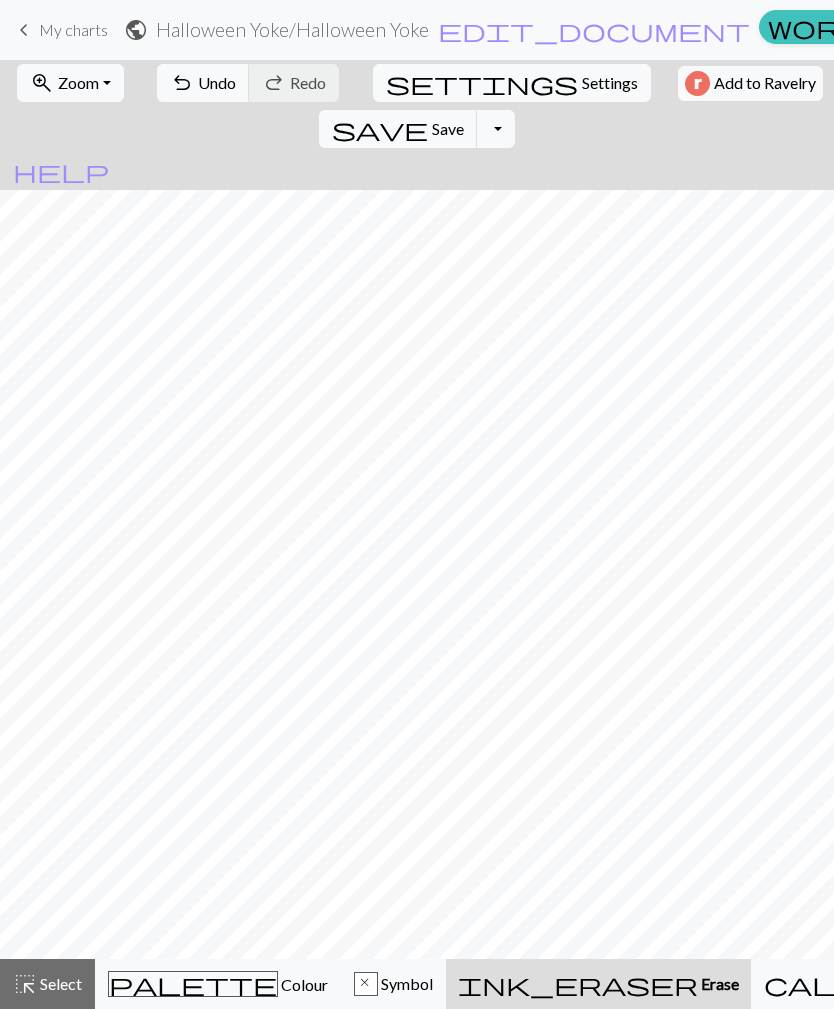click on "zoom_in Zoom Zoom" at bounding box center (70, 83) 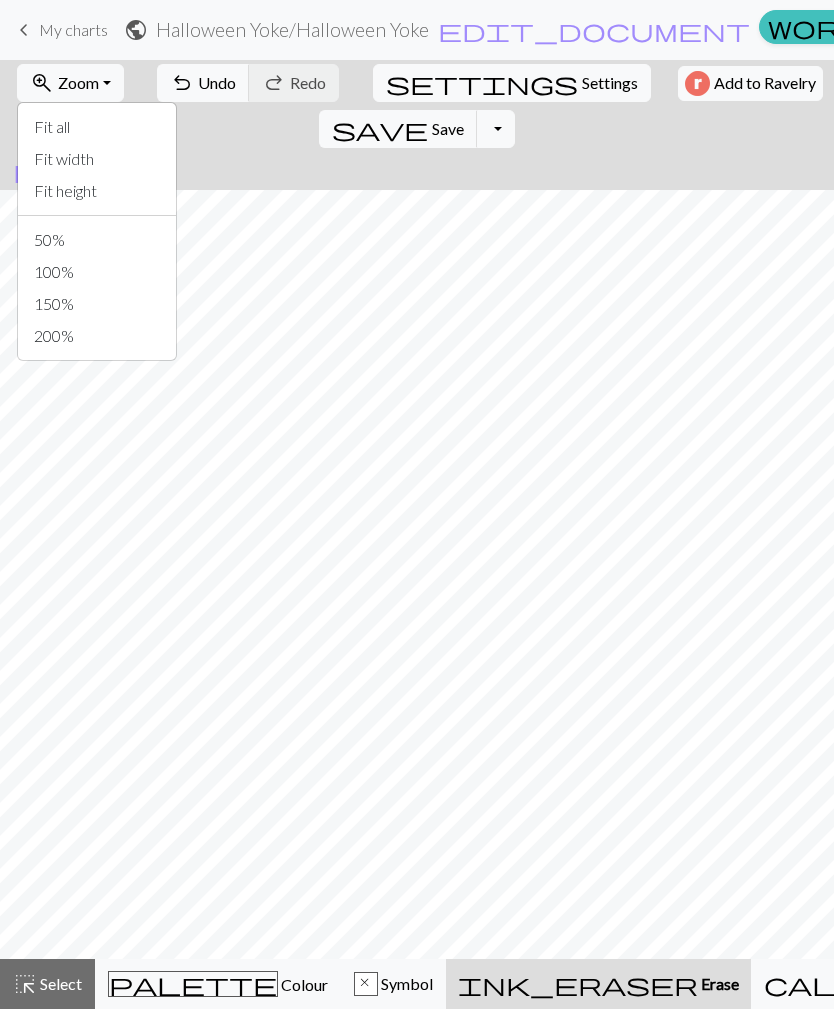 click on "50%" at bounding box center [97, 240] 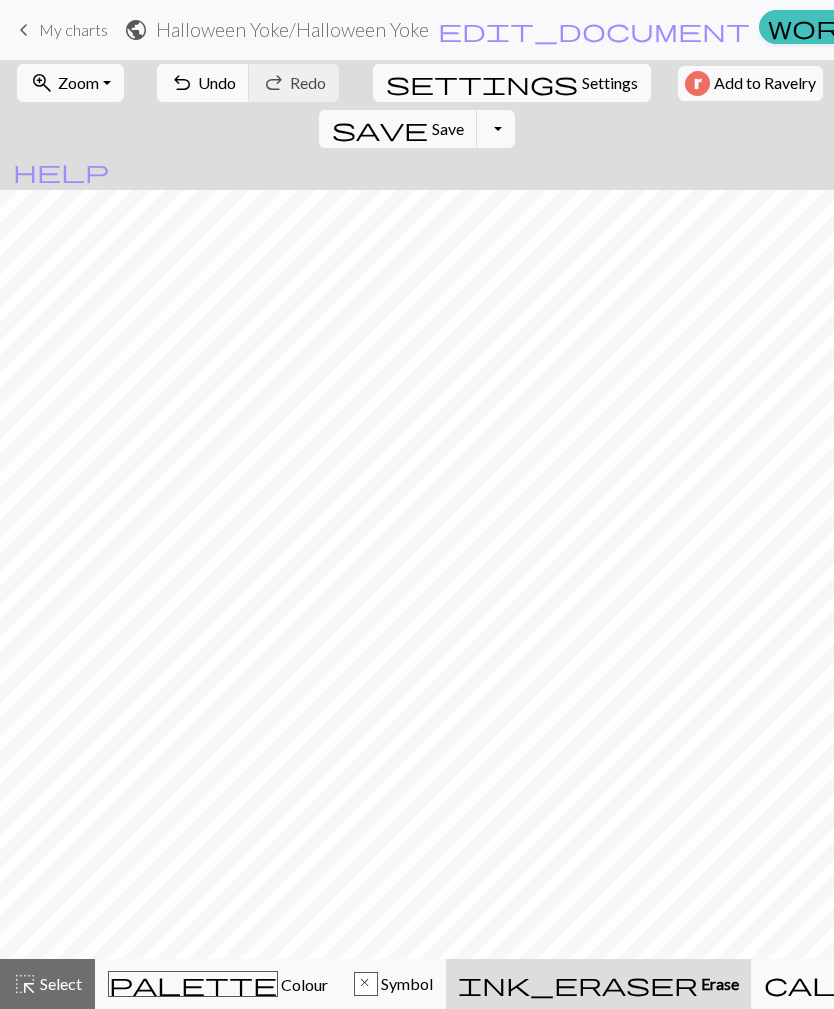 click on "zoom_in Zoom Zoom" at bounding box center [70, 83] 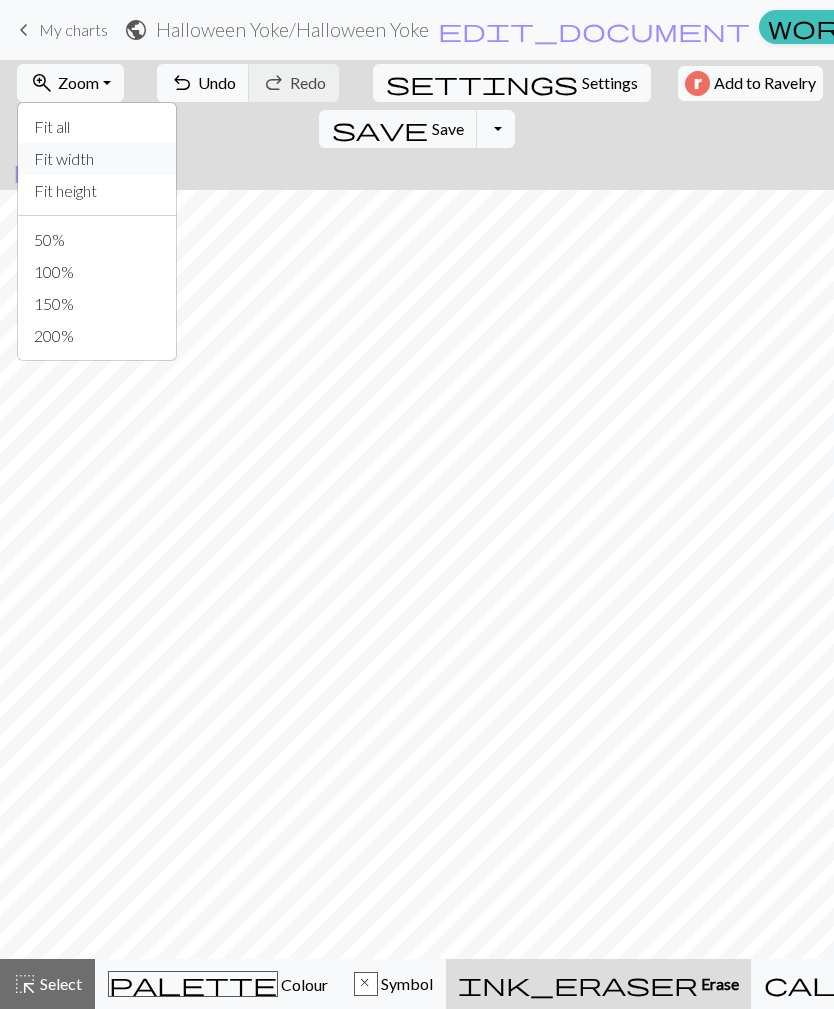 click on "Fit width" at bounding box center (97, 159) 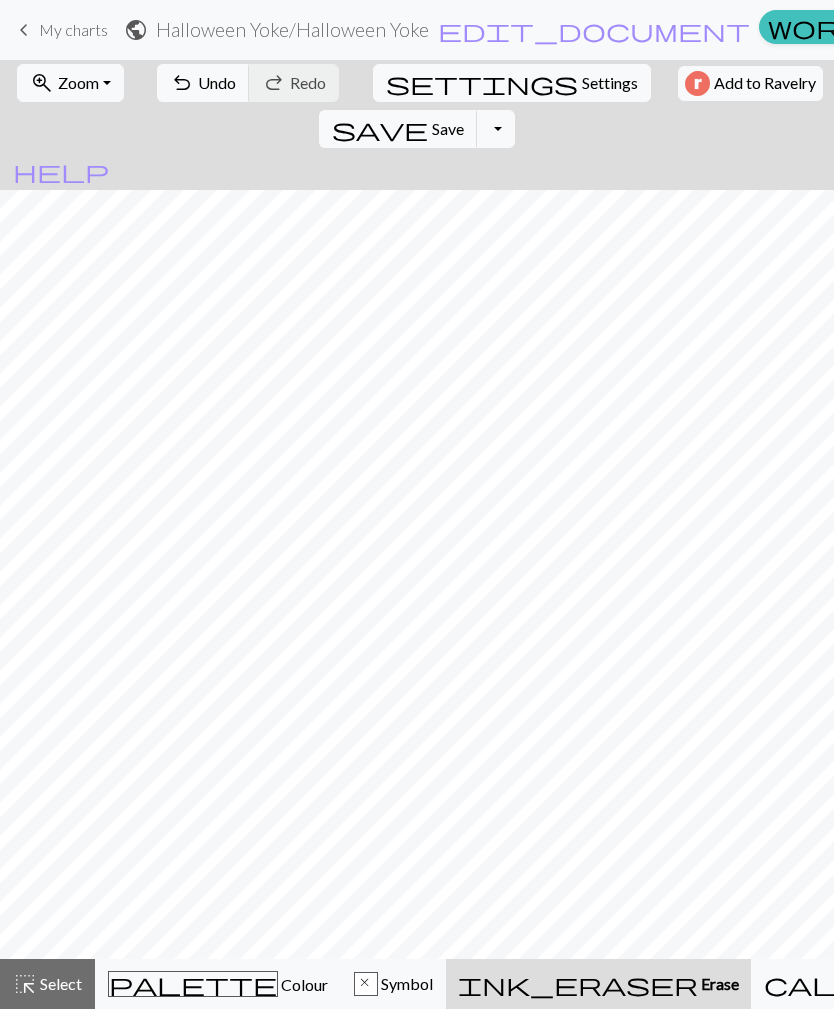 click on "Select" at bounding box center [59, 983] 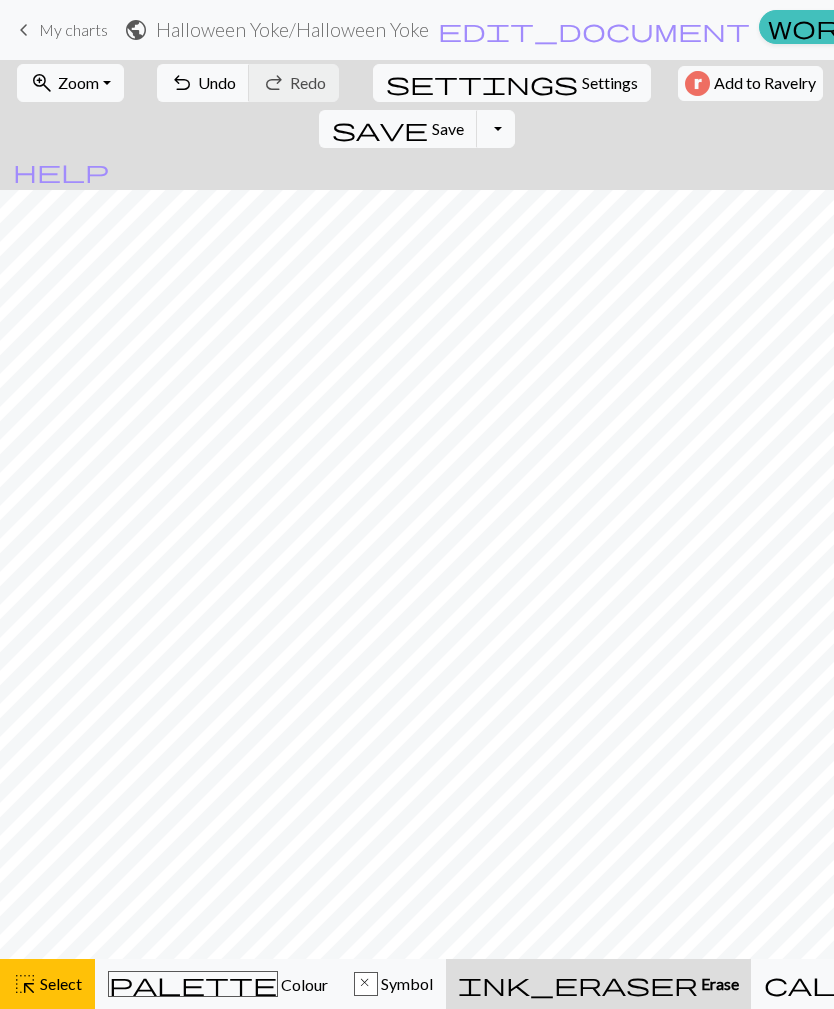 click on "highlight_alt" at bounding box center (25, 984) 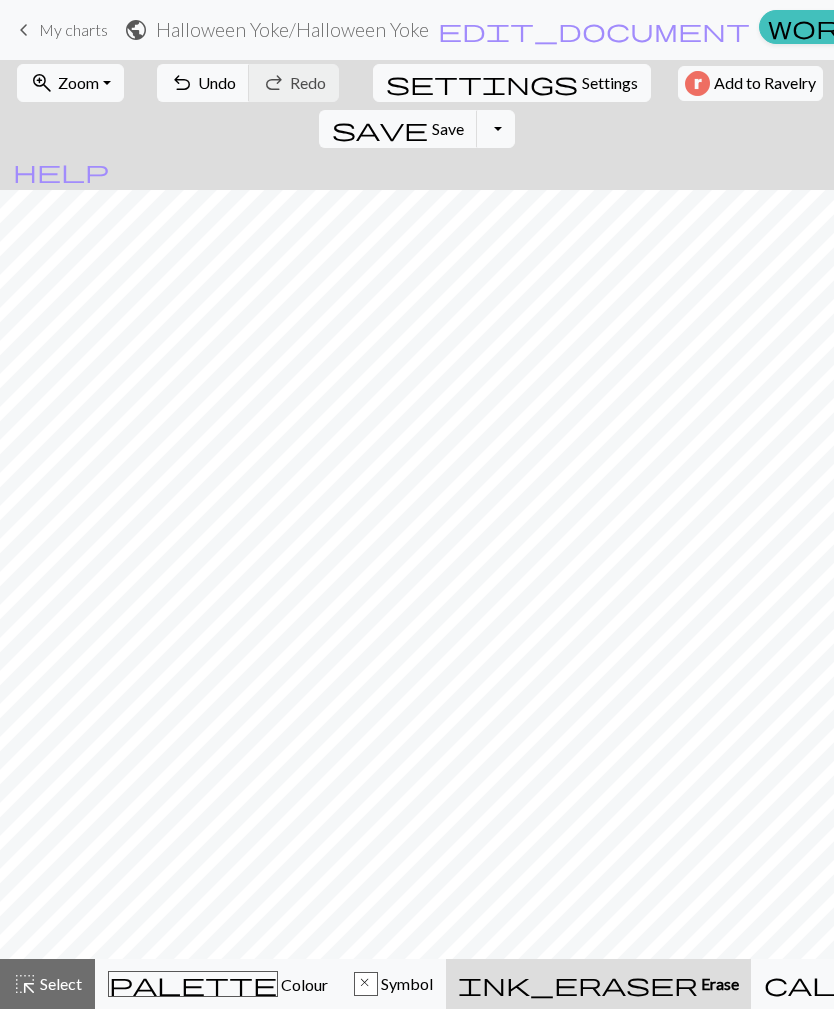 click on "help" at bounding box center (61, 171) 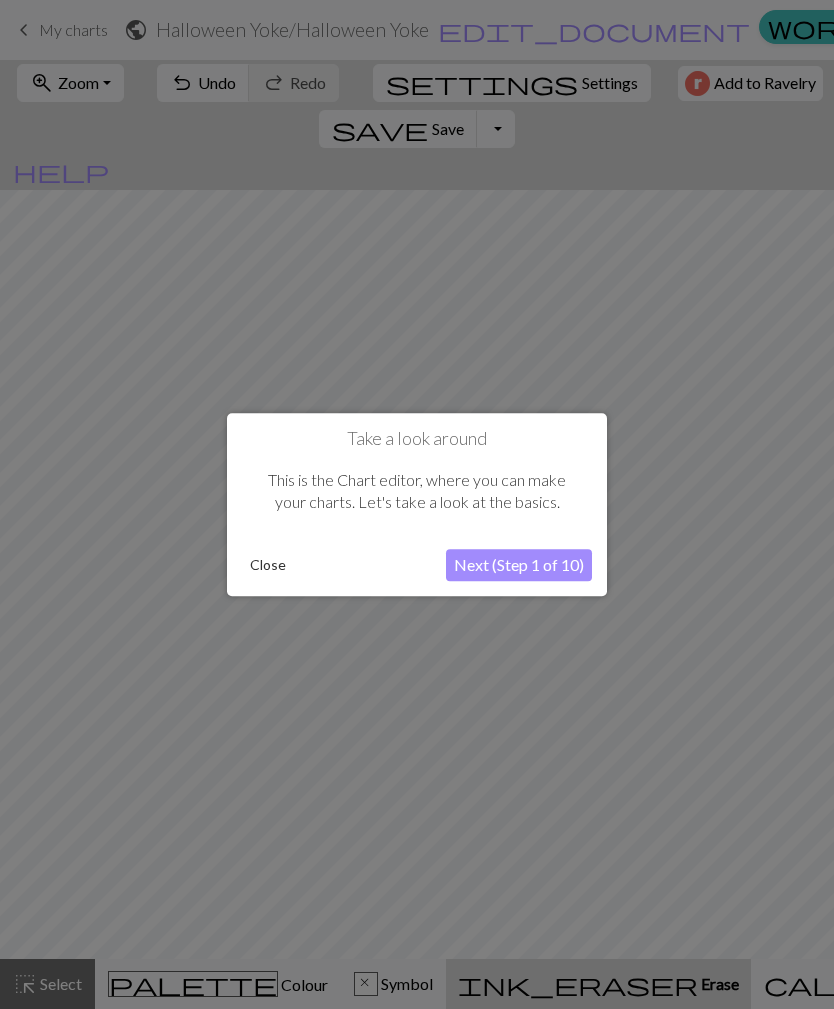 click at bounding box center [417, 504] 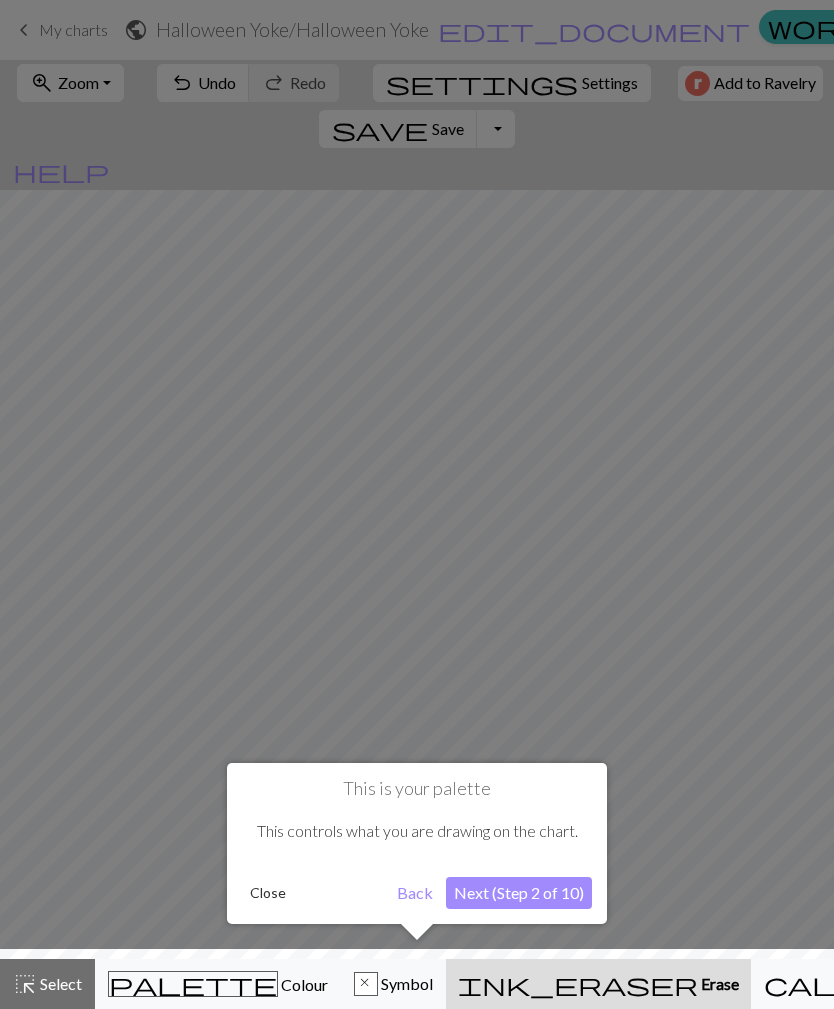click on "Next (Step 2 of 10)" at bounding box center (519, 893) 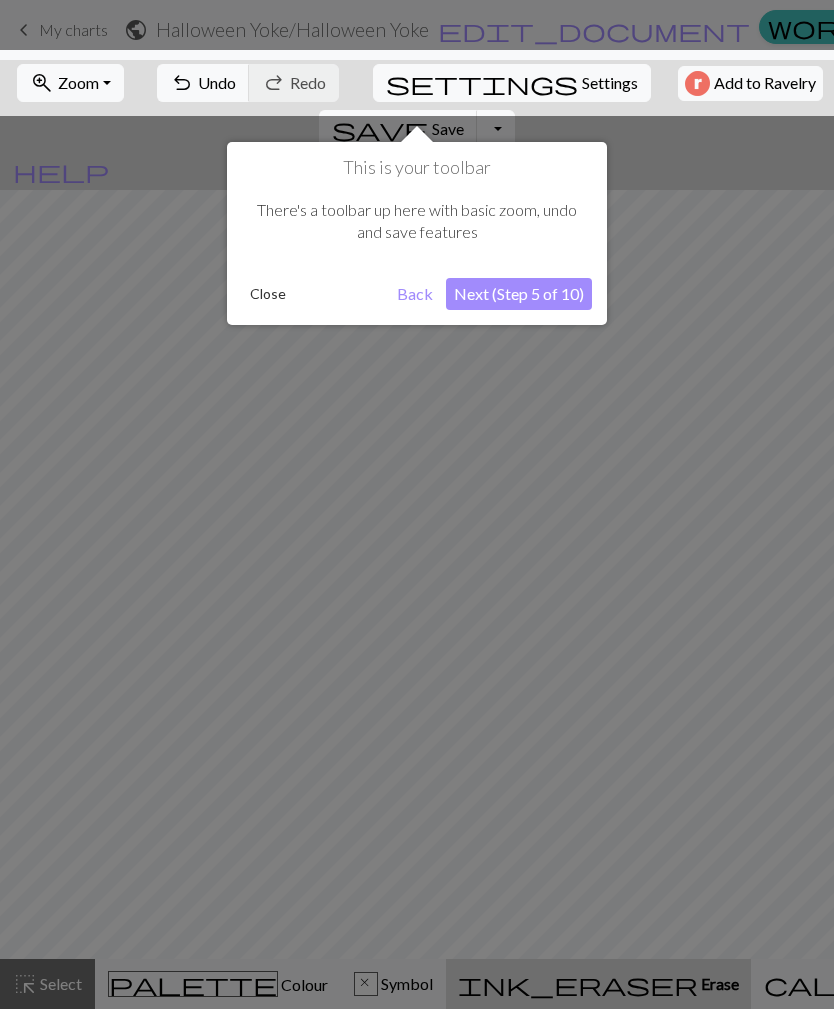 click on "Next (Step 5 of 10)" at bounding box center [519, 294] 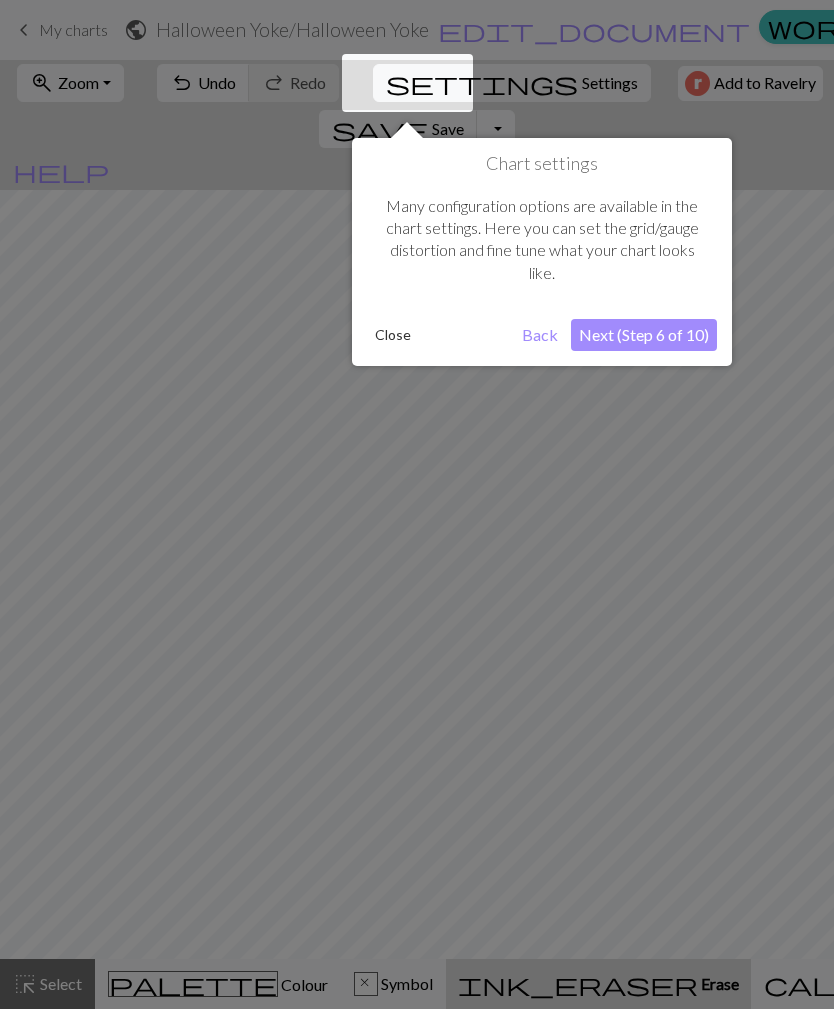 click on "Next (Step 6 of 10)" at bounding box center [644, 335] 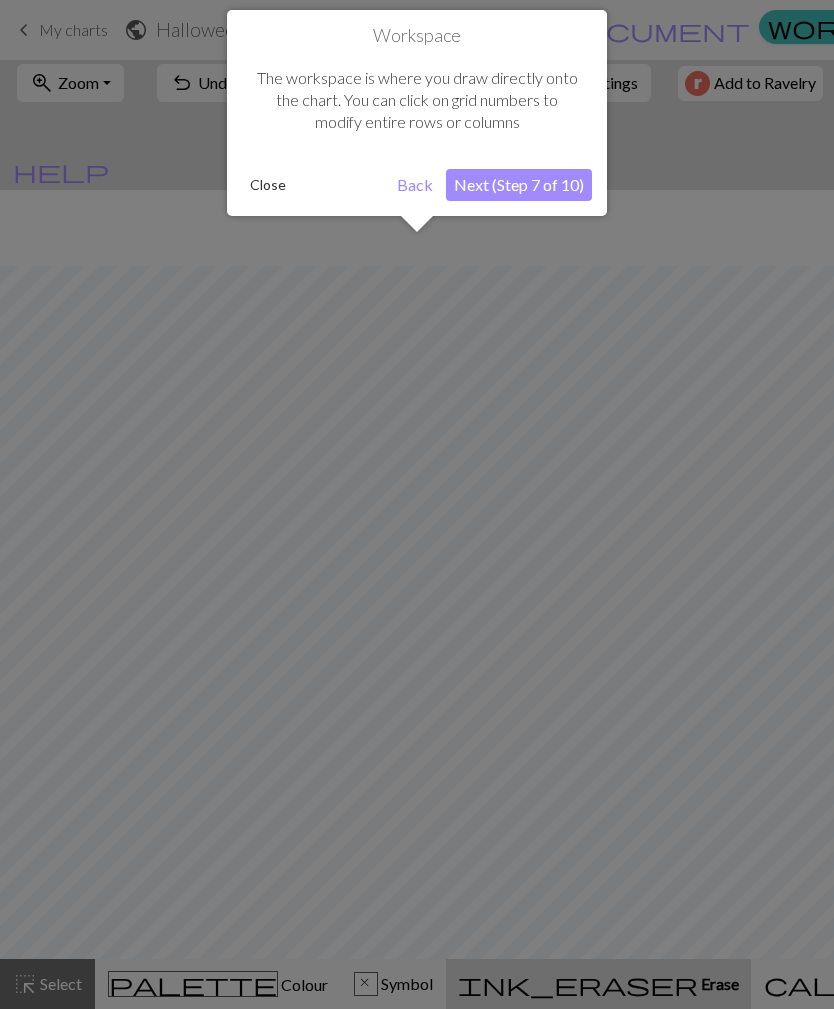 scroll, scrollTop: 76, scrollLeft: 0, axis: vertical 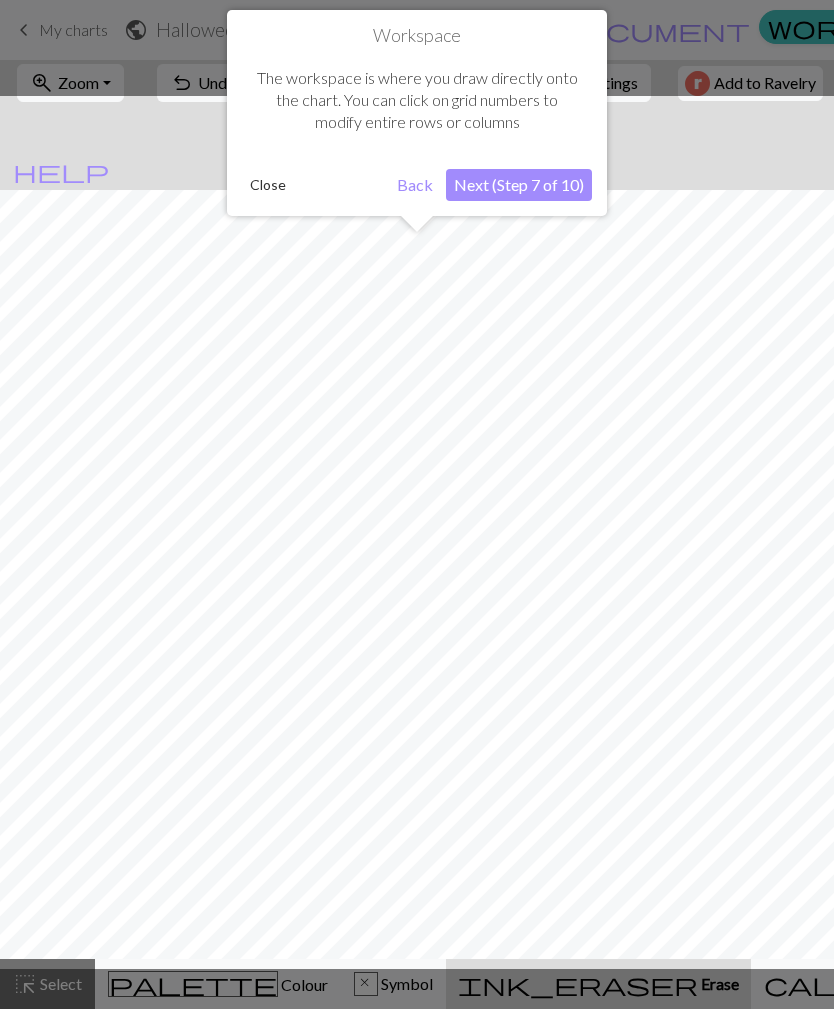 click on "Next (Step 7 of 10)" at bounding box center [519, 185] 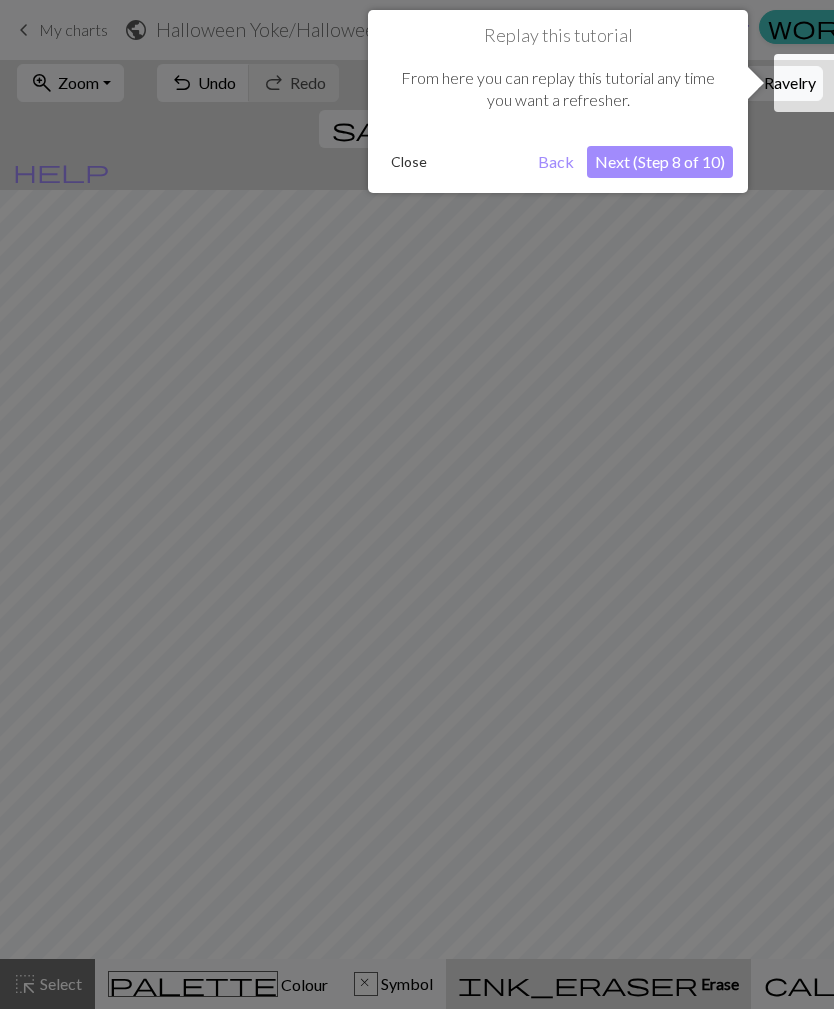 click on "Next (Step 8 of 10)" at bounding box center [660, 162] 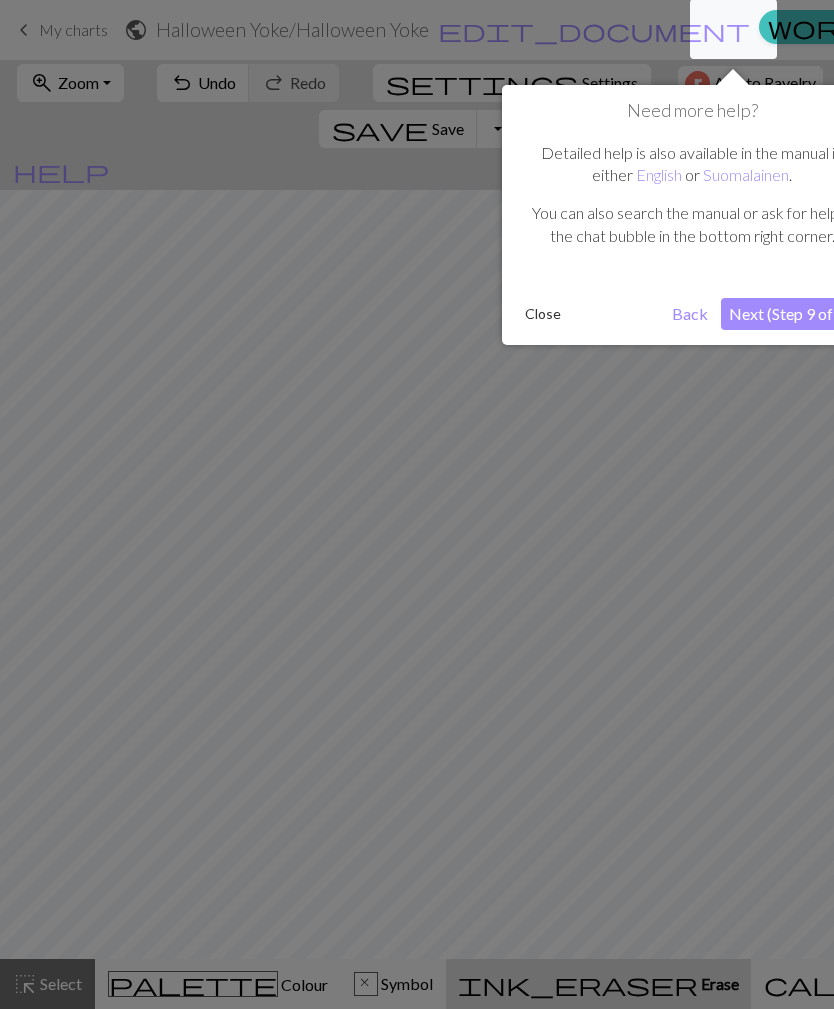 click on "Next (Step 9 of 10)" at bounding box center (794, 314) 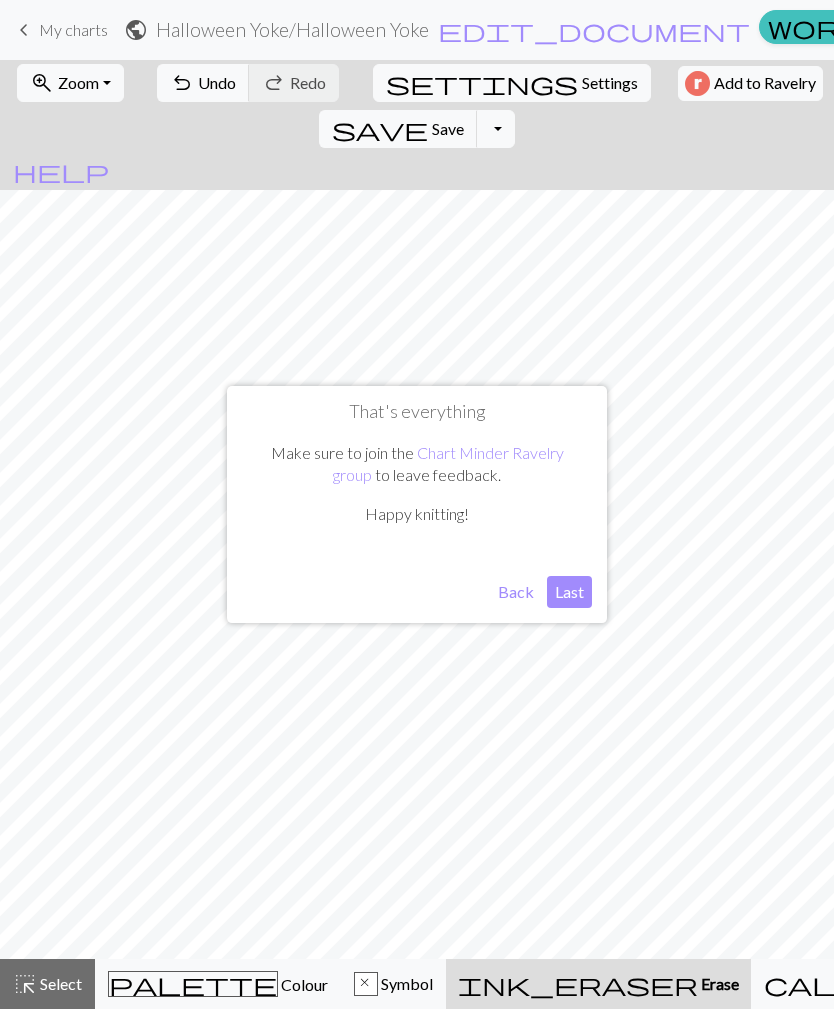 click on "Last" at bounding box center [569, 592] 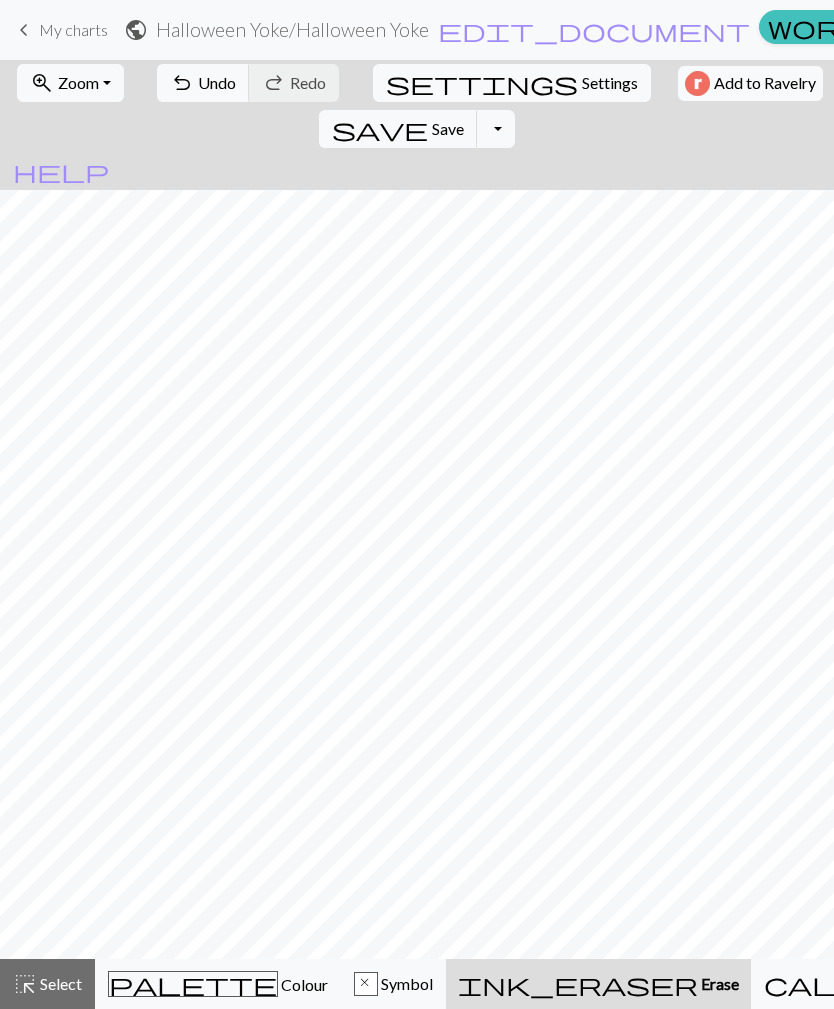 click on "help" at bounding box center (61, 171) 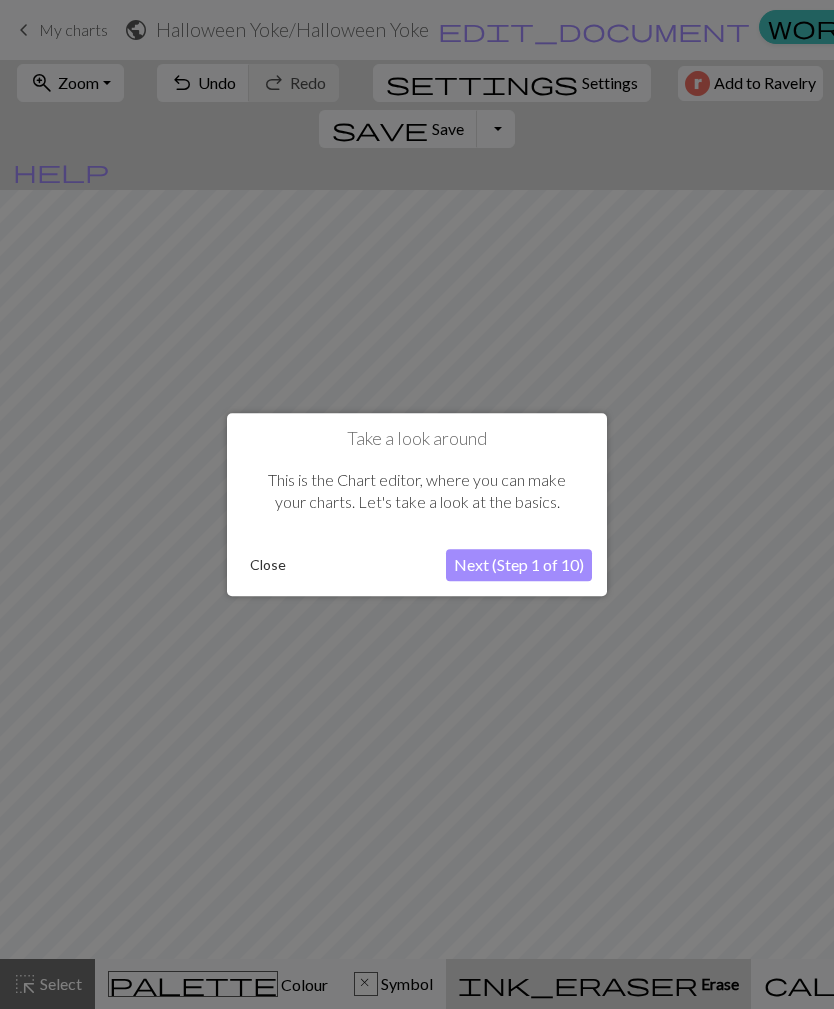 click at bounding box center [417, 504] 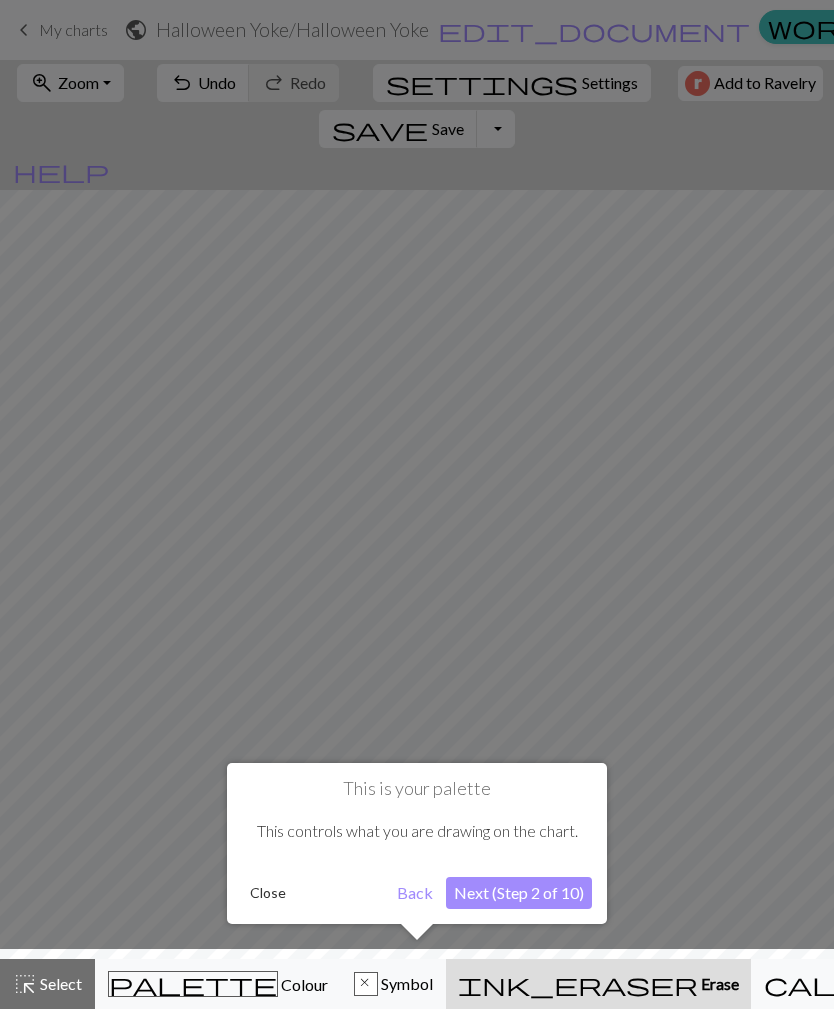 click on "Close" at bounding box center [268, 893] 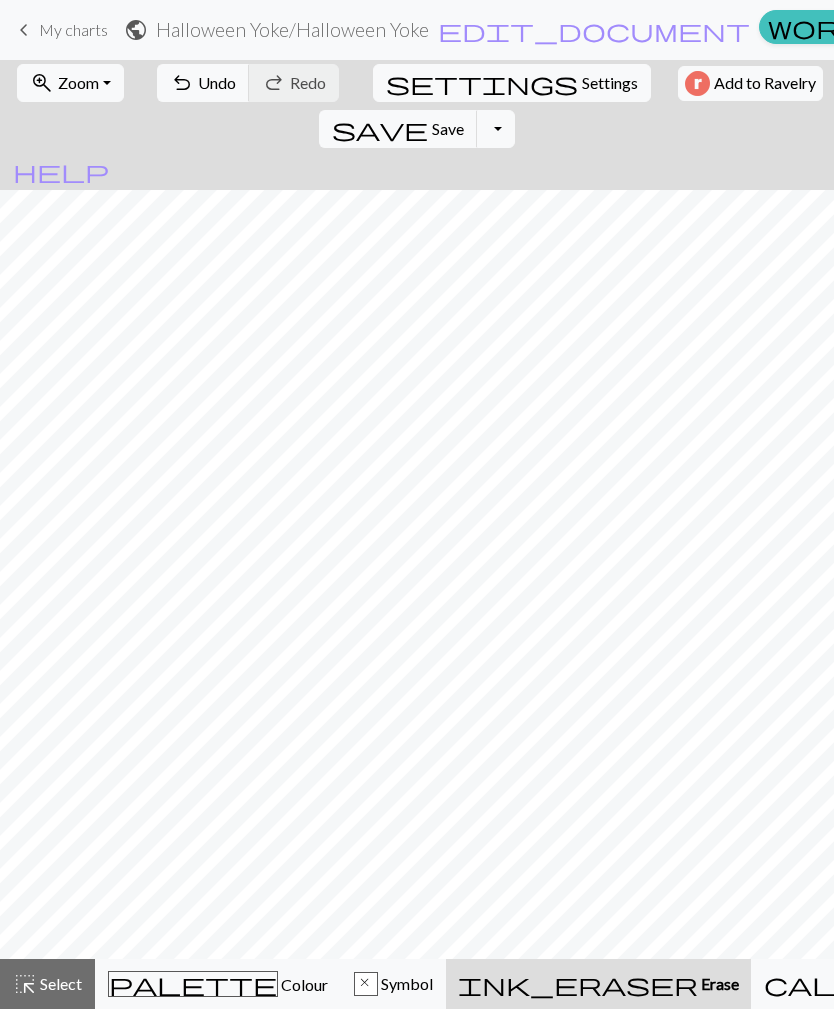 click on "Settings" at bounding box center [610, 83] 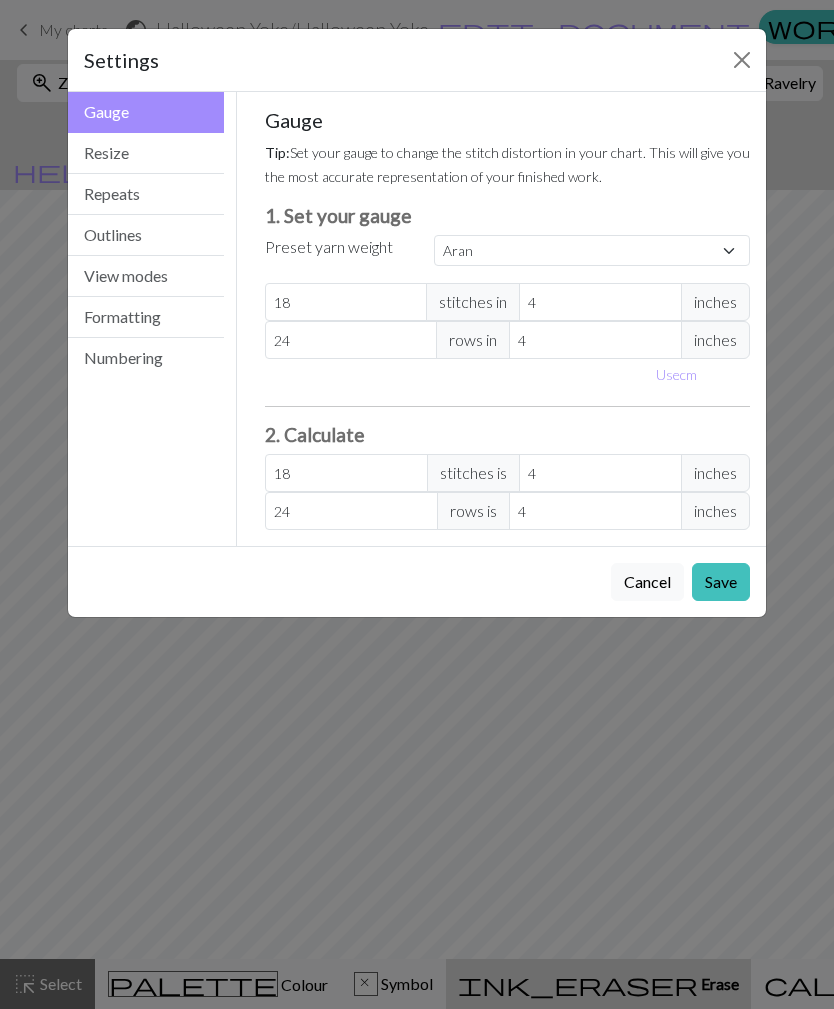 click on "View modes" at bounding box center [146, 276] 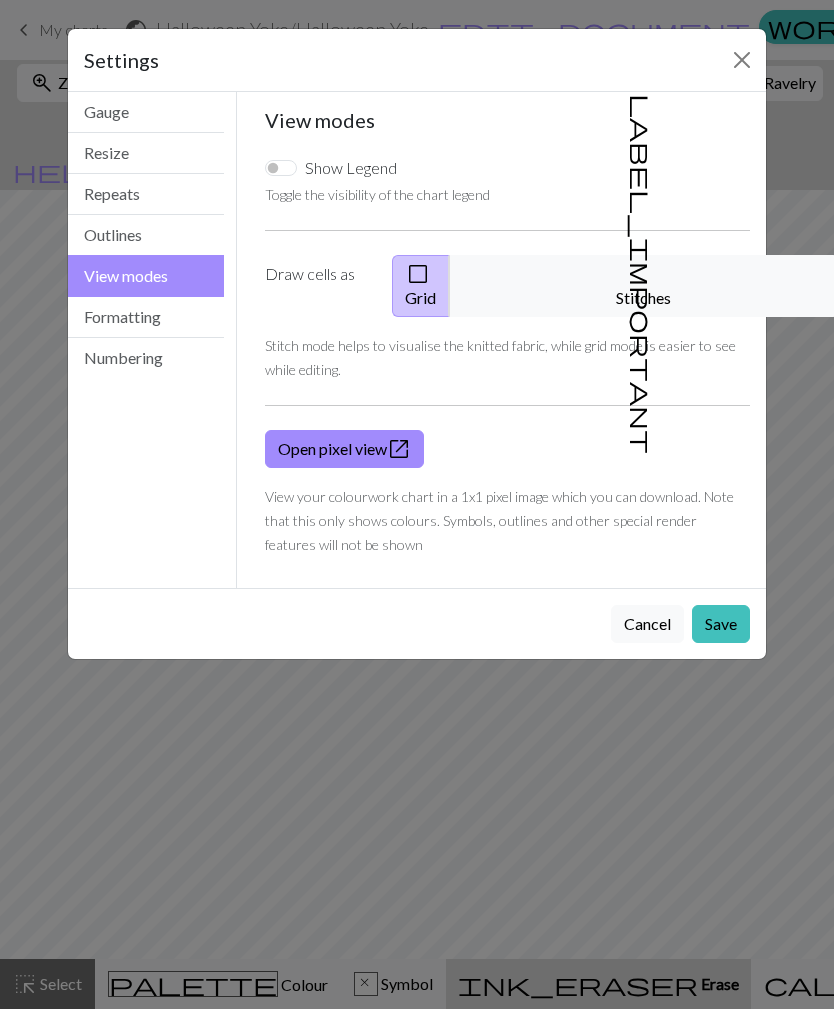 click on "Show Legend" at bounding box center [281, 168] 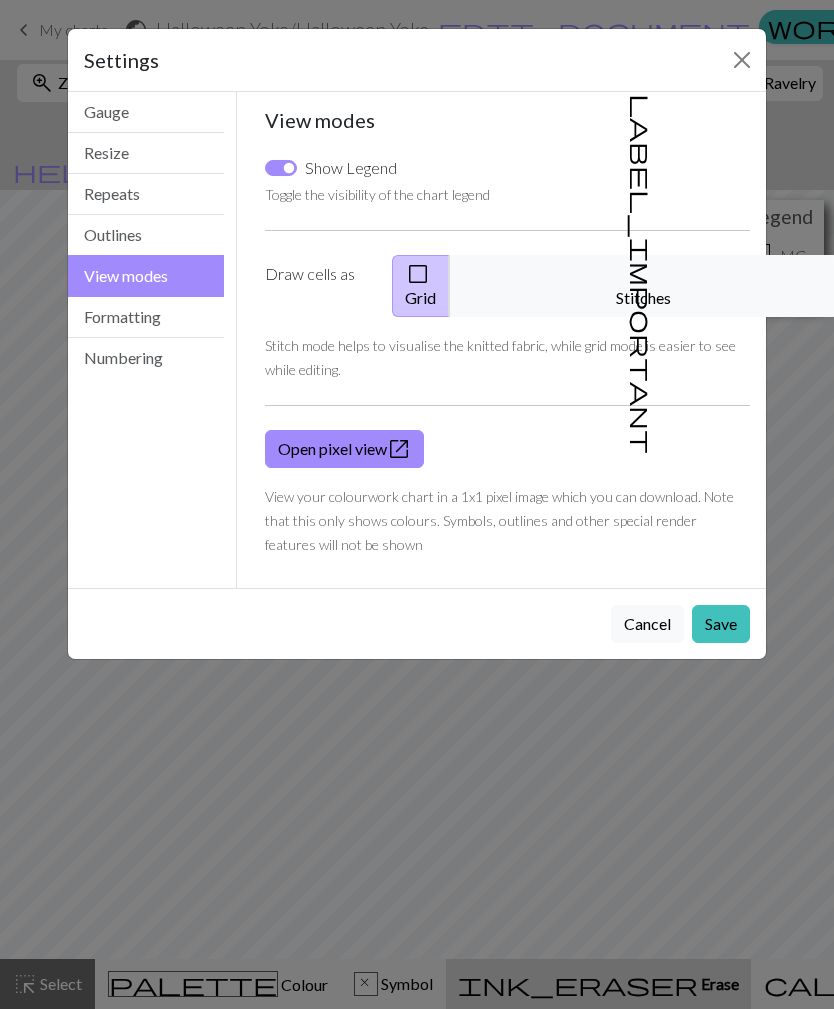 click on "Show Legend" at bounding box center (281, 168) 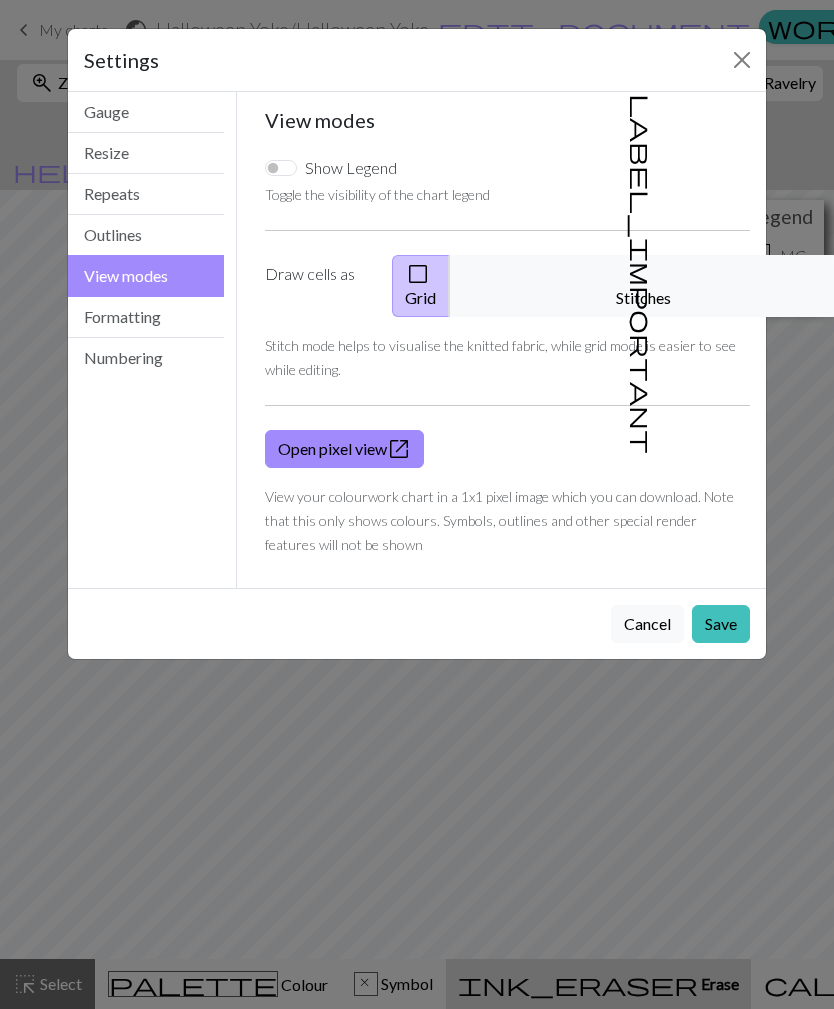 checkbox on "false" 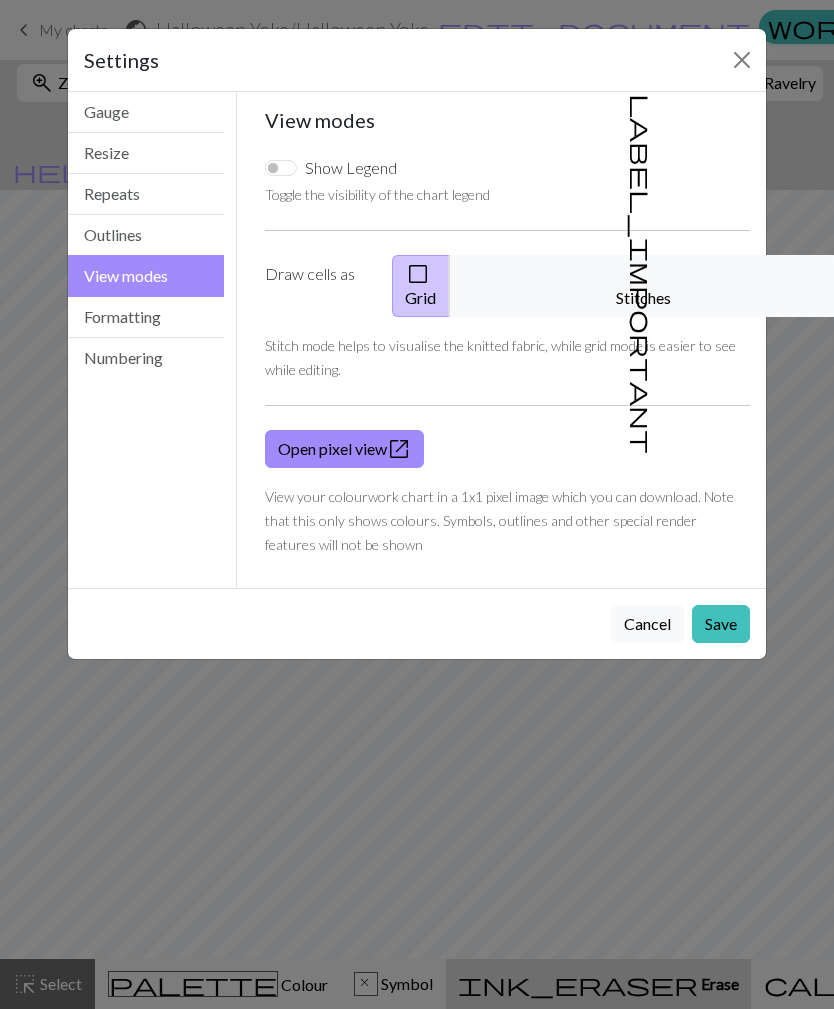 click on "Formatting" at bounding box center [146, 317] 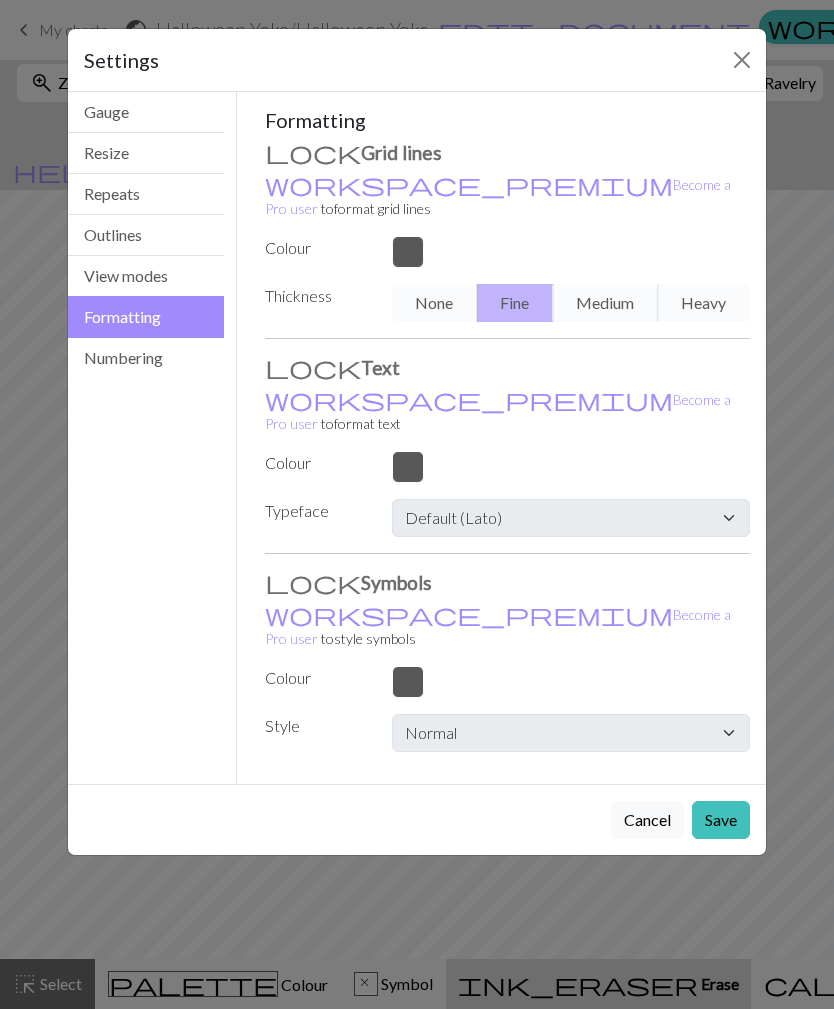 click on "Numbering" at bounding box center (146, 358) 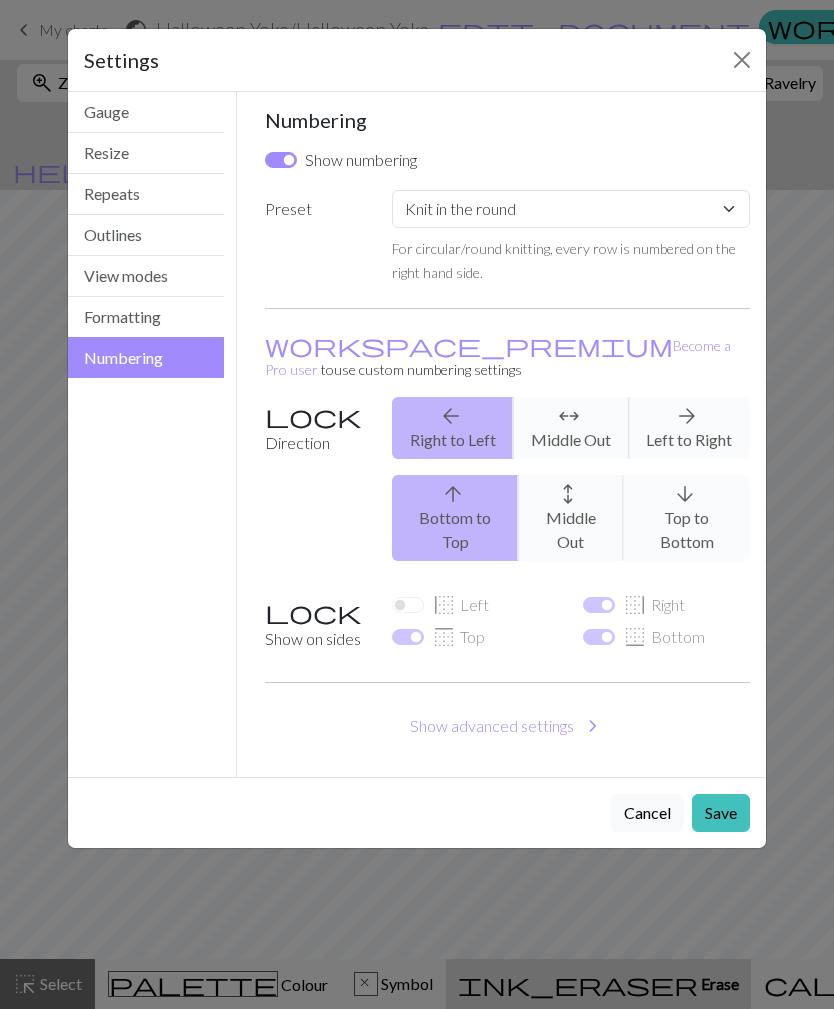 click on "Gauge" at bounding box center [146, 112] 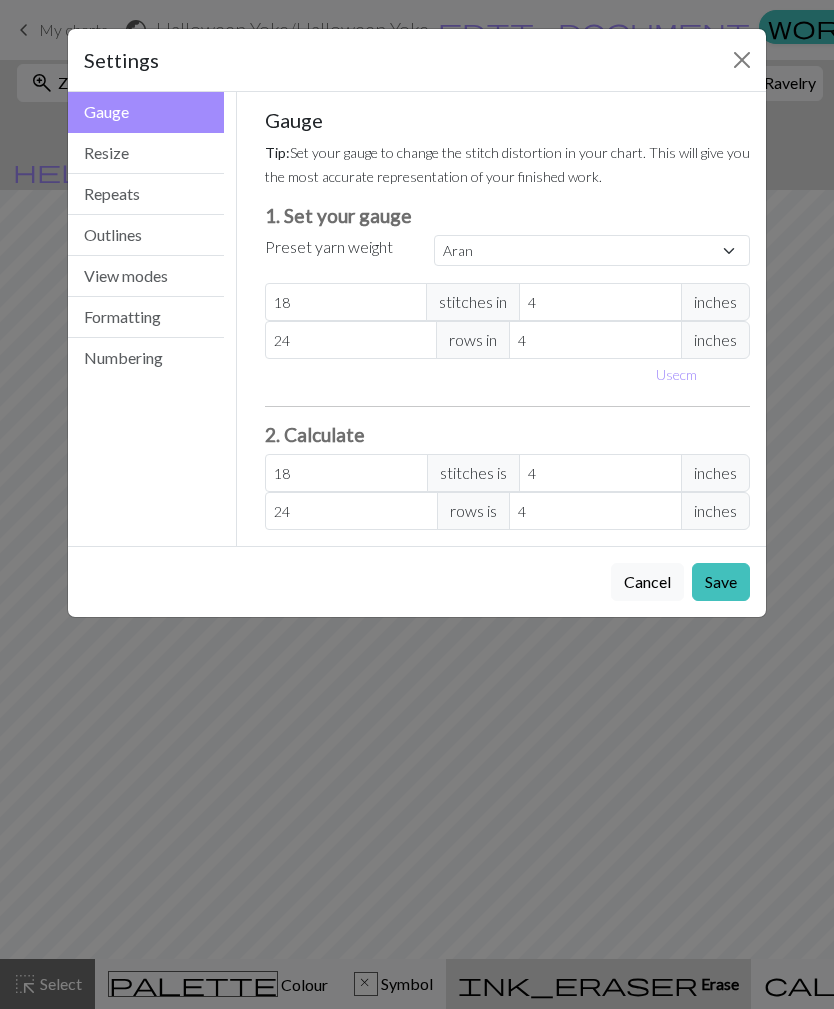 click on "Resize" at bounding box center [146, 153] 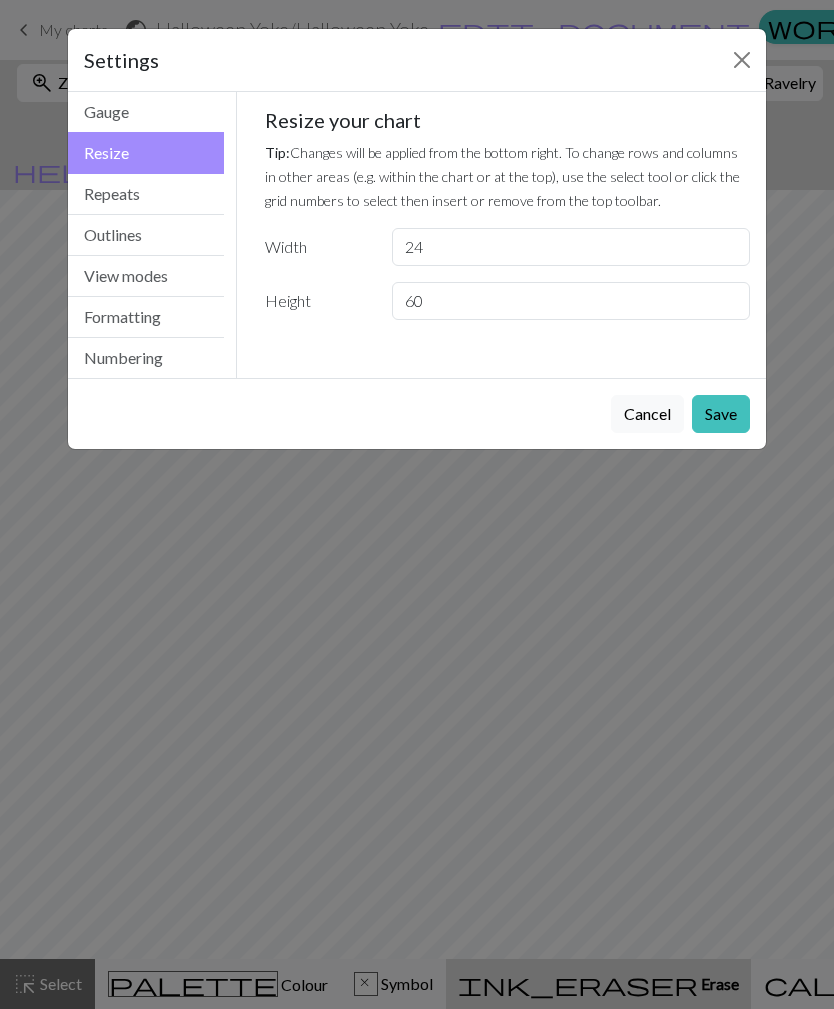 click at bounding box center (742, 60) 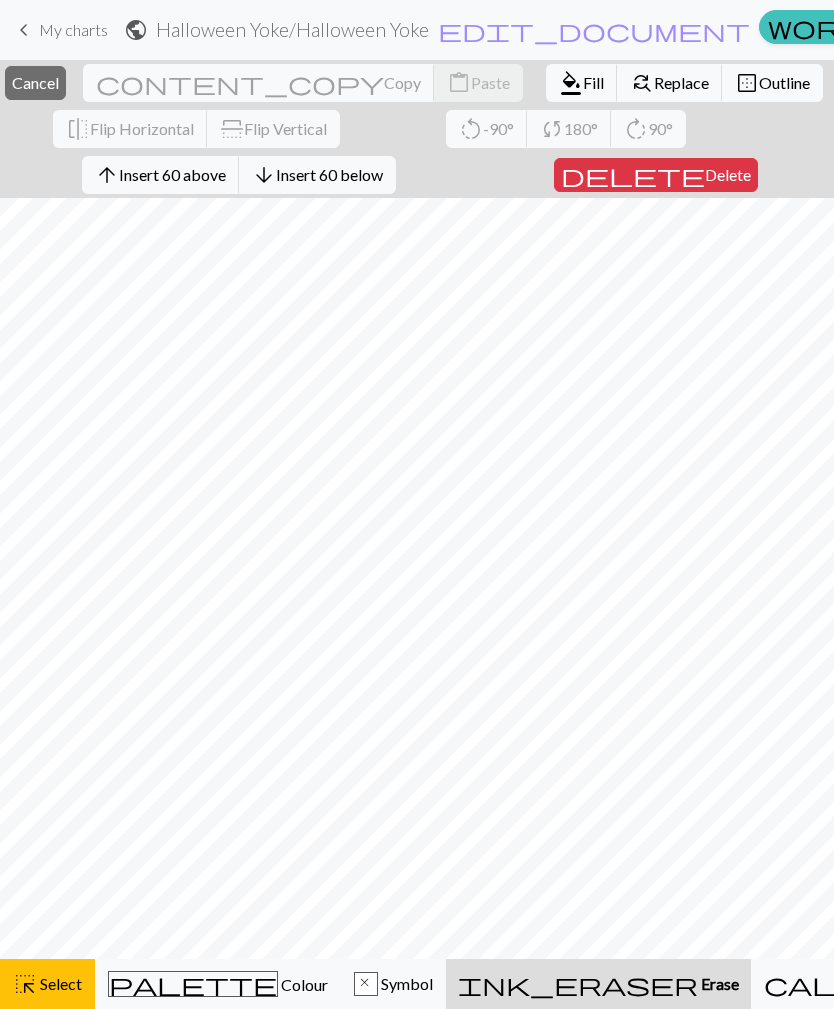 click on "Select" at bounding box center (59, 983) 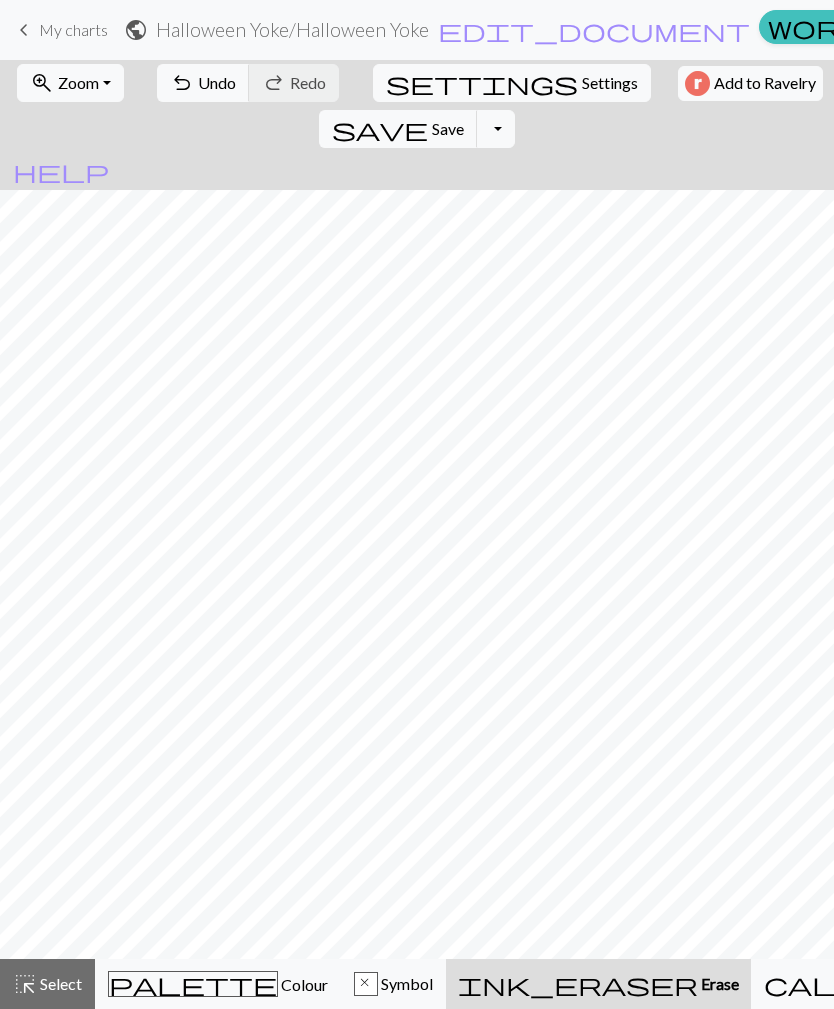 click on "Select" at bounding box center (59, 983) 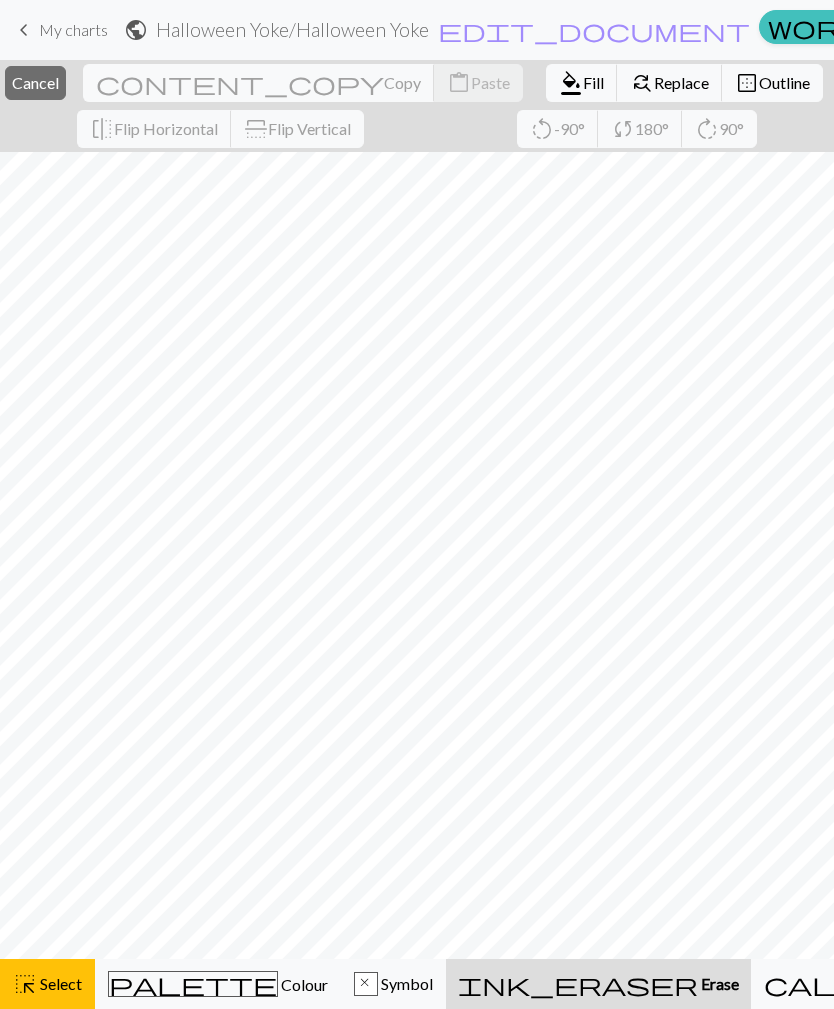 click on "highlight_alt" at bounding box center (25, 984) 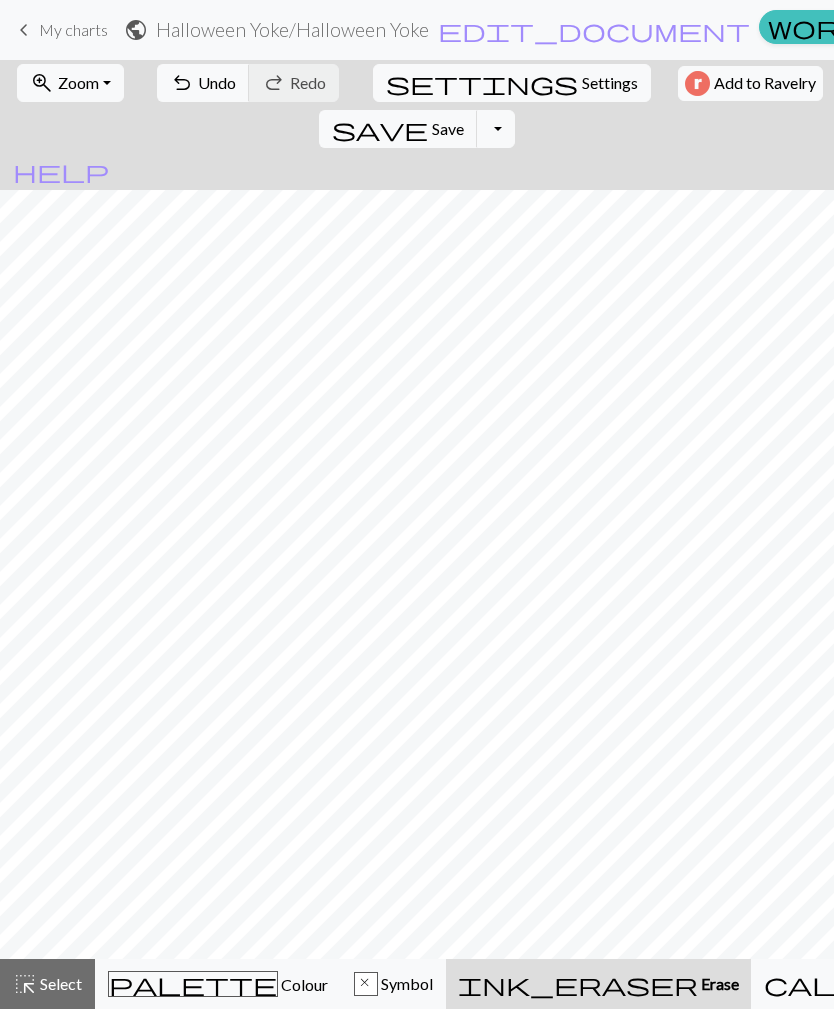 click on "zoom_in Zoom Zoom" at bounding box center [70, 83] 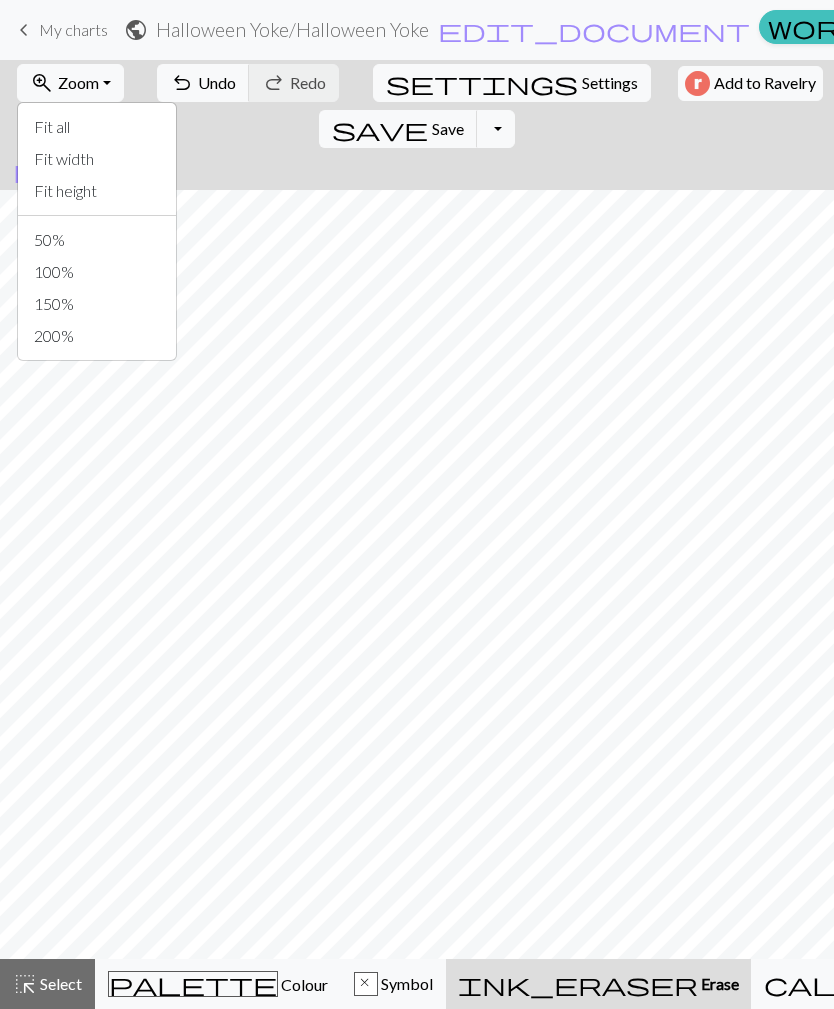 click on "Fit all" at bounding box center (97, 127) 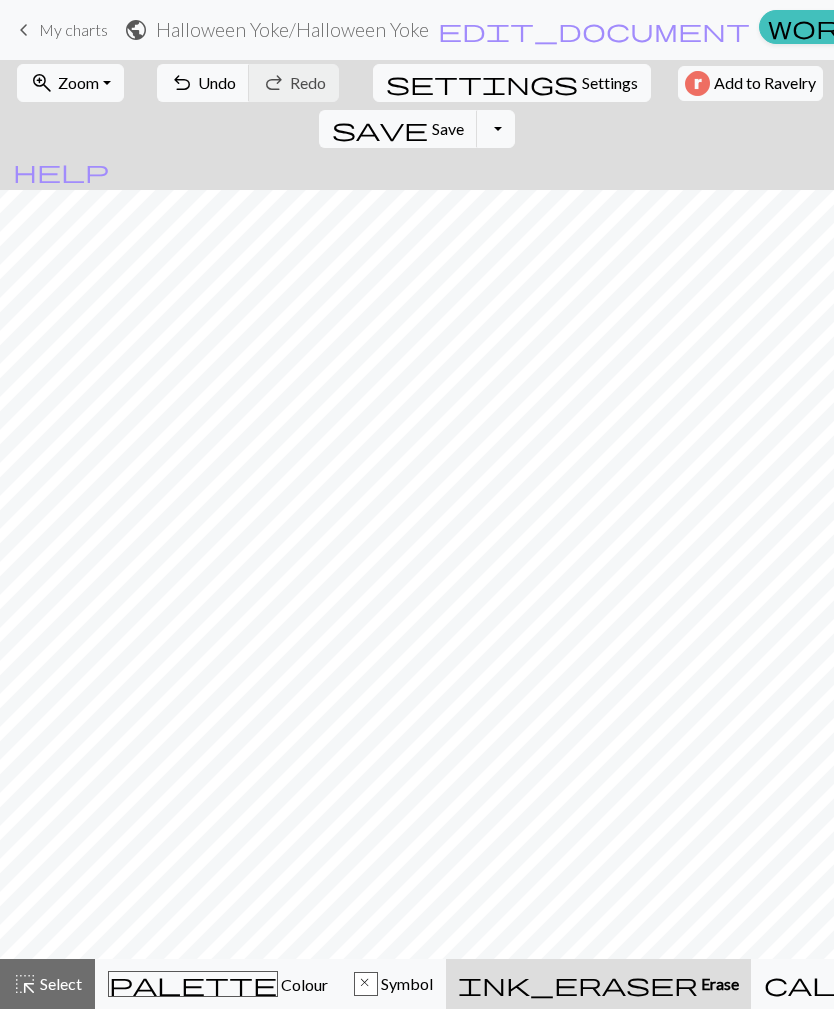 scroll, scrollTop: 0, scrollLeft: 0, axis: both 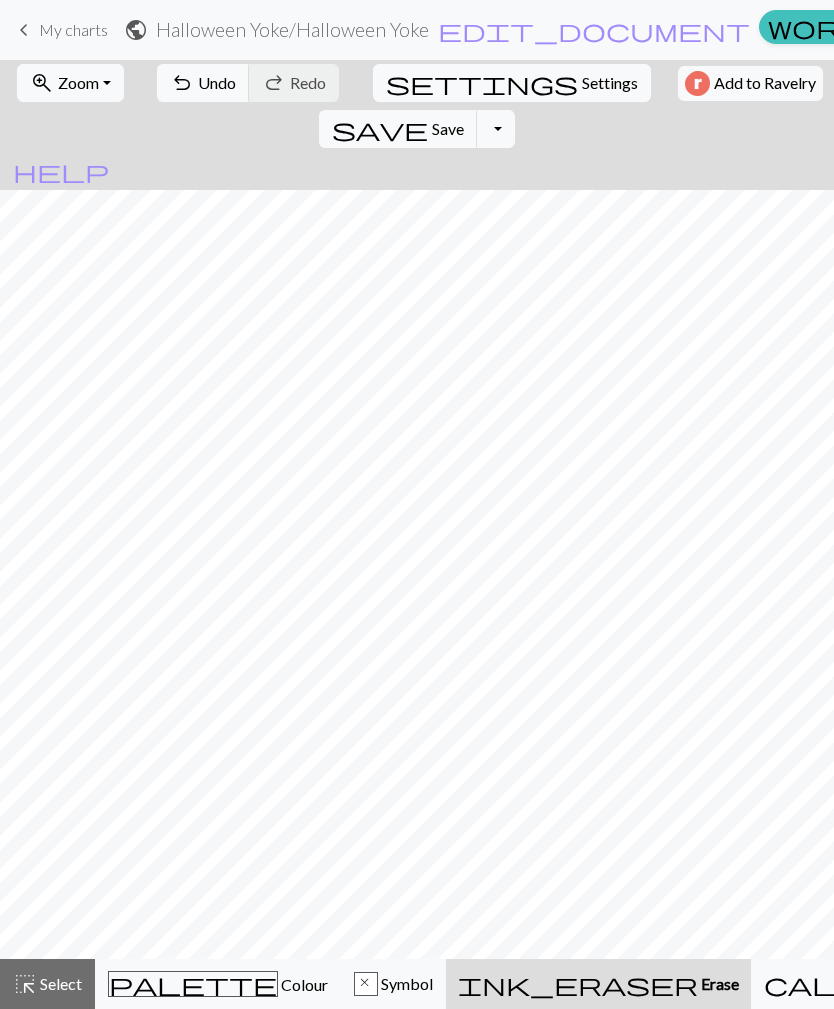 click on "palette" at bounding box center (193, 984) 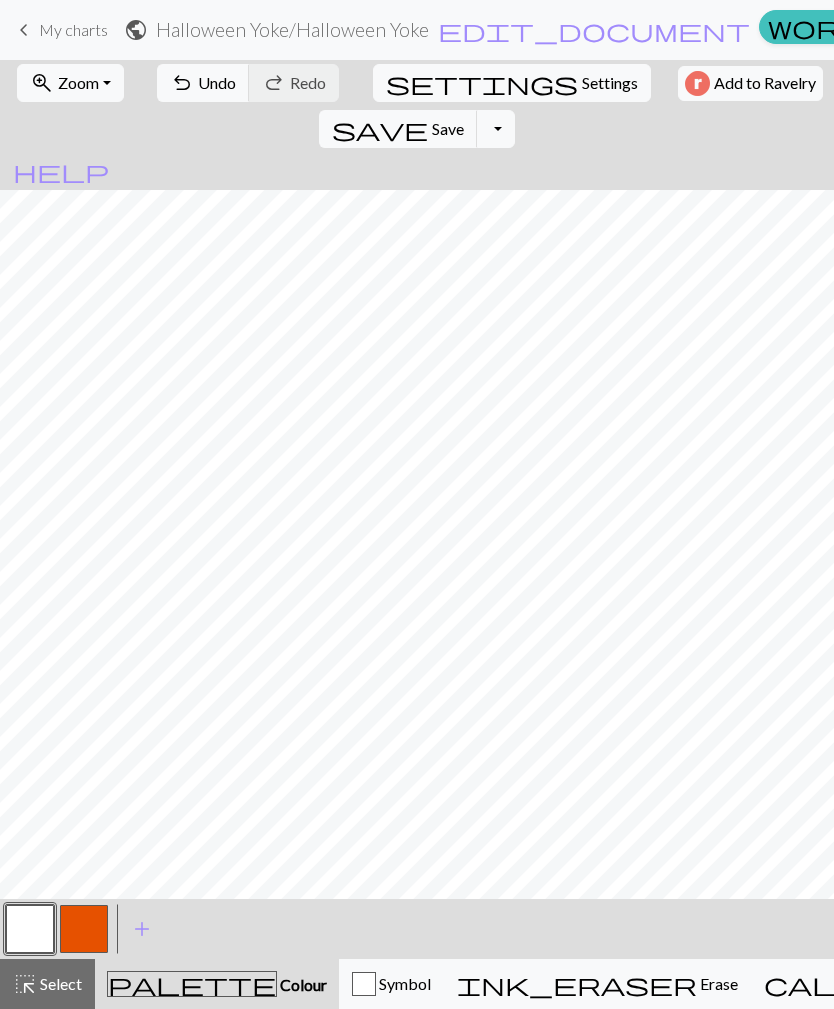 click on "add" at bounding box center [142, 929] 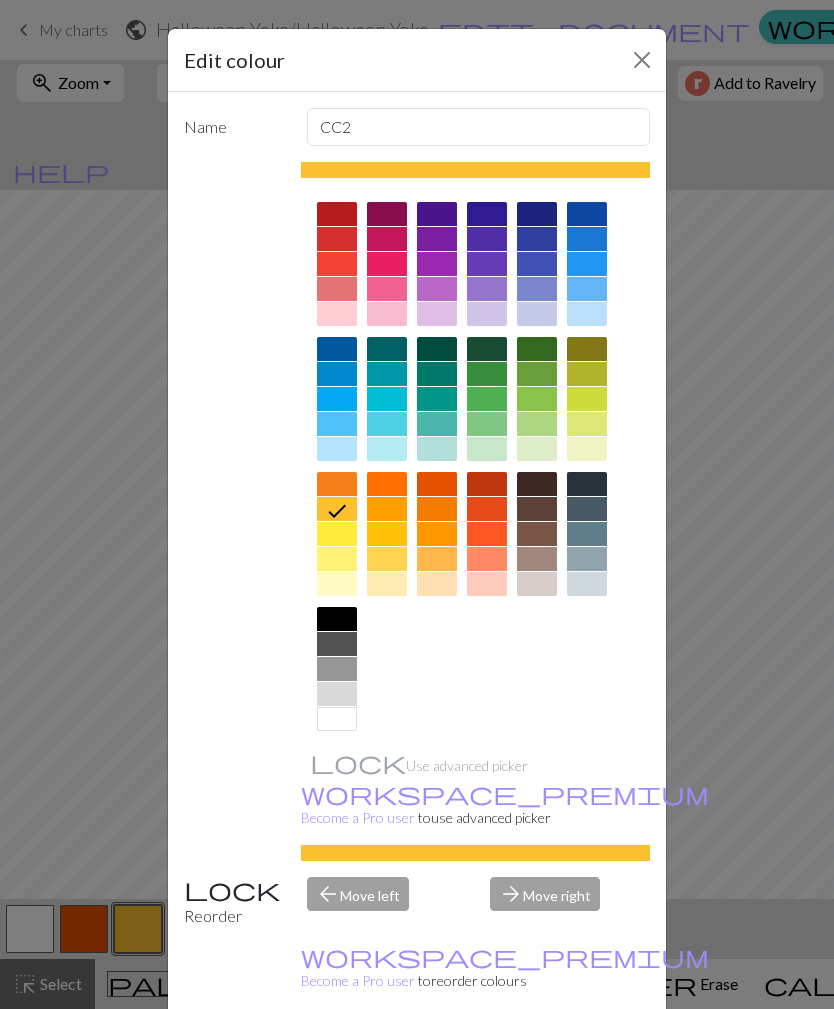 click at bounding box center (487, 399) 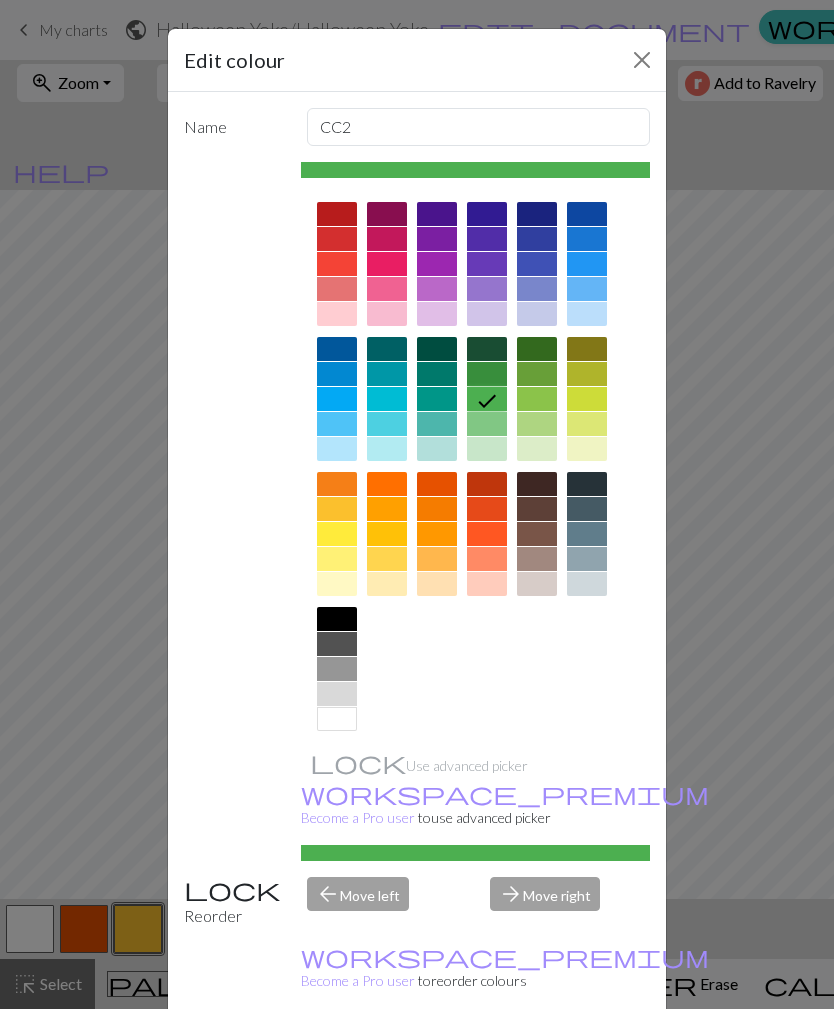 click on "Delete Done Cancel" at bounding box center (417, 1059) 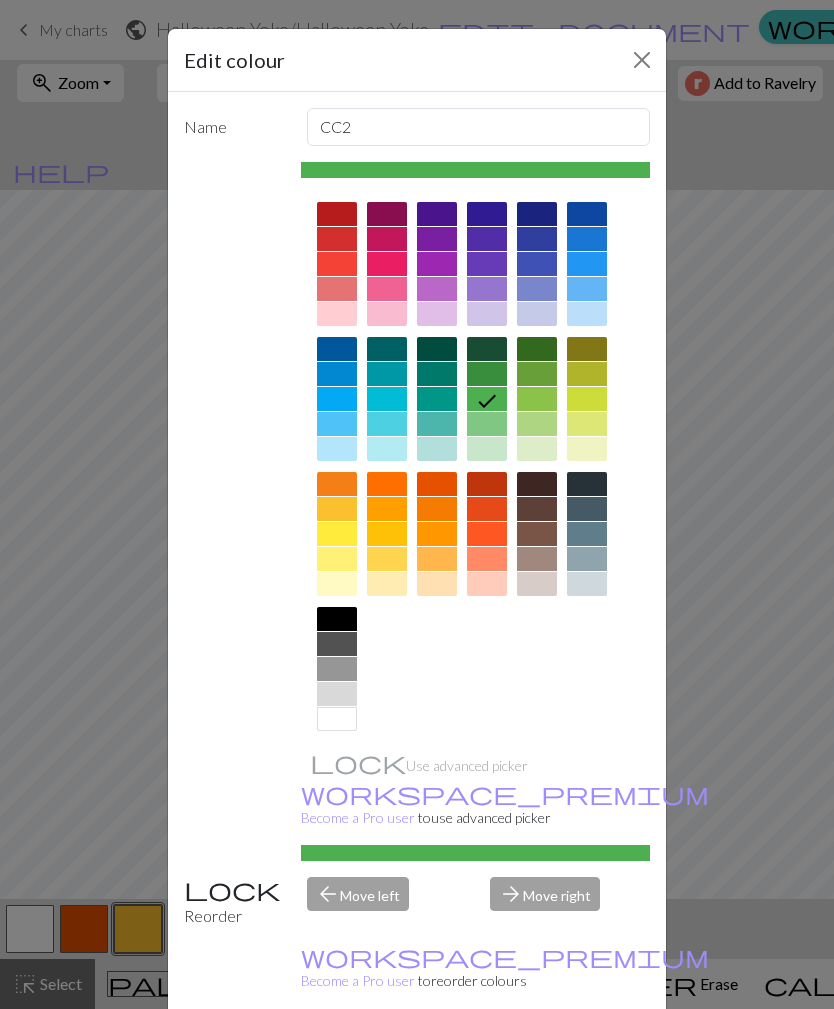 click on "Done" at bounding box center [537, 1060] 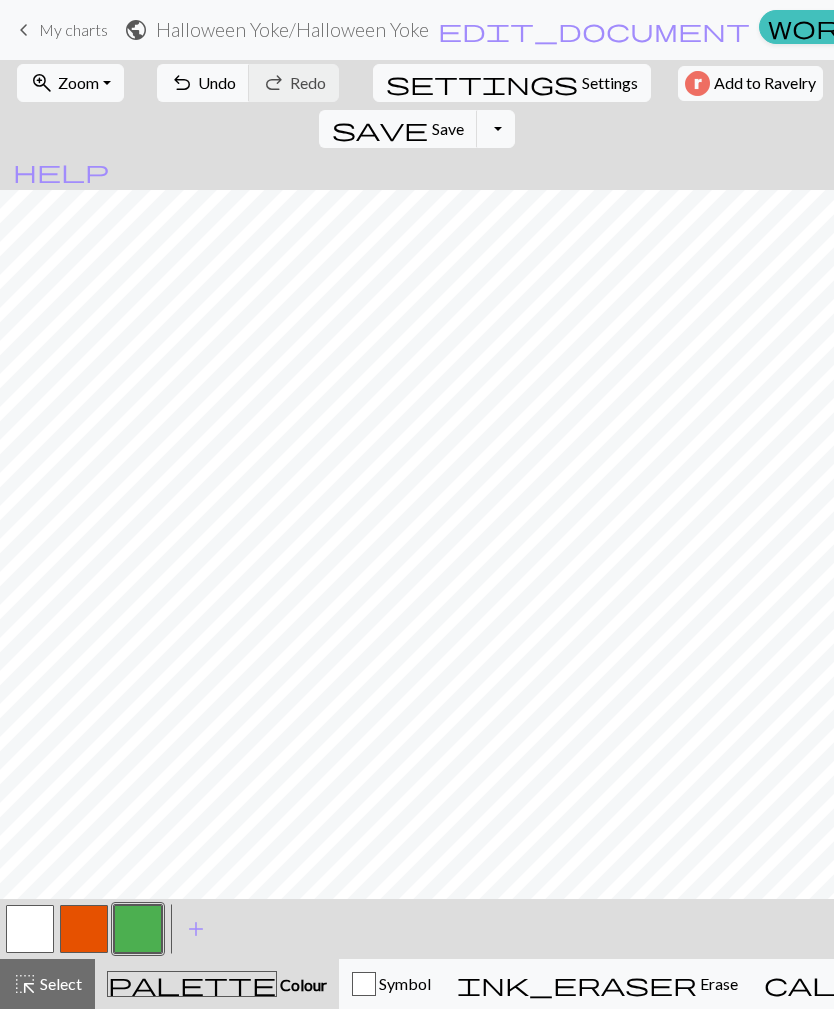 click on "Undo" at bounding box center (217, 82) 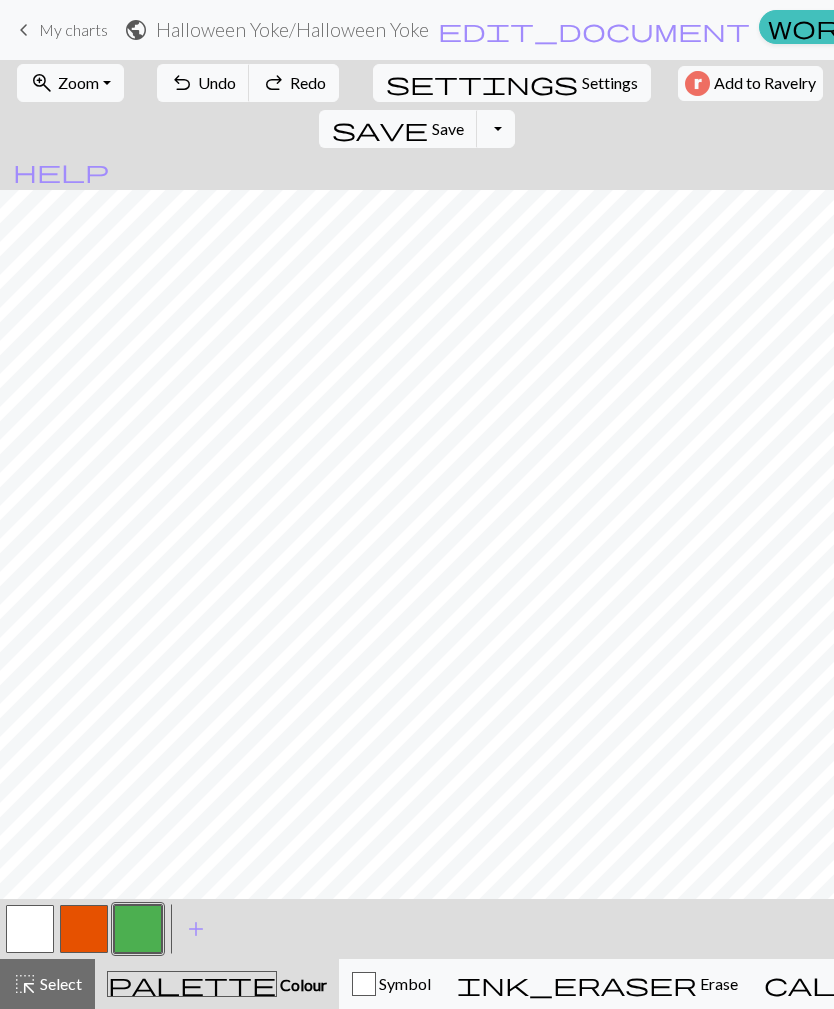 click on "Undo" at bounding box center [217, 82] 